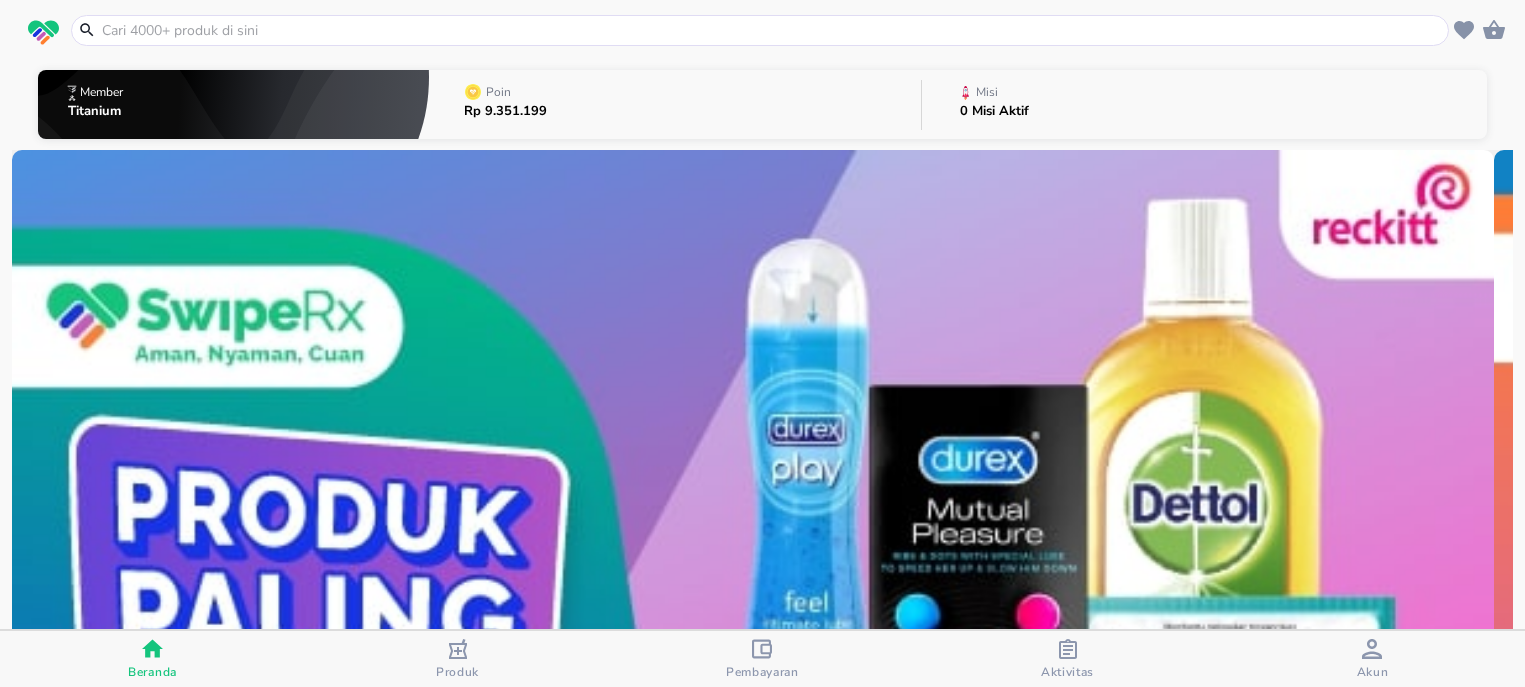 scroll, scrollTop: 0, scrollLeft: 0, axis: both 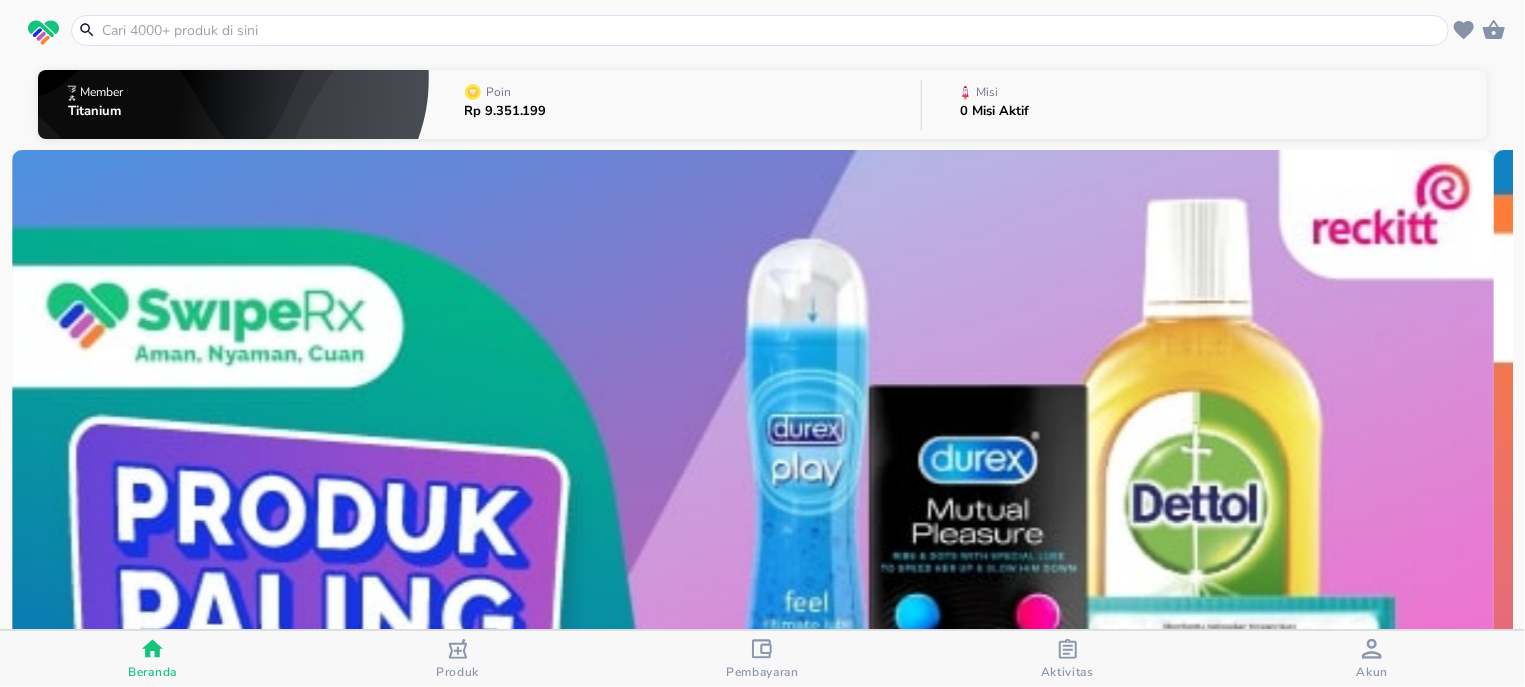 click at bounding box center [772, 30] 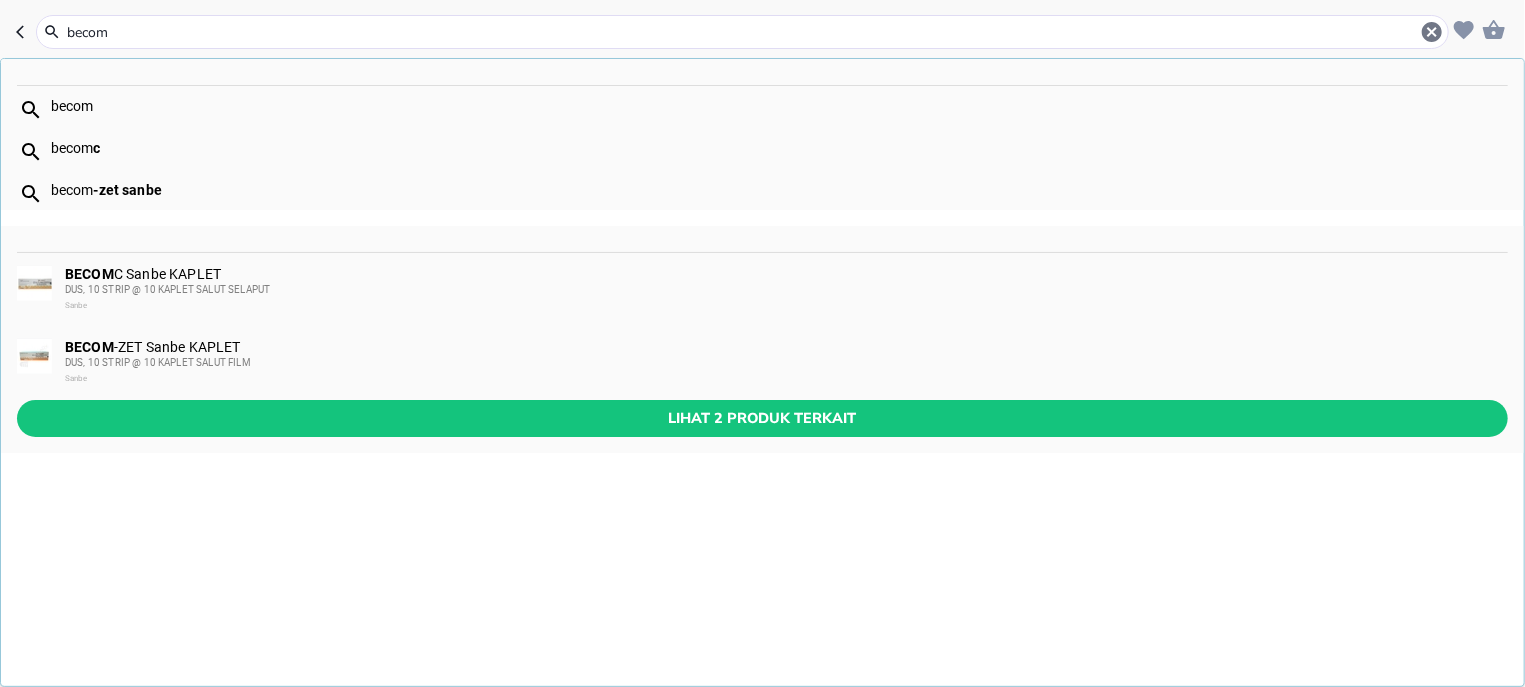type on "becom" 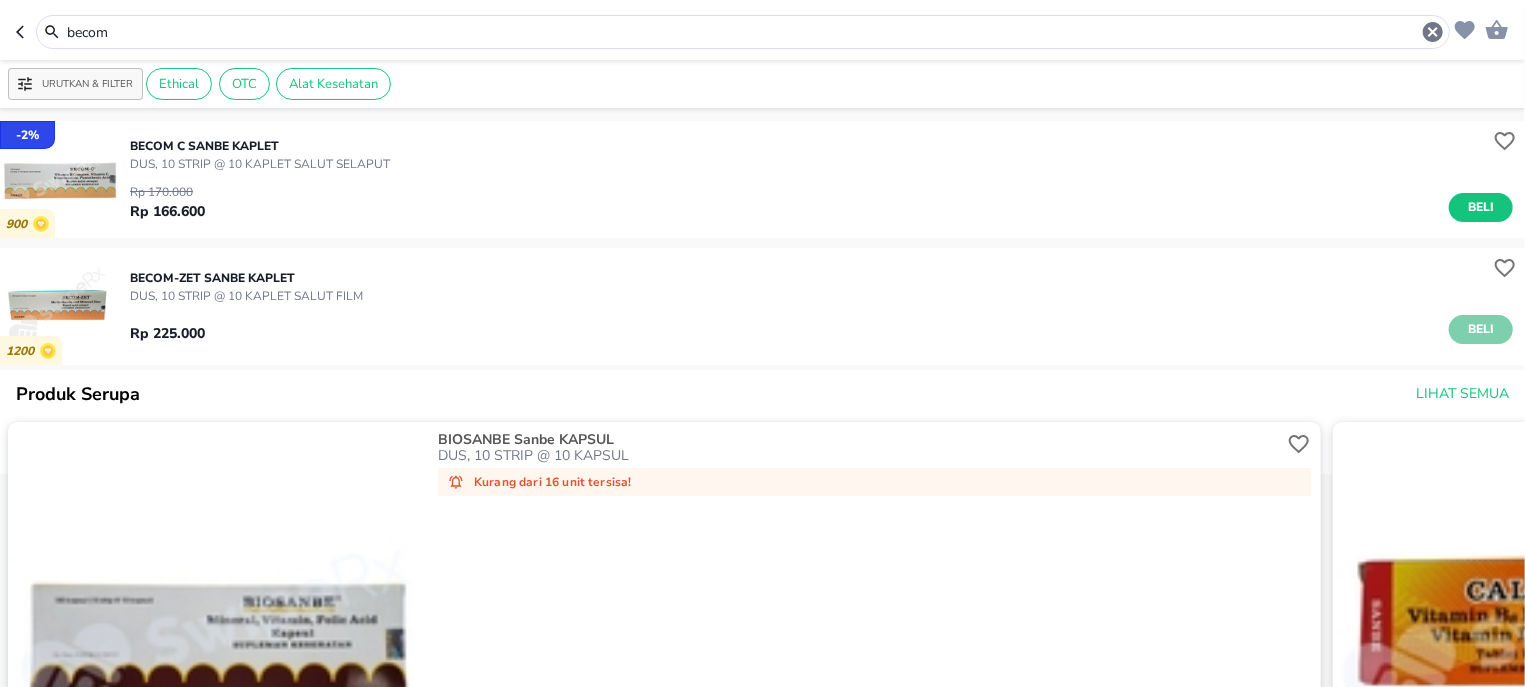 click on "Beli" at bounding box center [1481, 329] 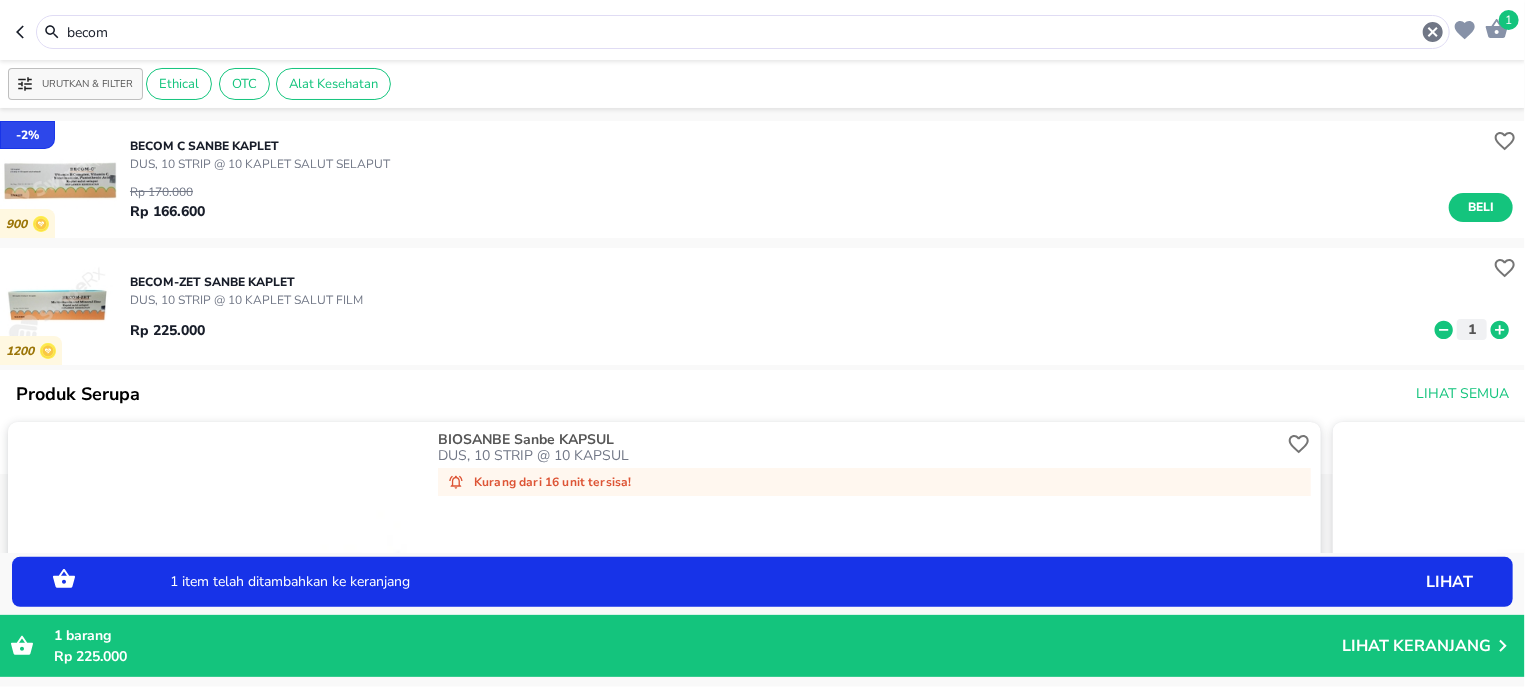 click 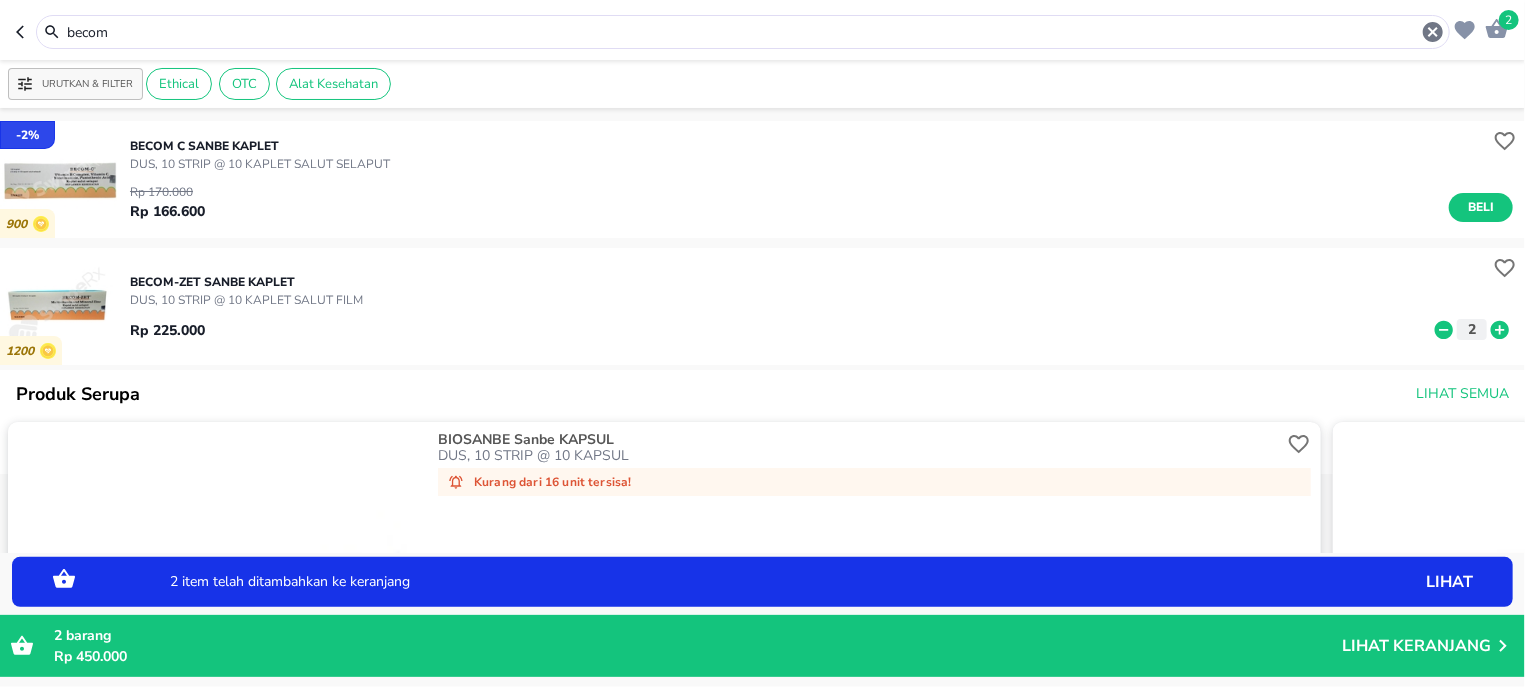 click on "becom" at bounding box center (743, 32) 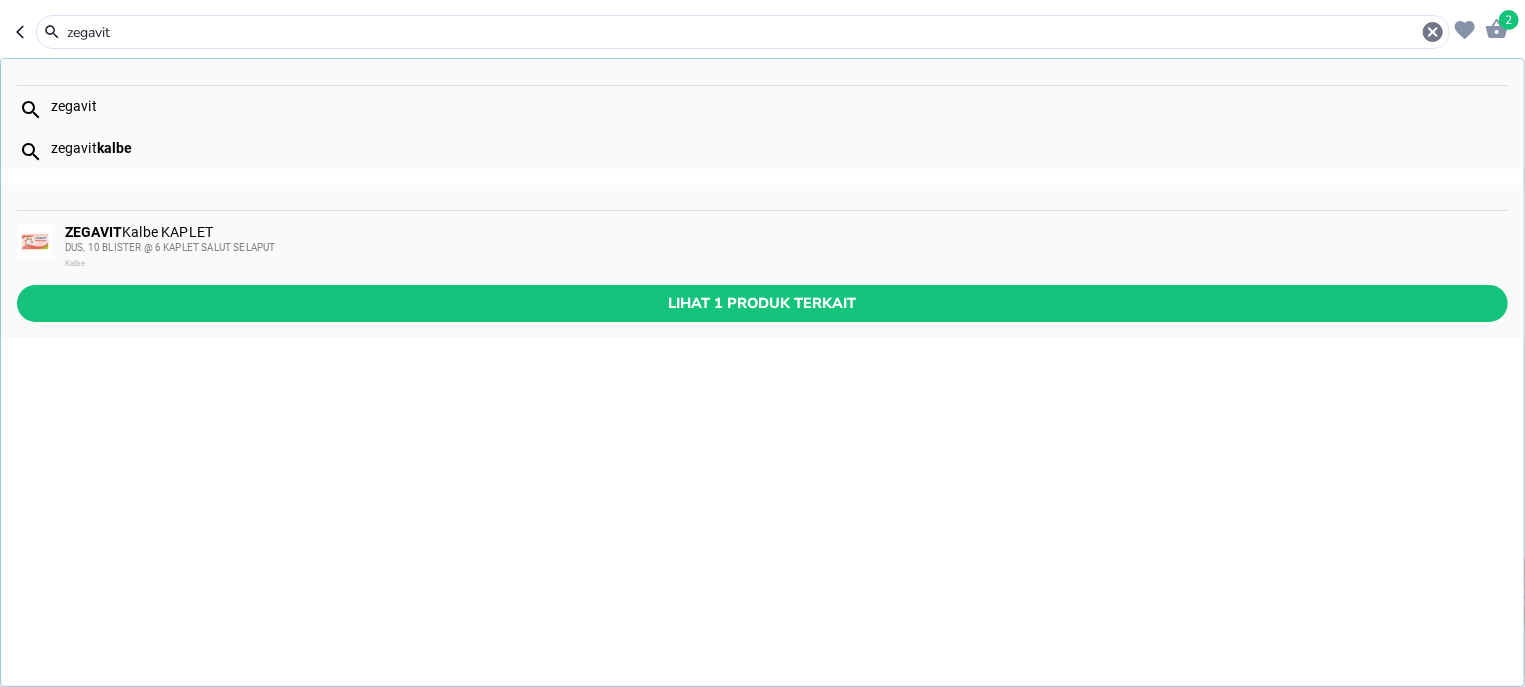 type on "zegavit" 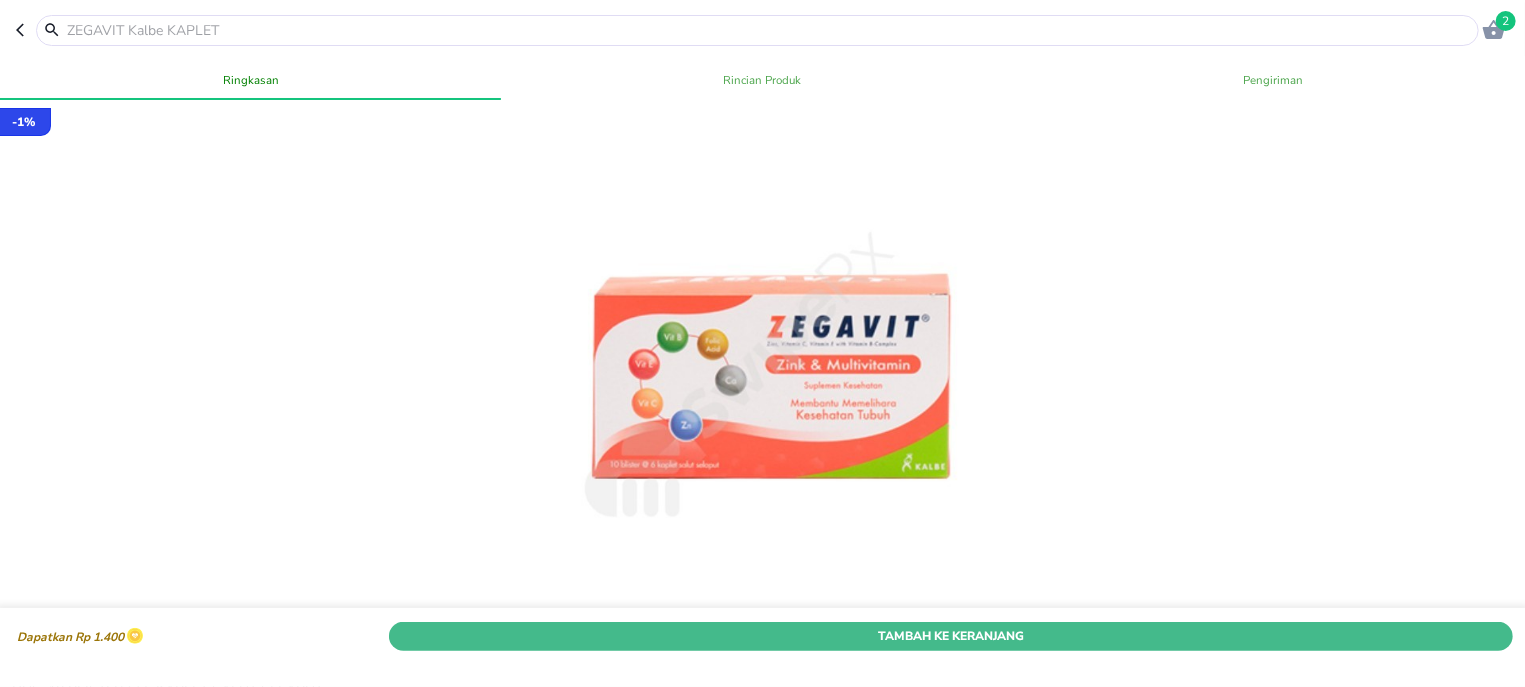 click on "Tambah Ke Keranjang" at bounding box center (951, 636) 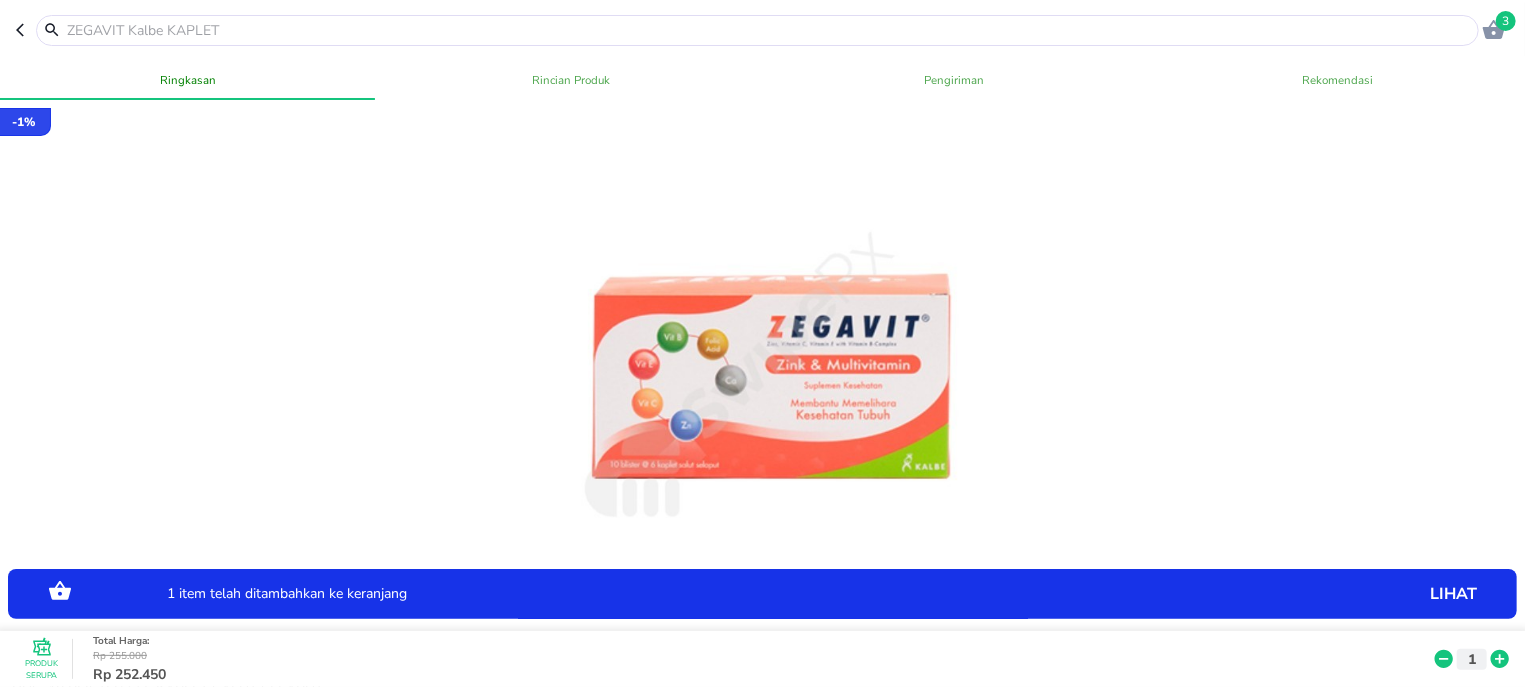 click at bounding box center [769, 30] 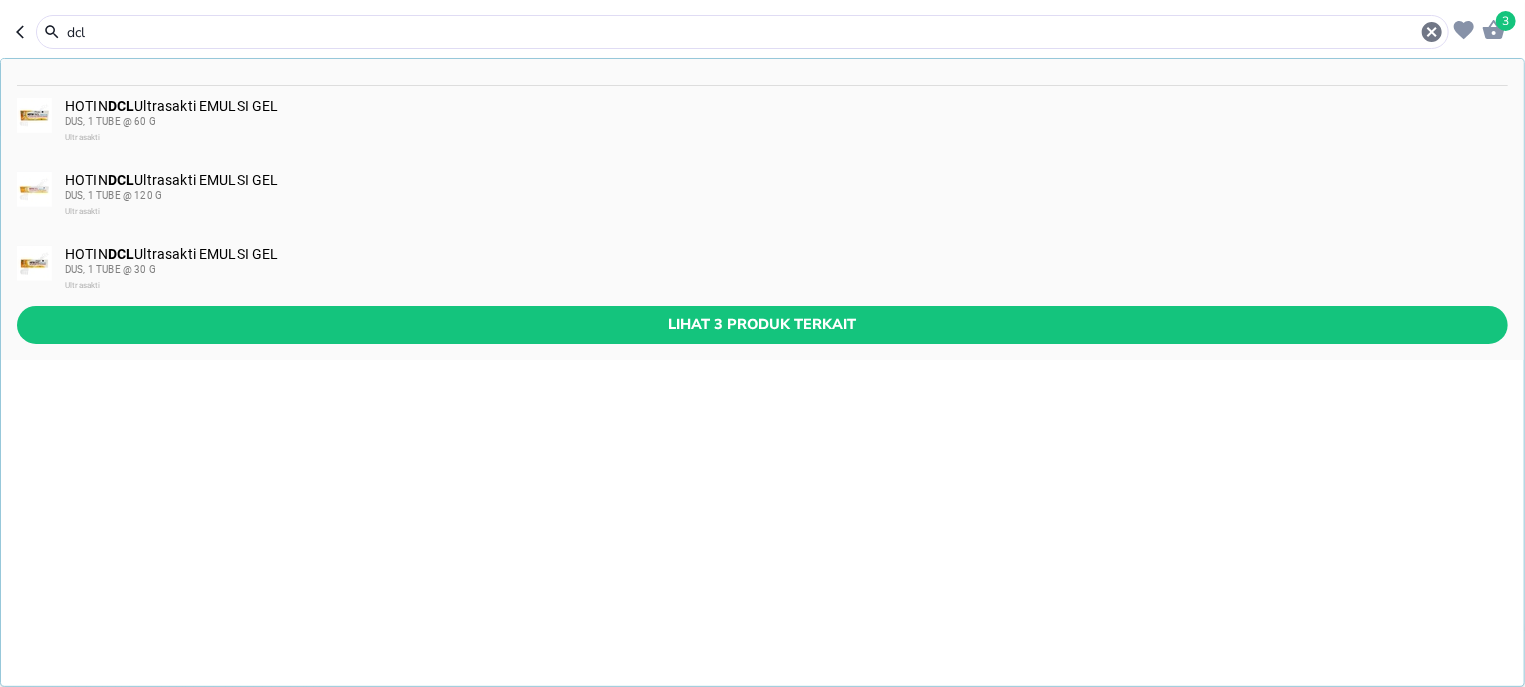 type on "dcl" 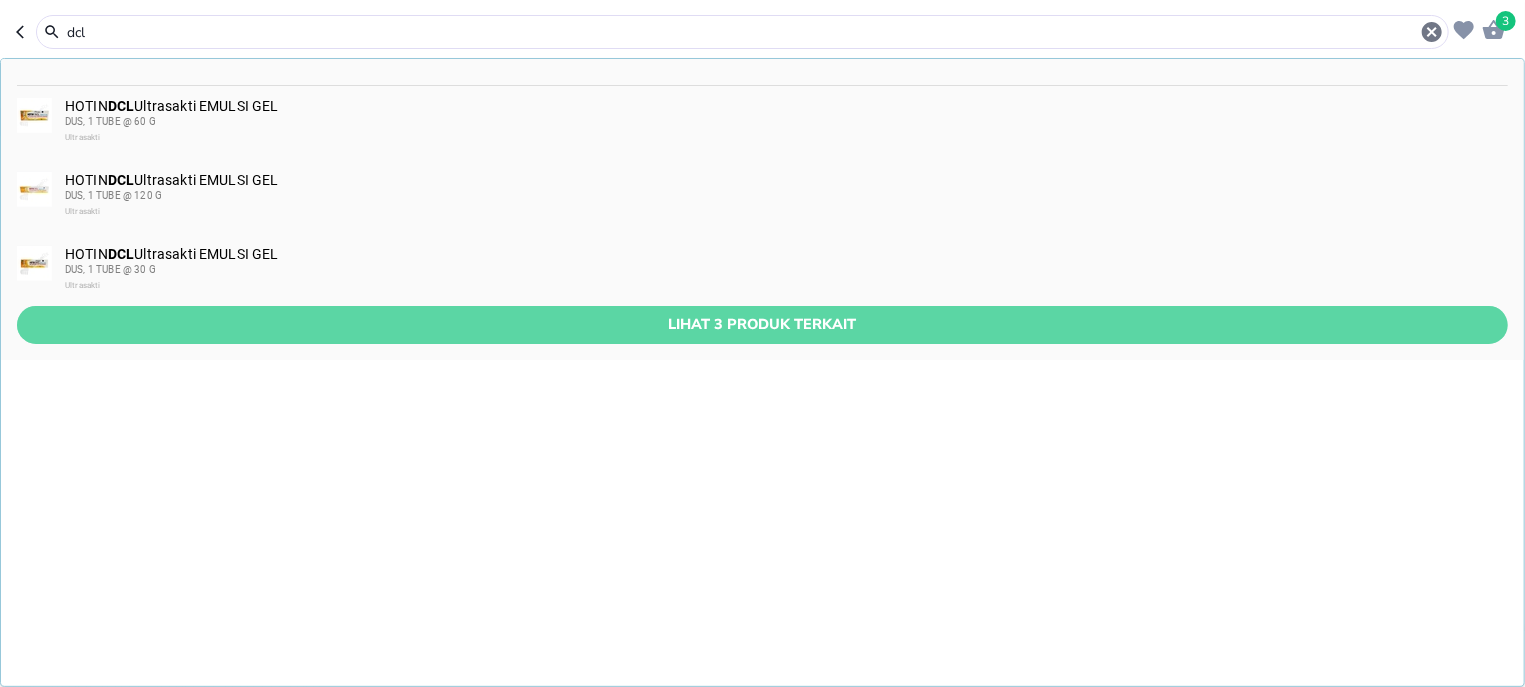 click on "Lihat 3 produk terkait" at bounding box center [762, 324] 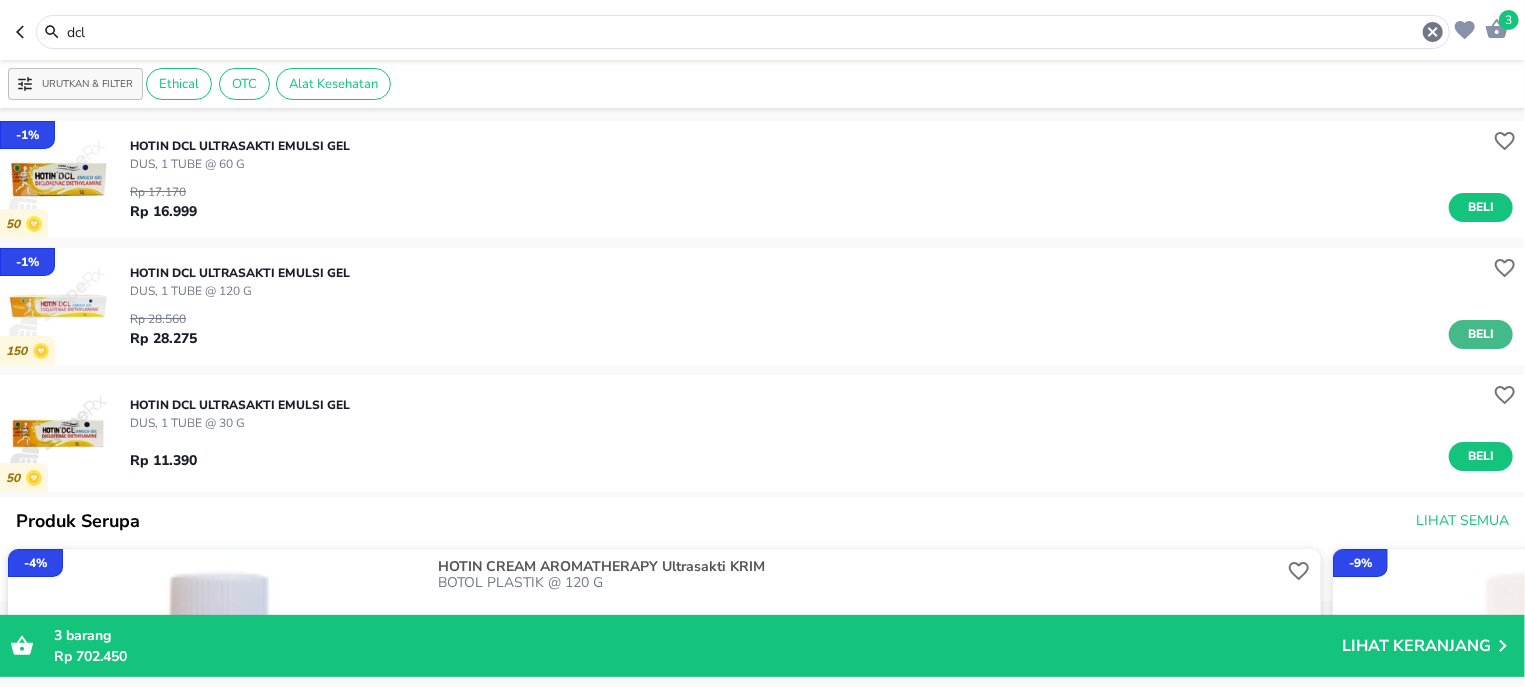 click on "Beli" at bounding box center [1481, 334] 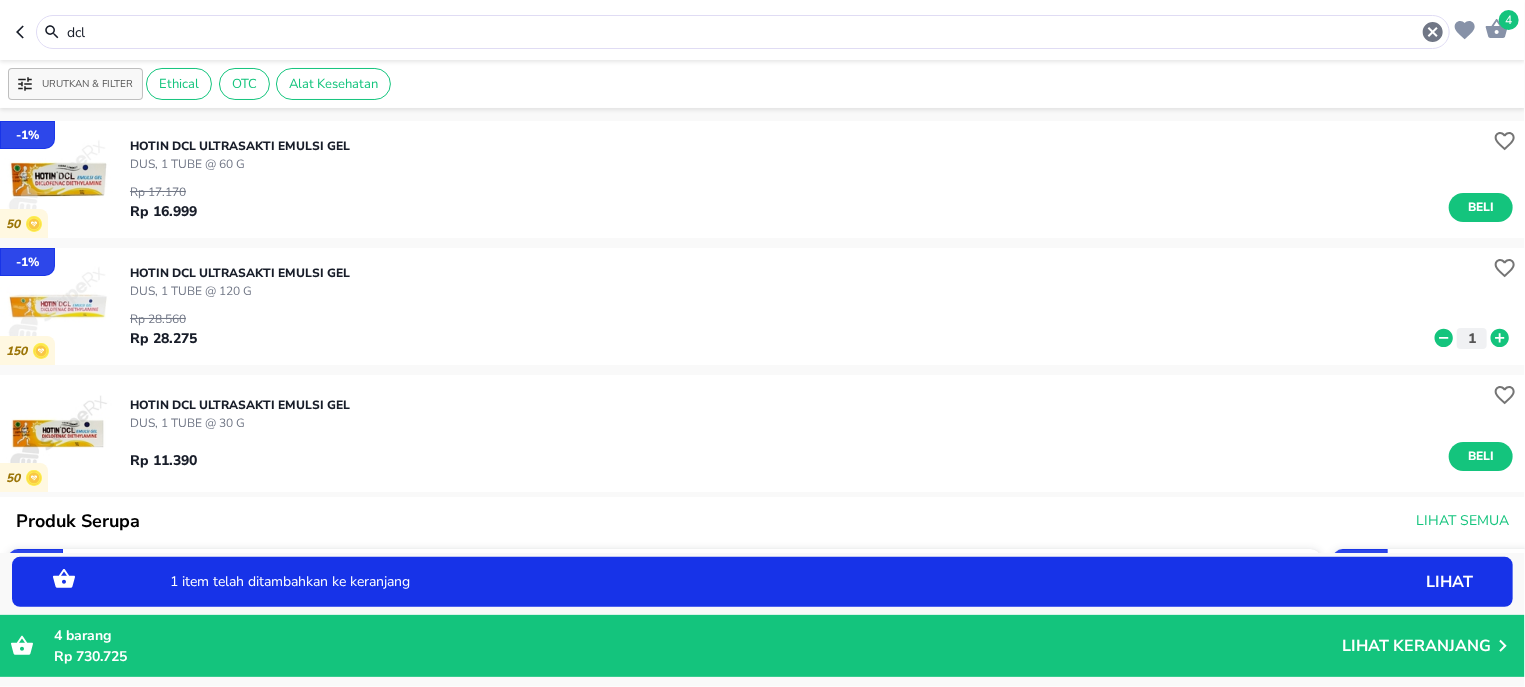 click 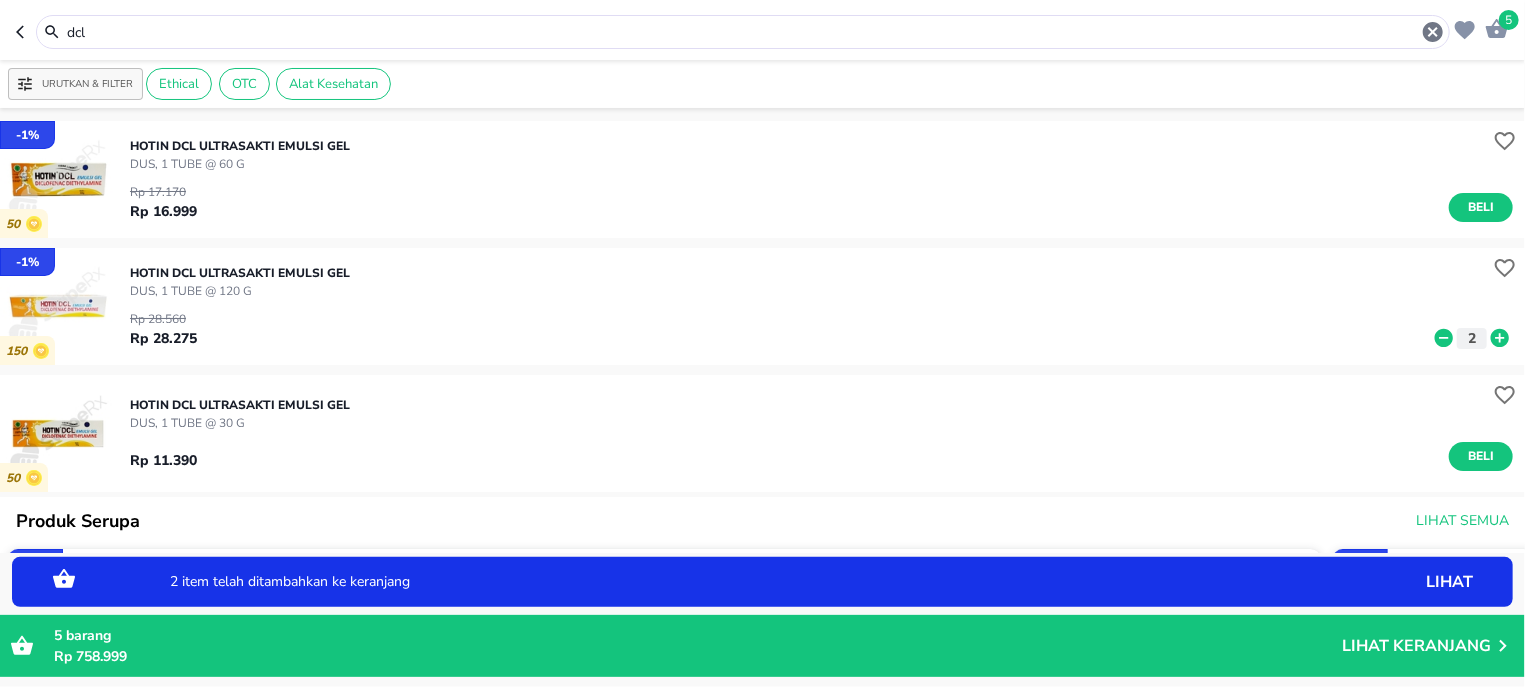 click 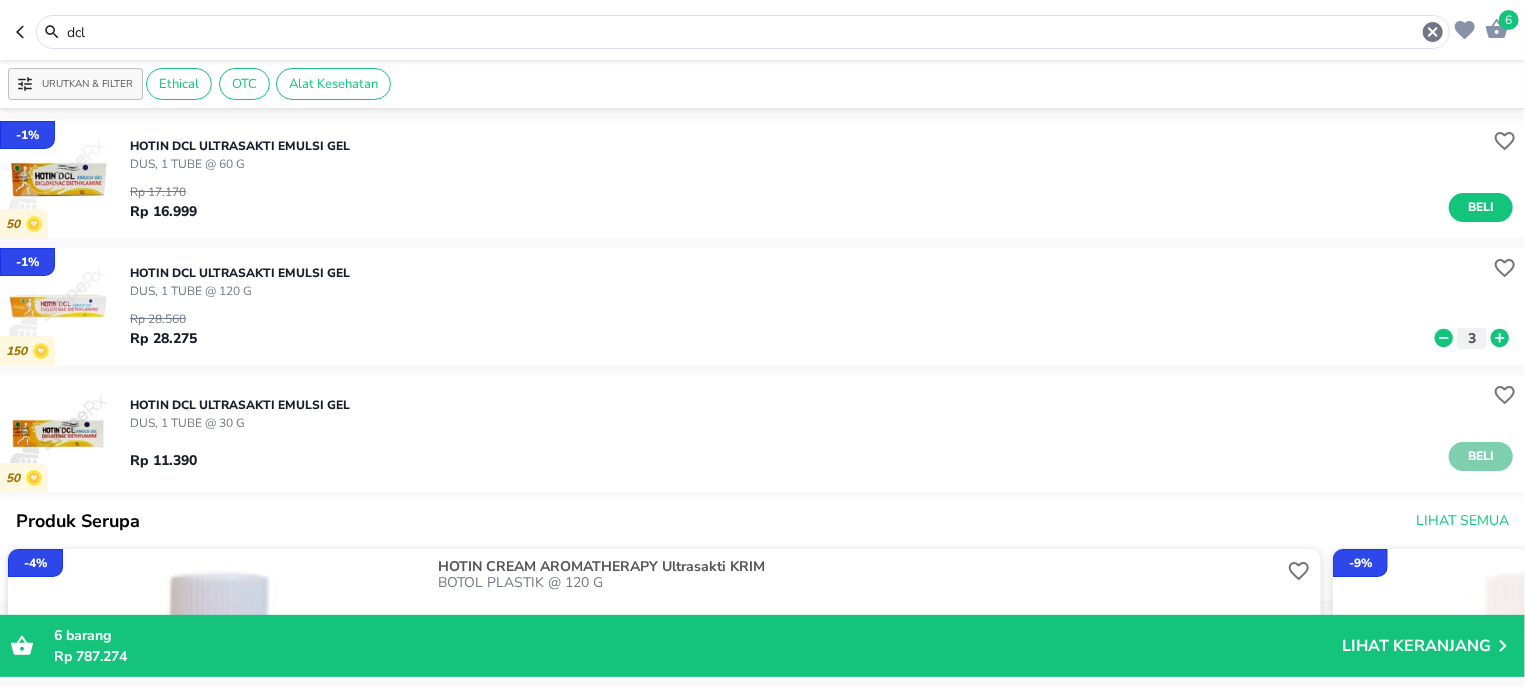 click on "Beli" at bounding box center (1481, 456) 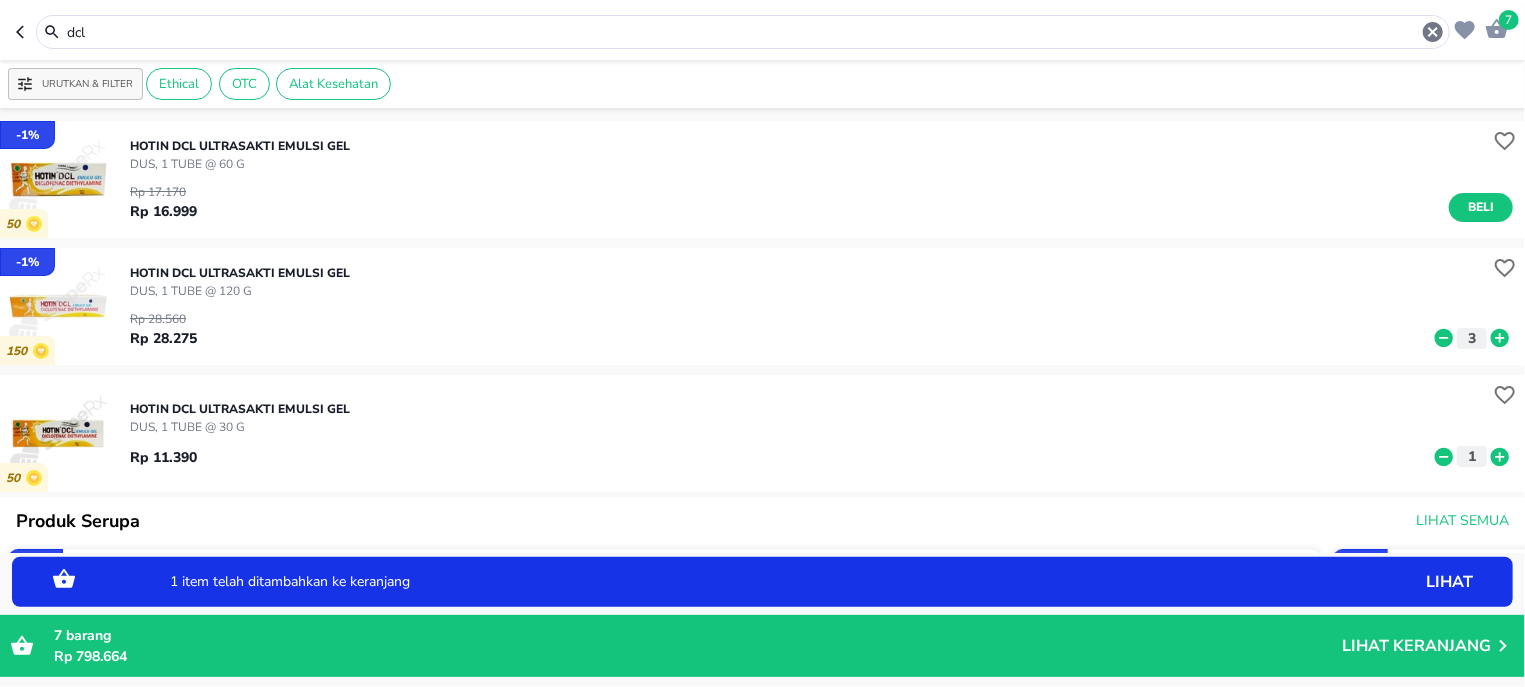 click 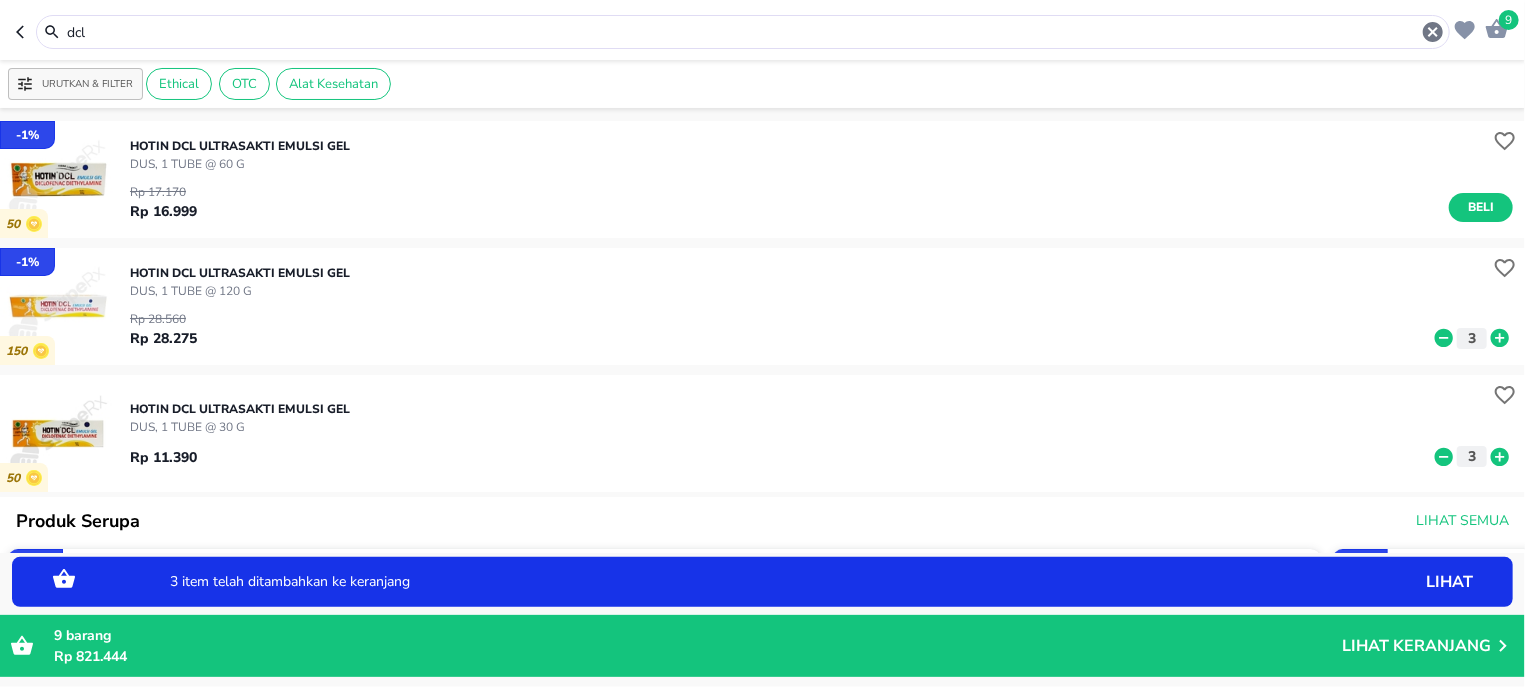 click 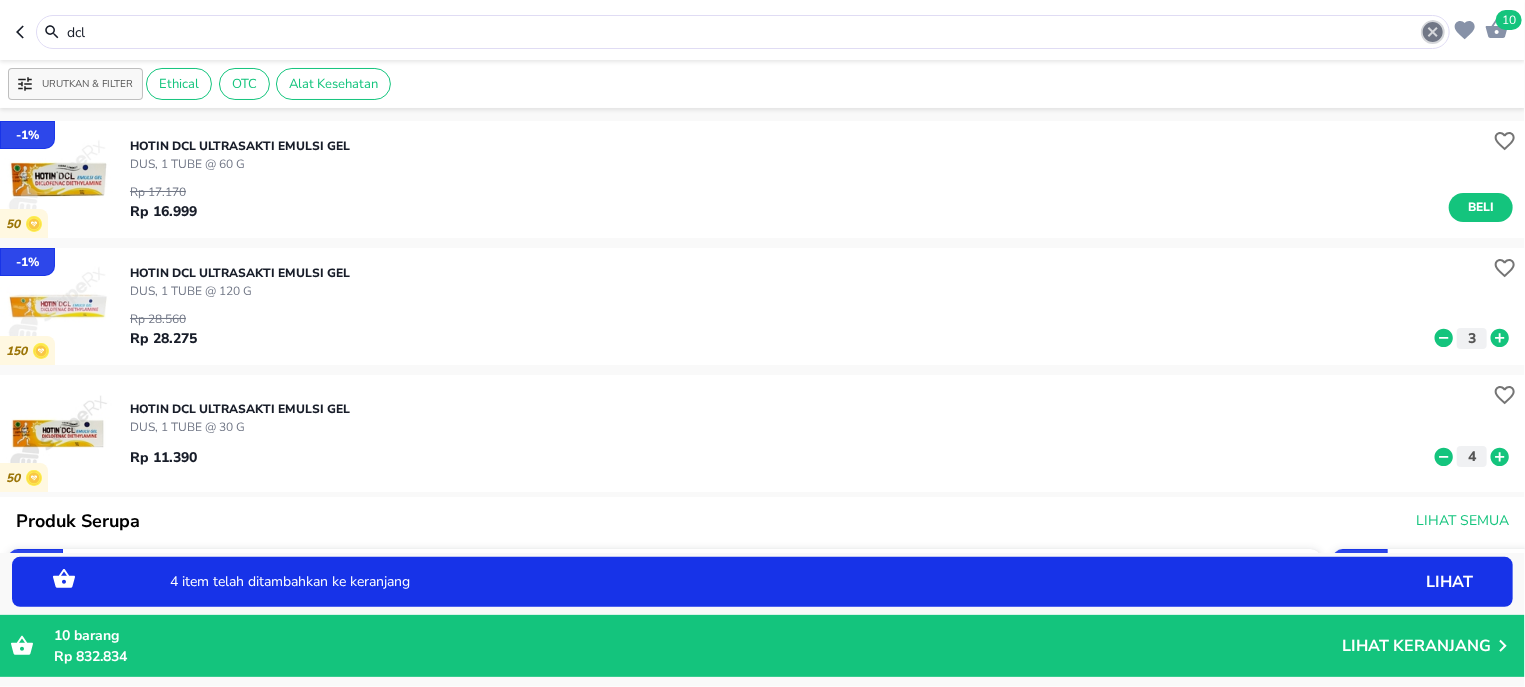 click 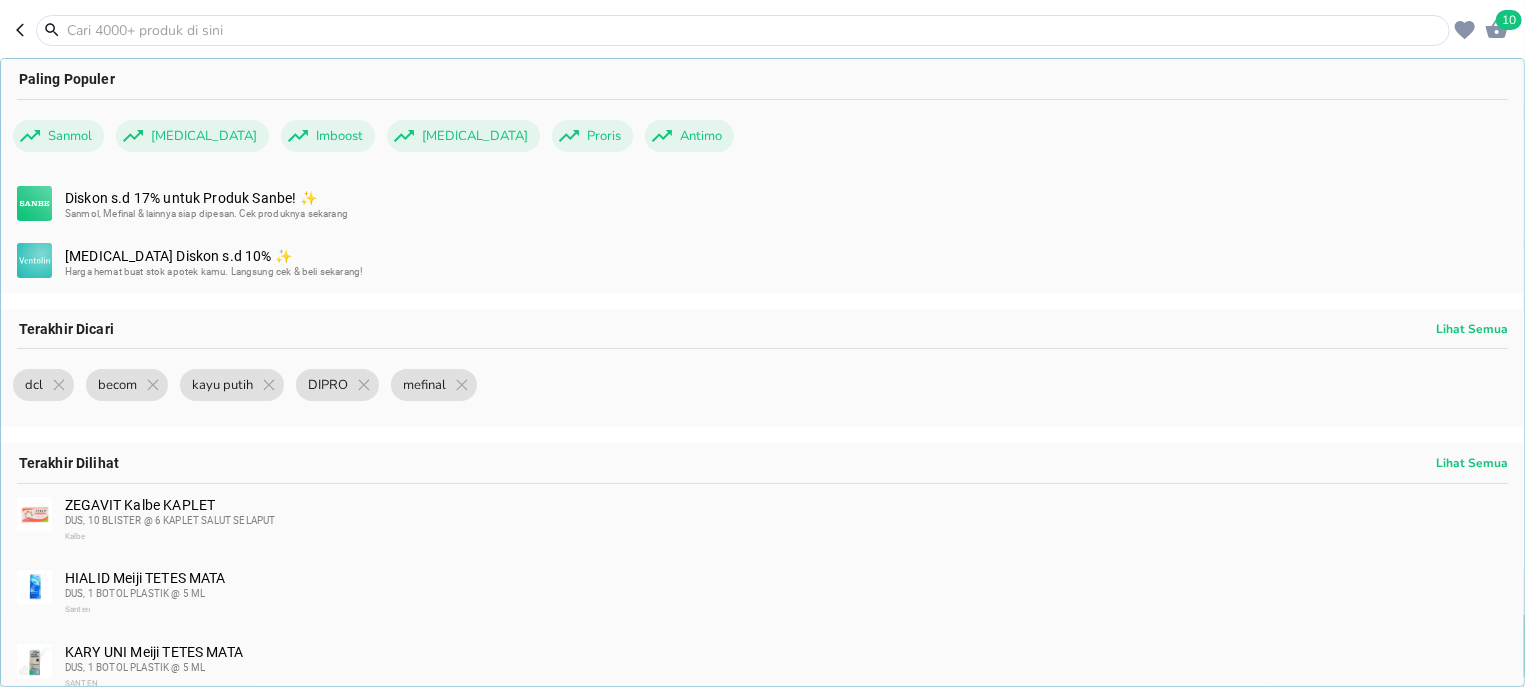 click at bounding box center [755, 30] 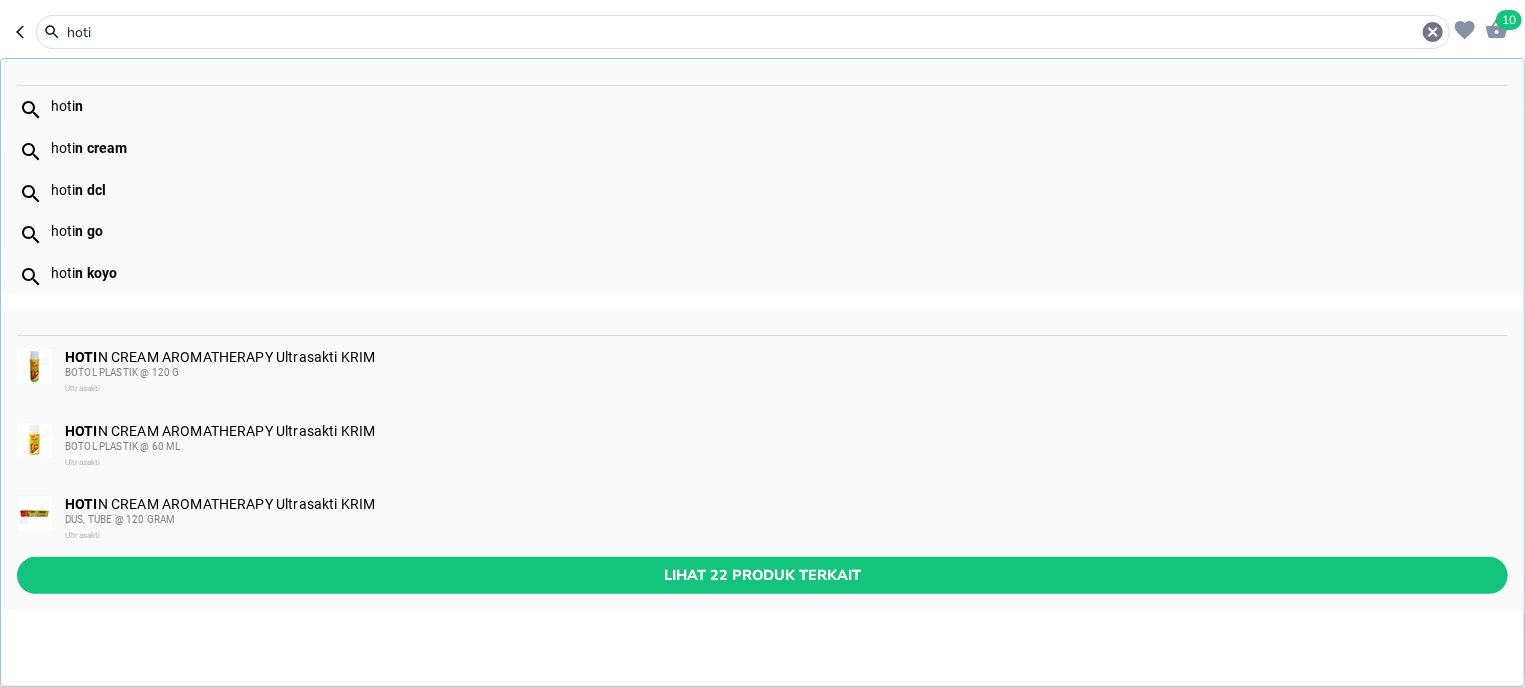 type on "hoti" 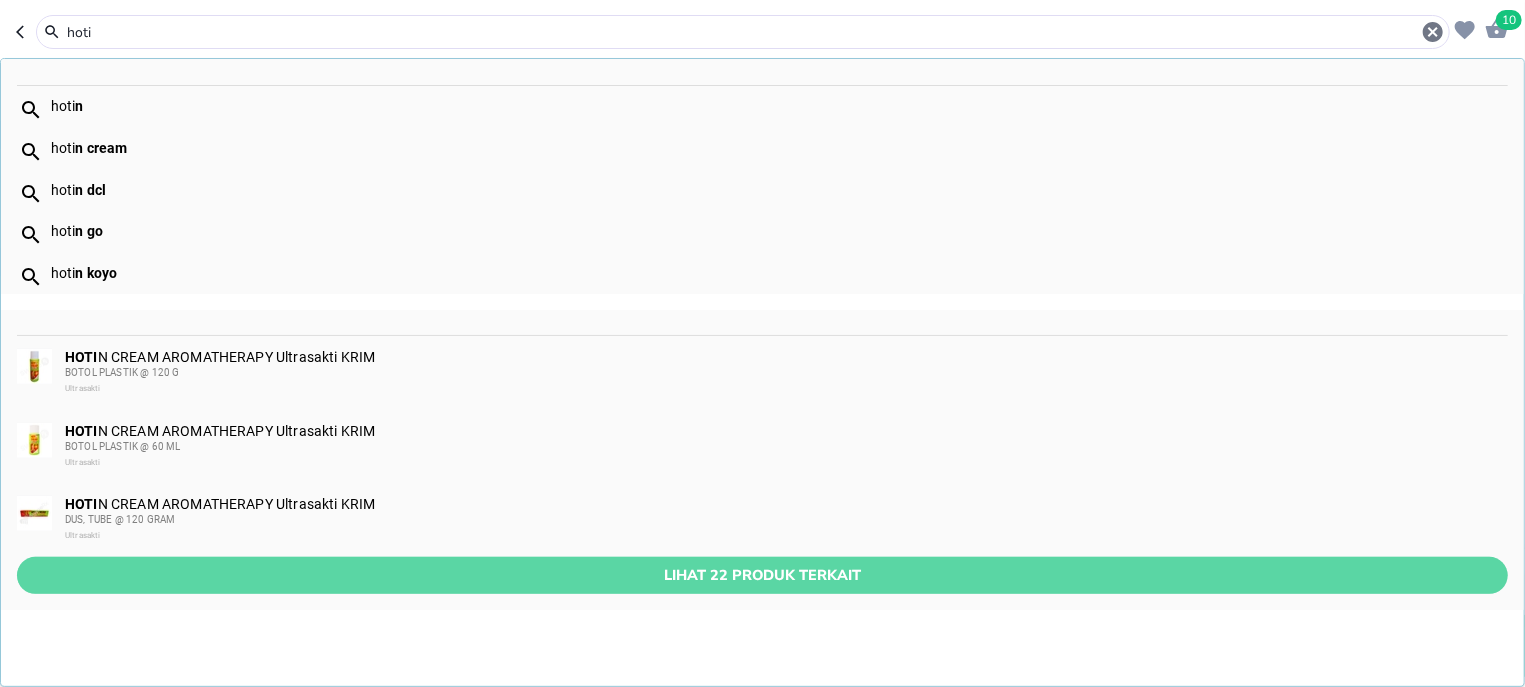 click on "Lihat 22 produk terkait" at bounding box center (762, 575) 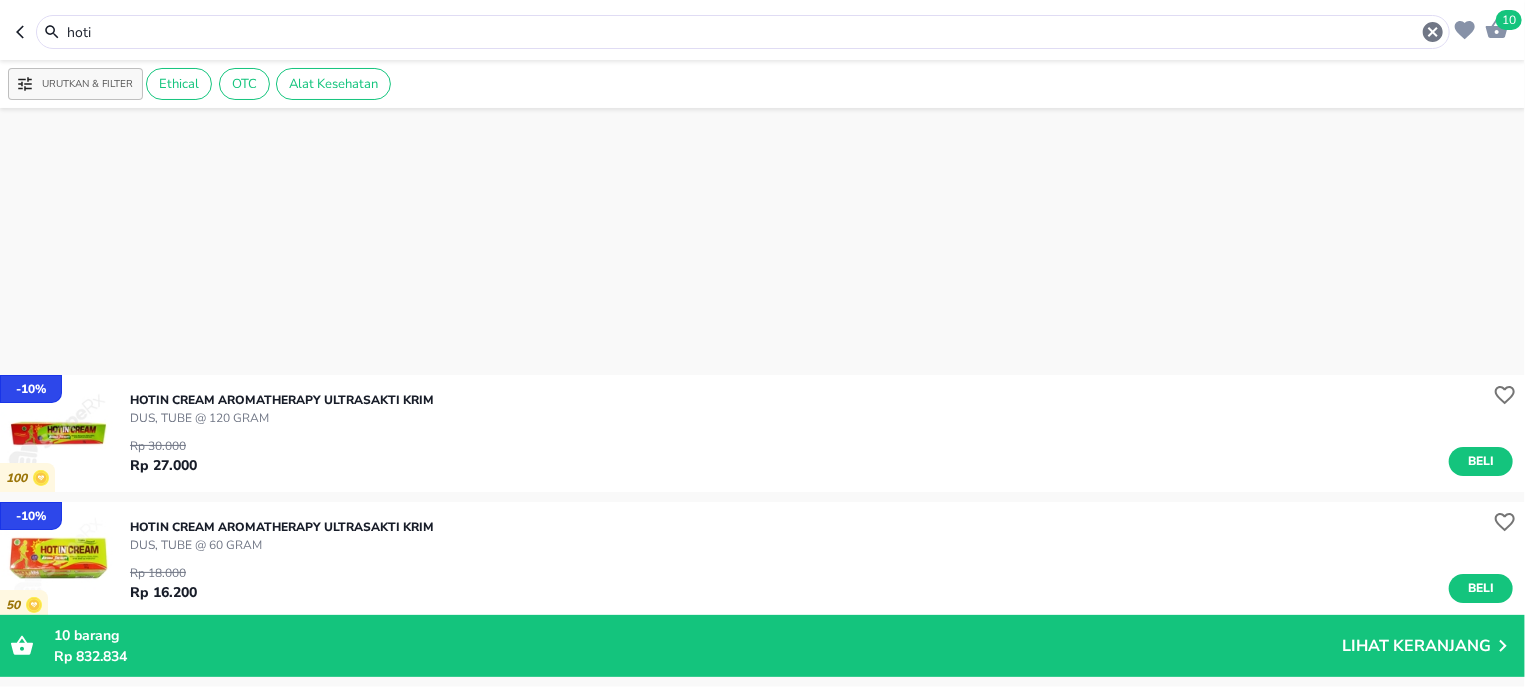 scroll, scrollTop: 637, scrollLeft: 0, axis: vertical 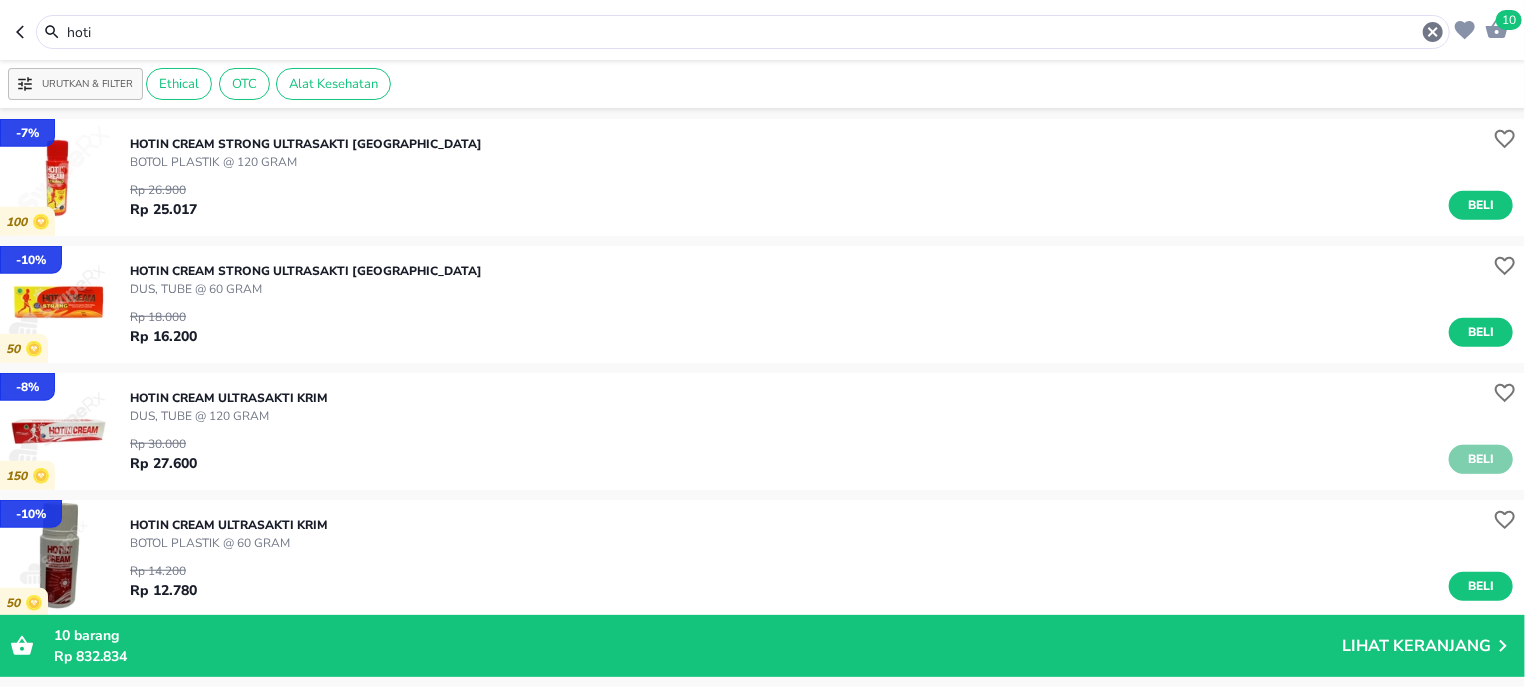 click on "Beli" at bounding box center (1481, 459) 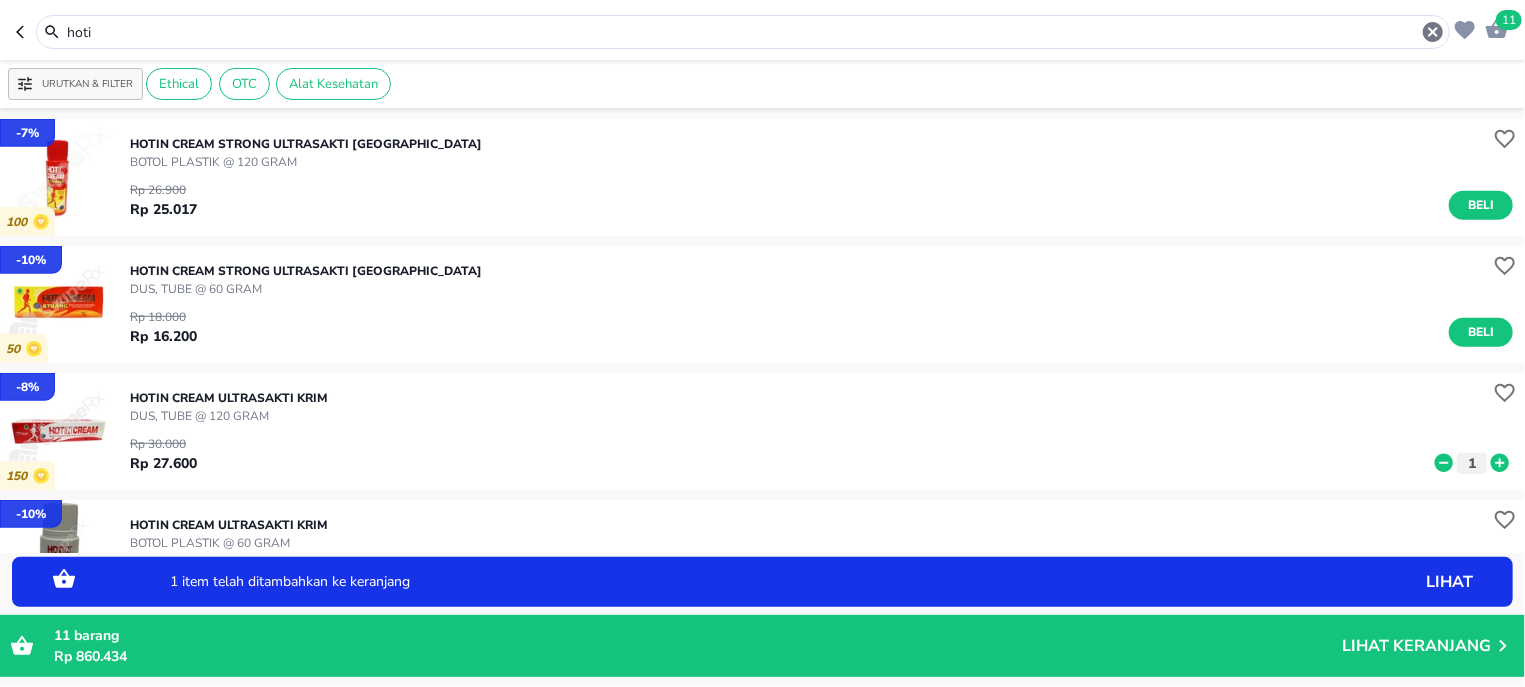 click 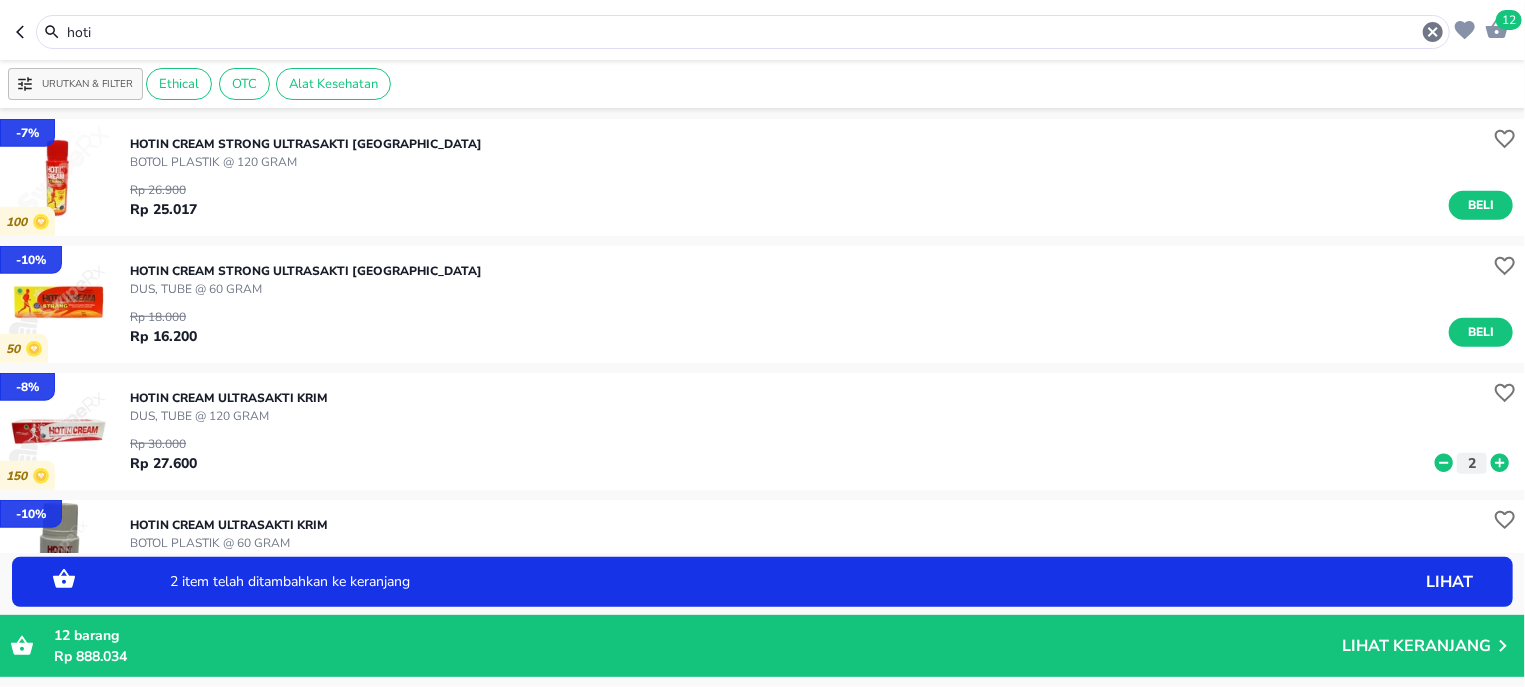 click 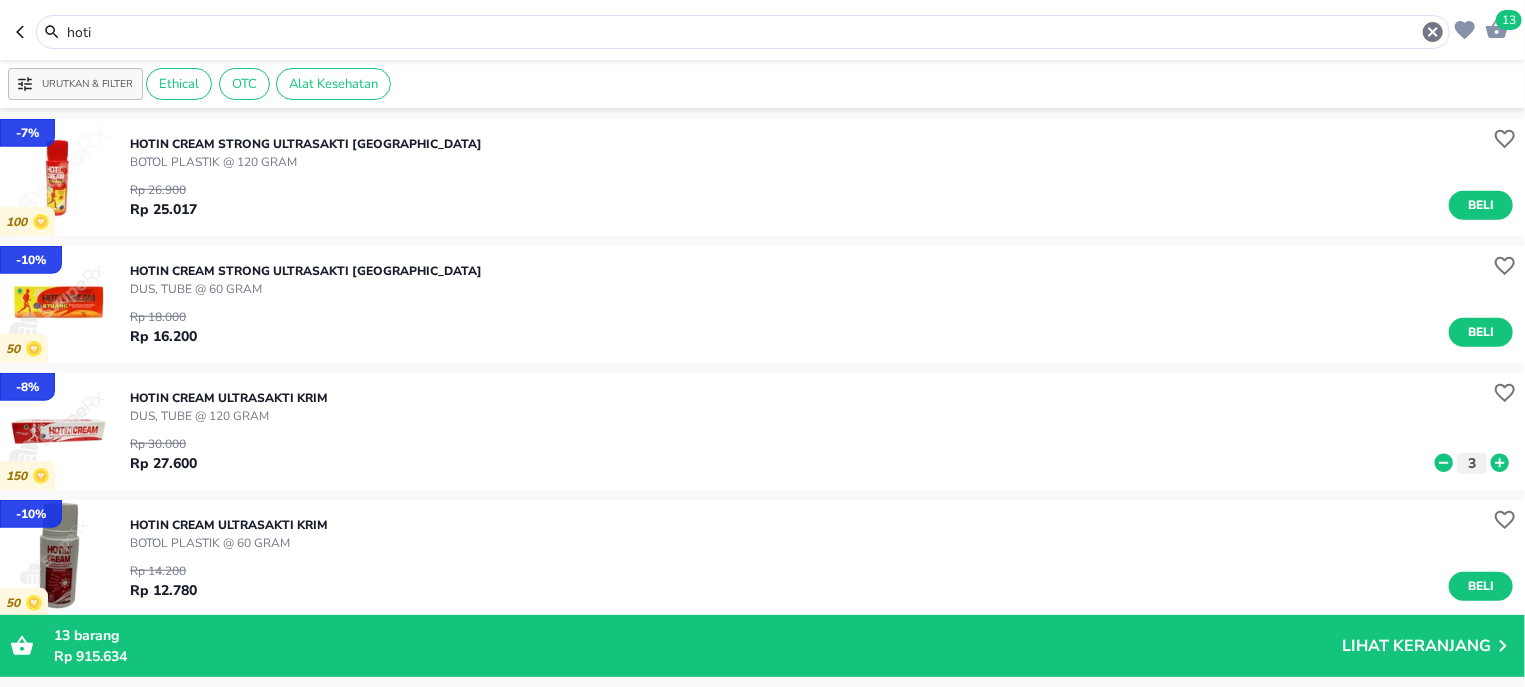 click on "hoti" at bounding box center (743, 32) 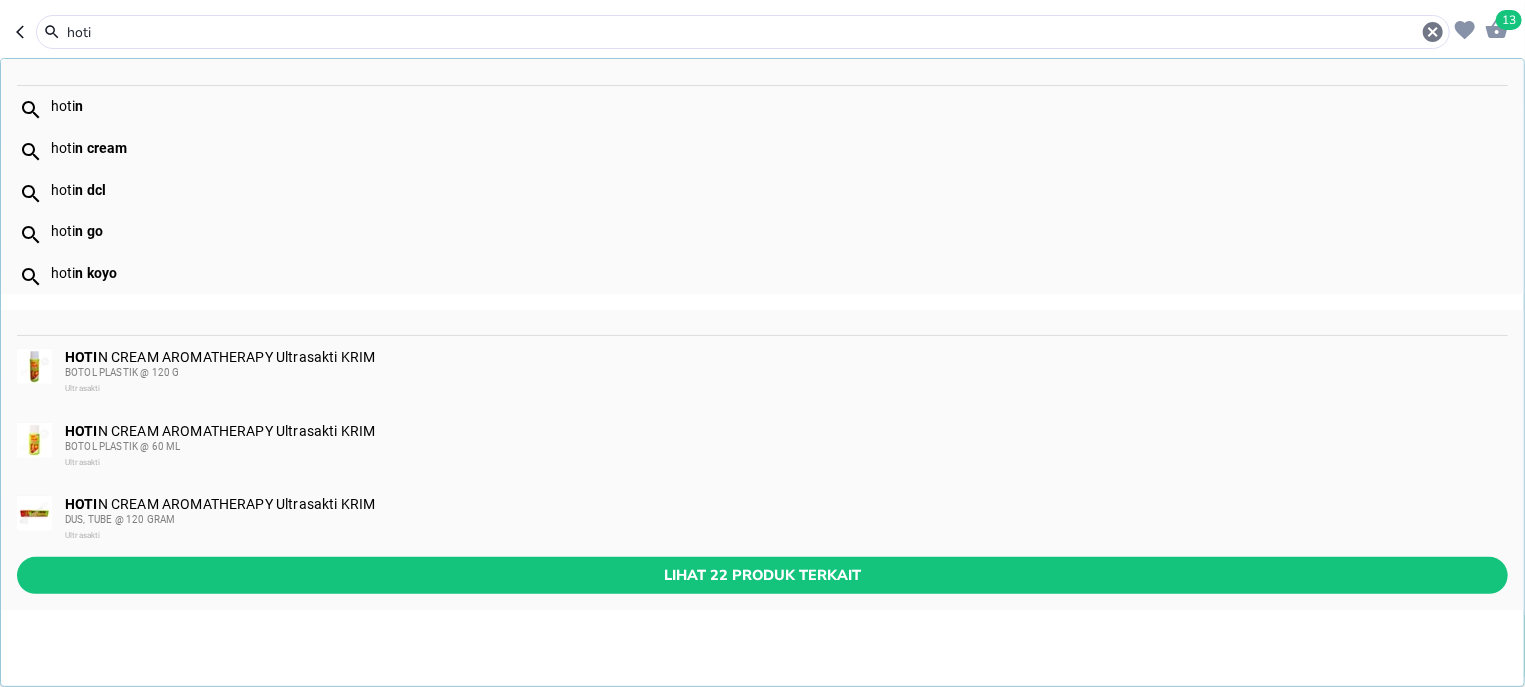 click on "hoti" at bounding box center (743, 32) 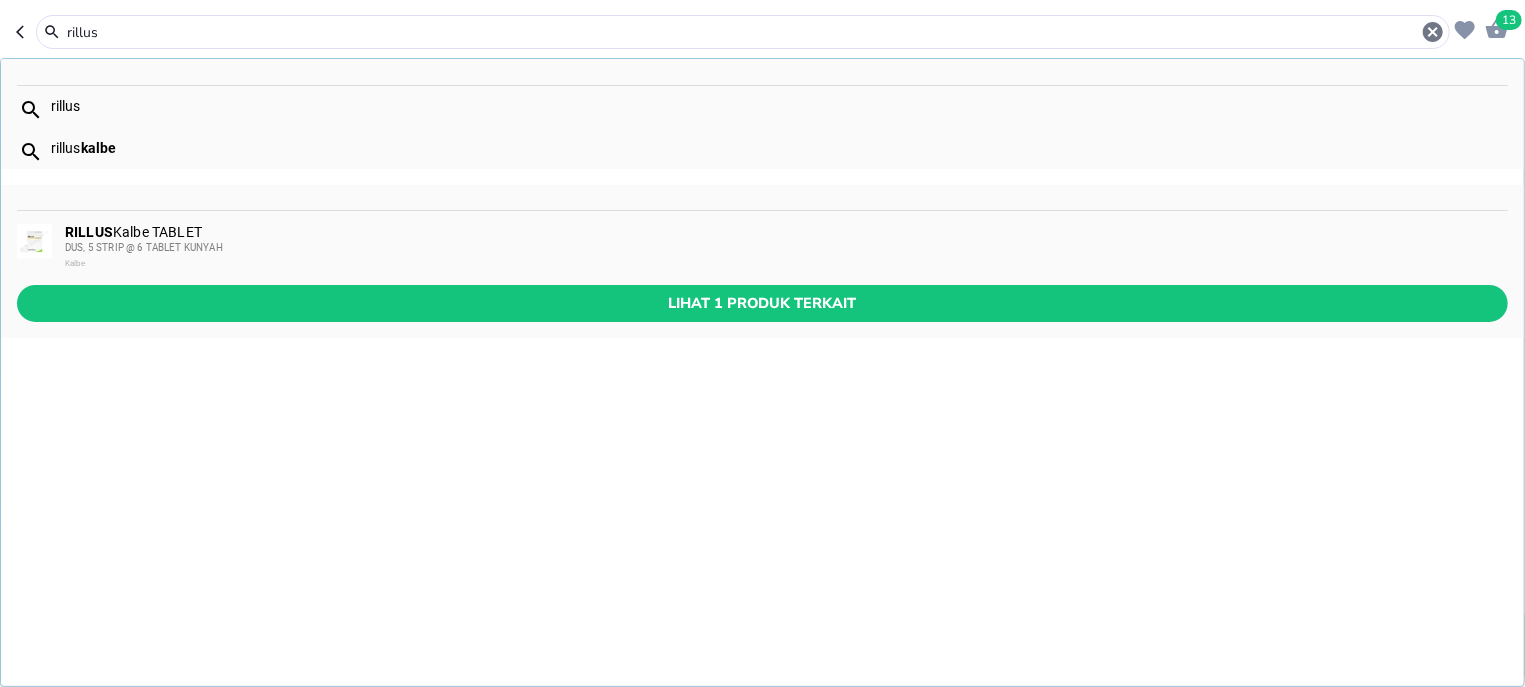 type on "rillus" 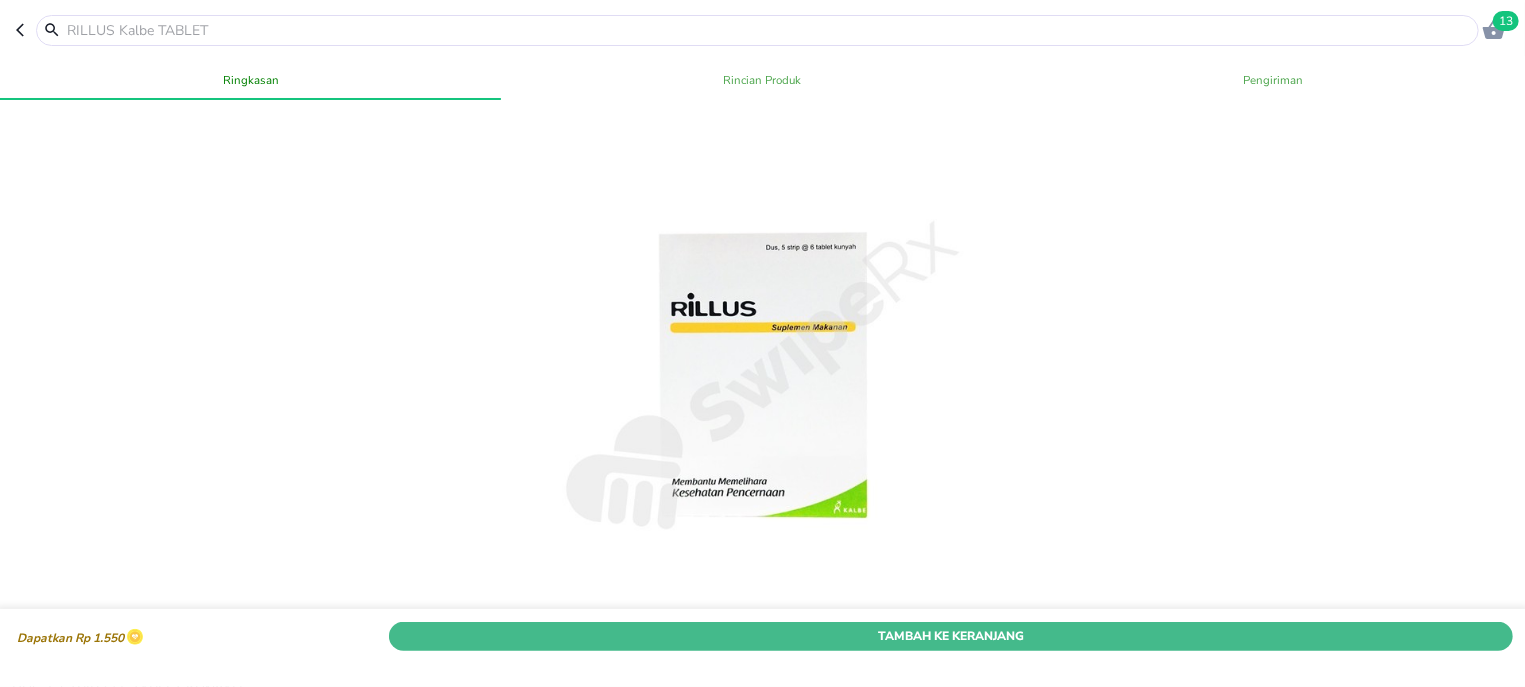 click on "Tambah Ke Keranjang" at bounding box center [951, 636] 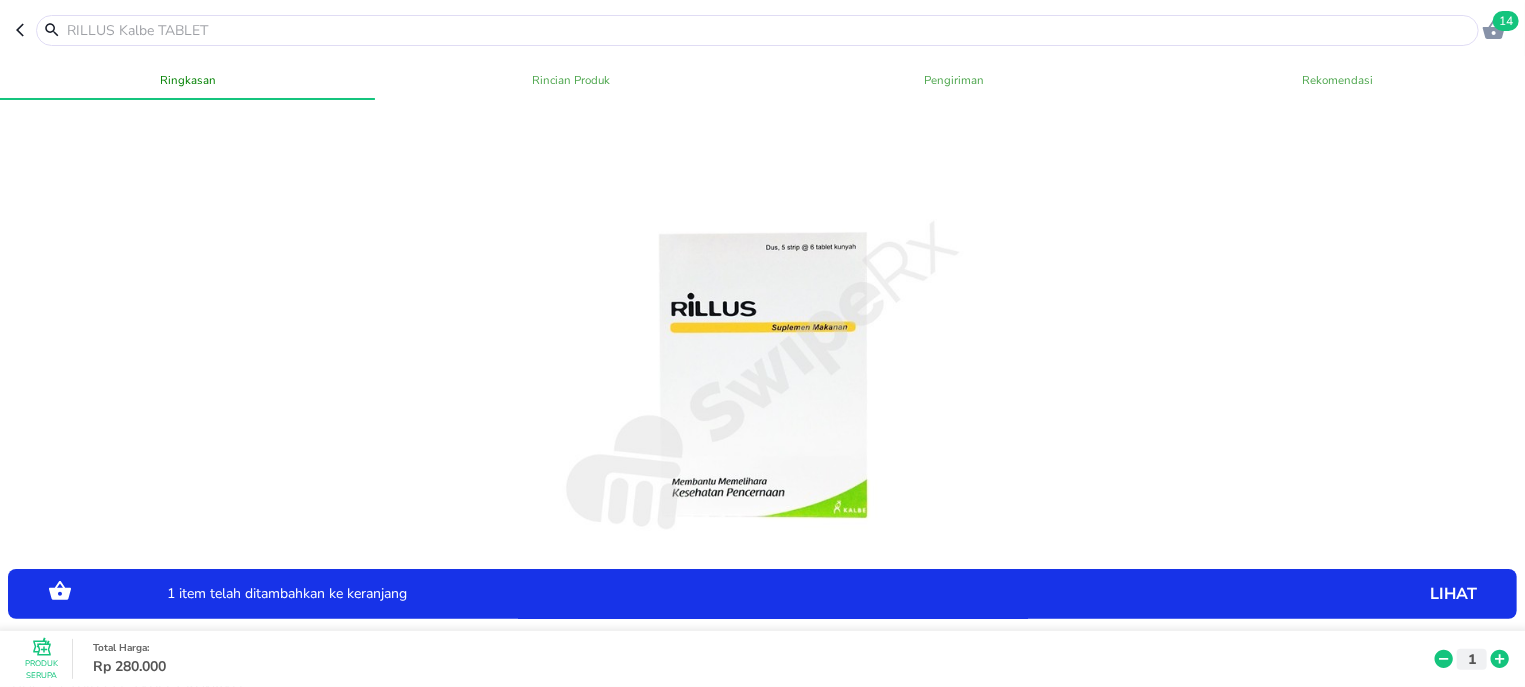 click at bounding box center [769, 30] 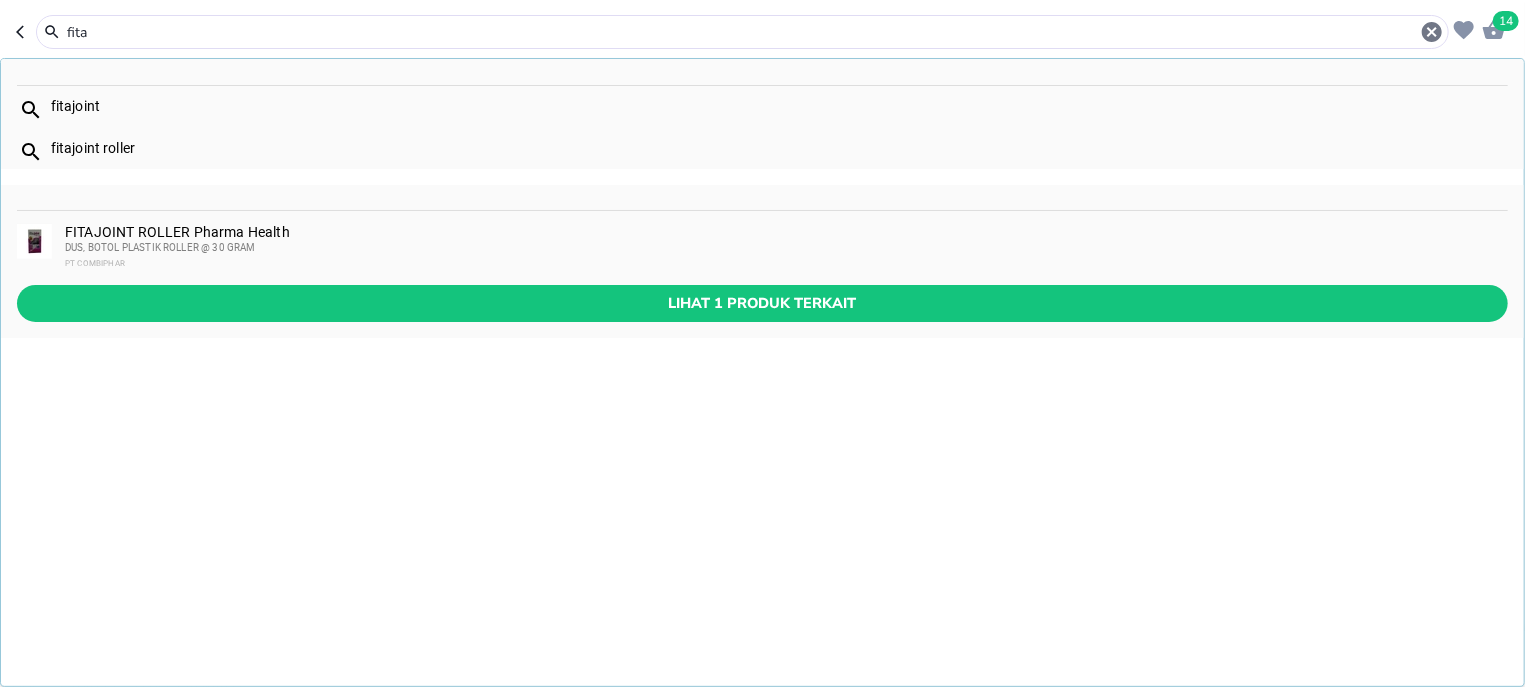 type on "fita" 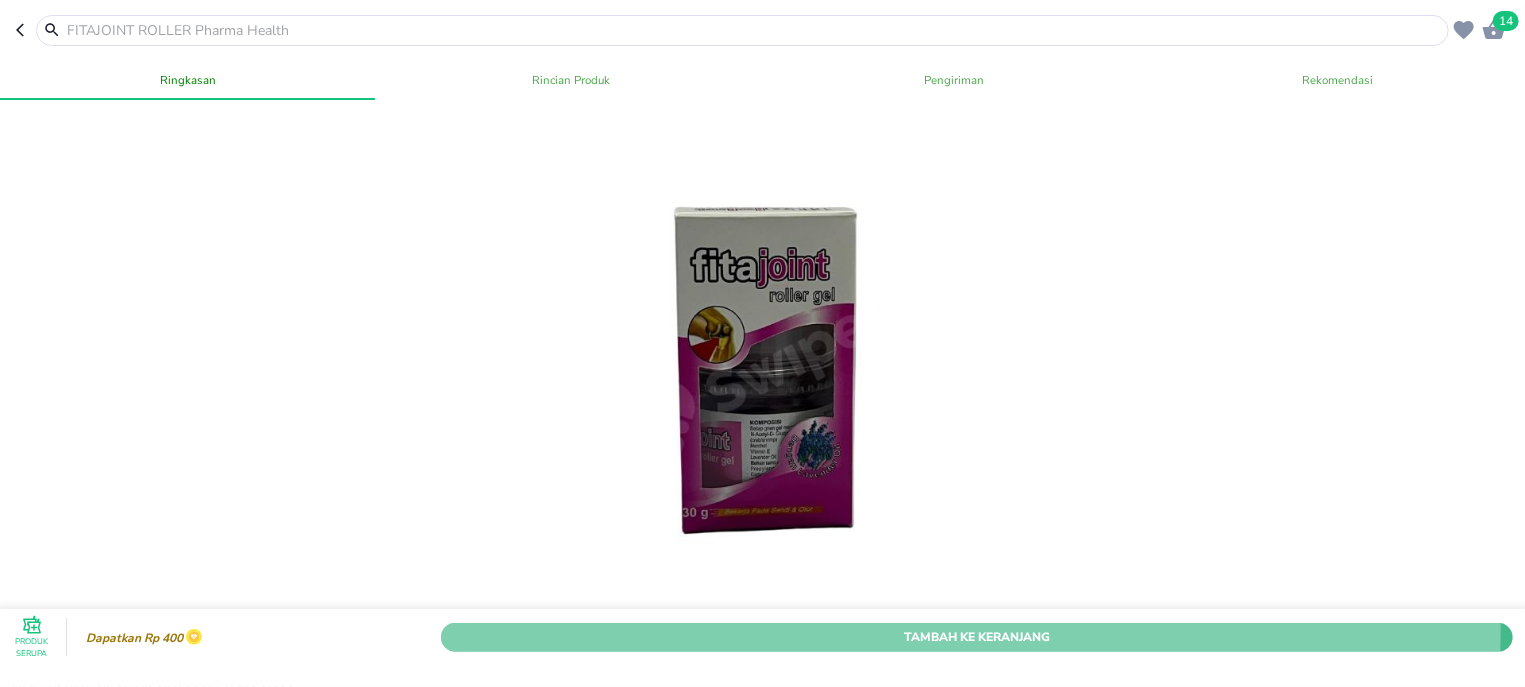 click on "Tambah Ke Keranjang" at bounding box center (977, 636) 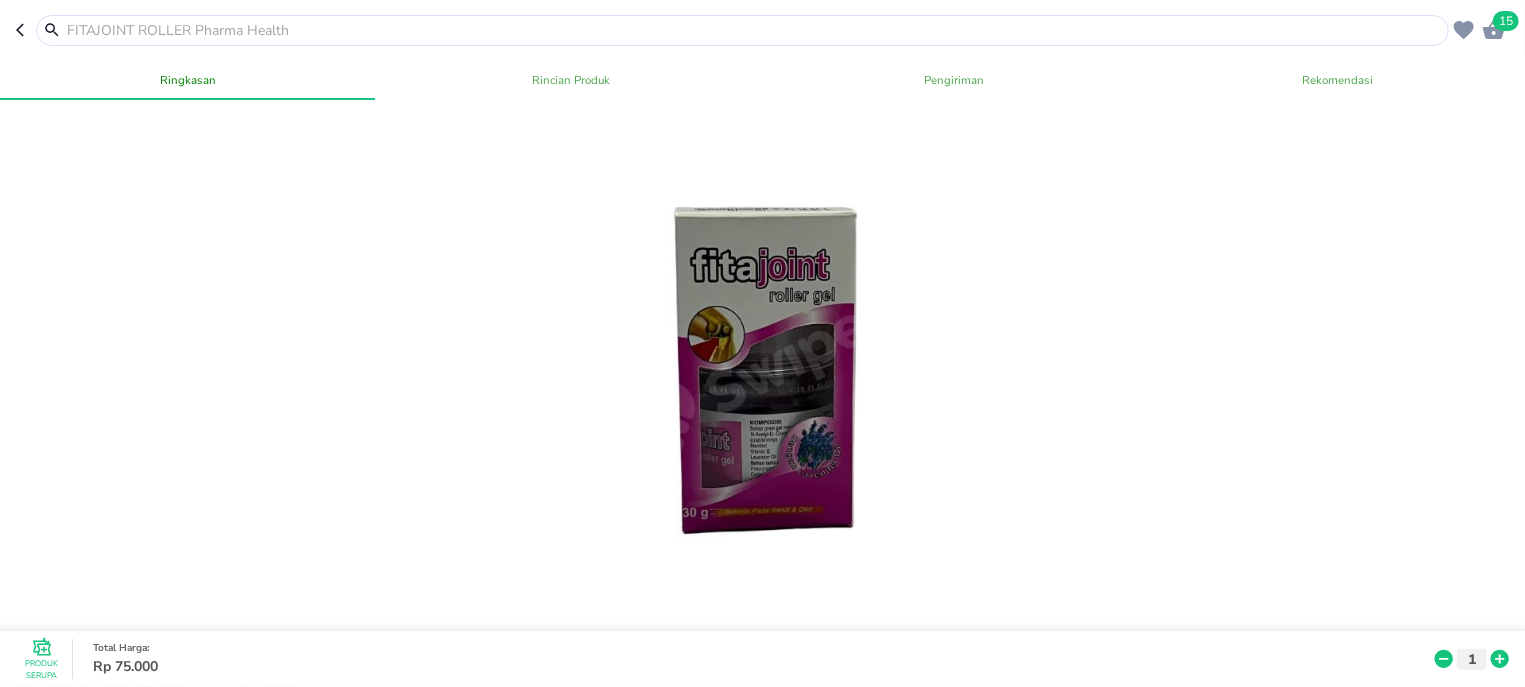 click on "15" at bounding box center [762, 30] 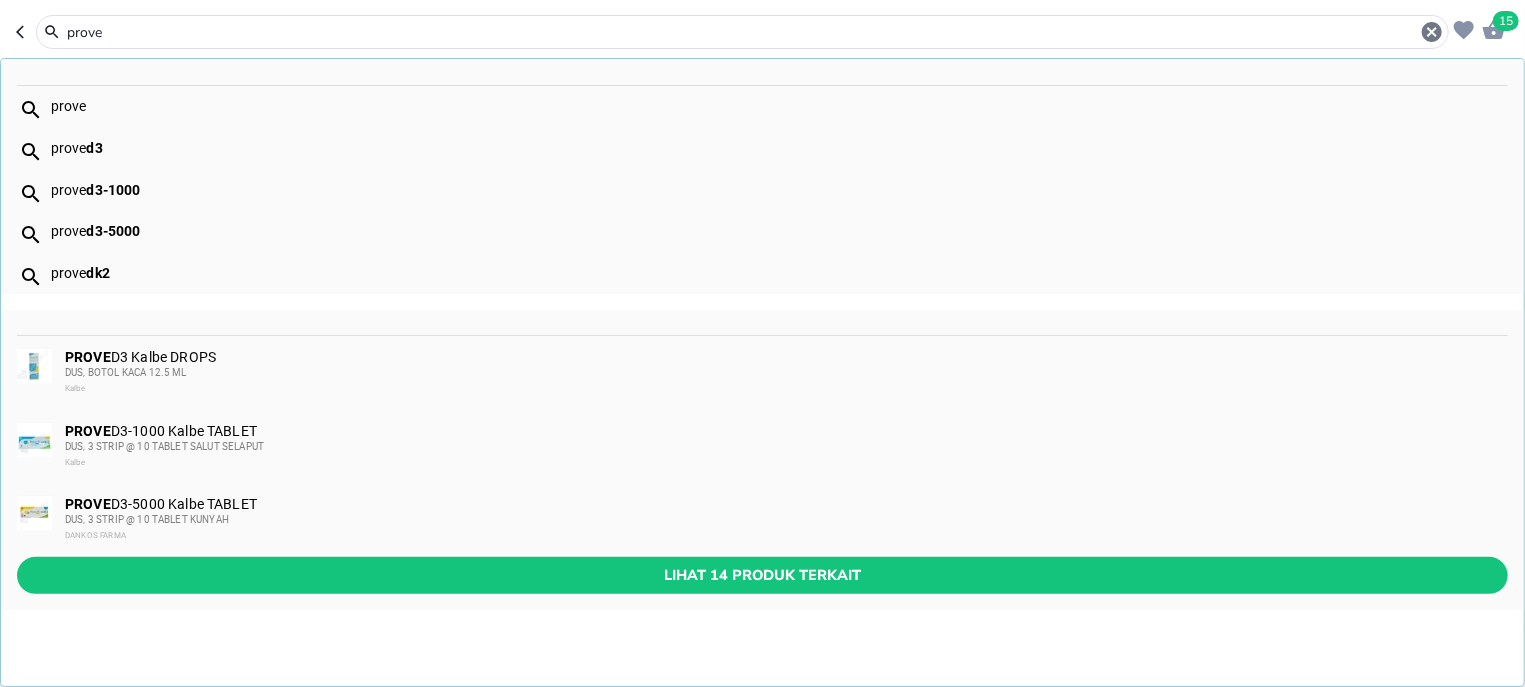 type on "prove" 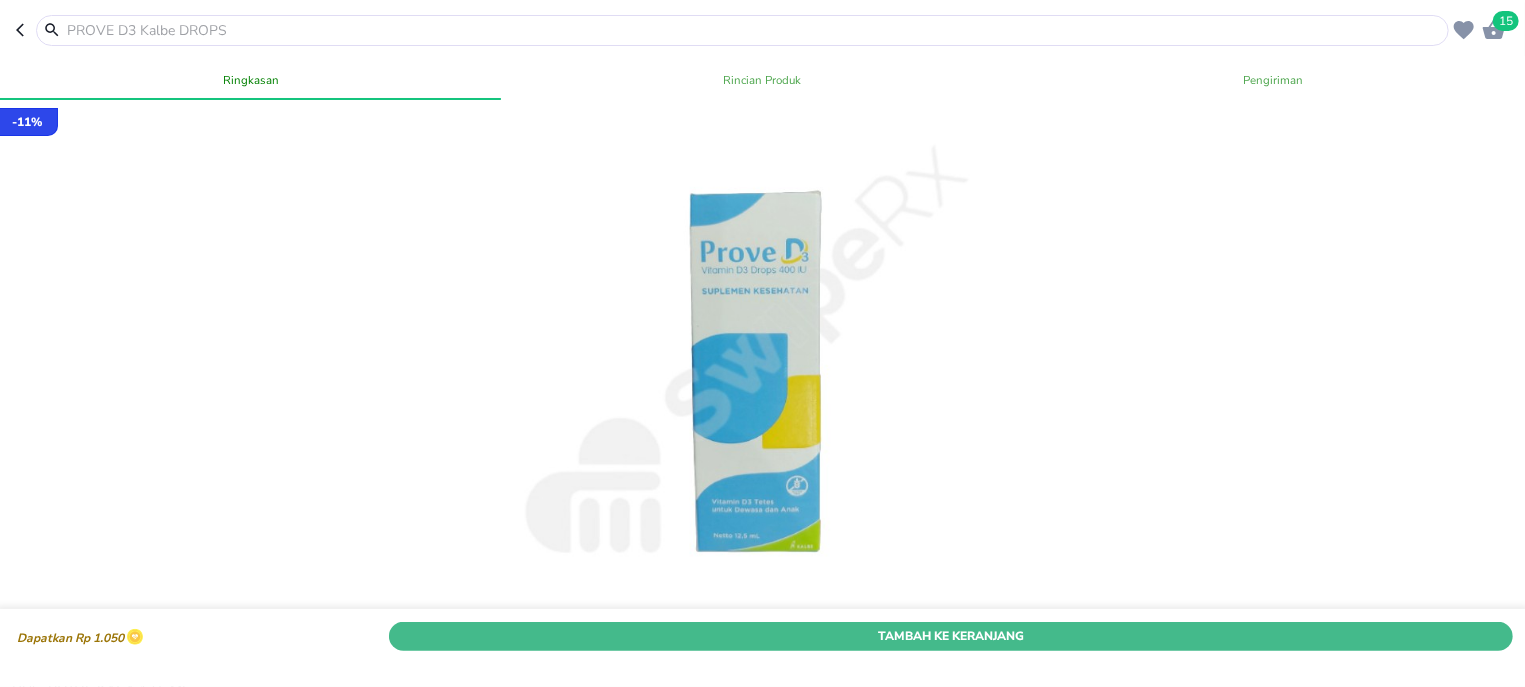 click on "Tambah Ke Keranjang" at bounding box center [951, 636] 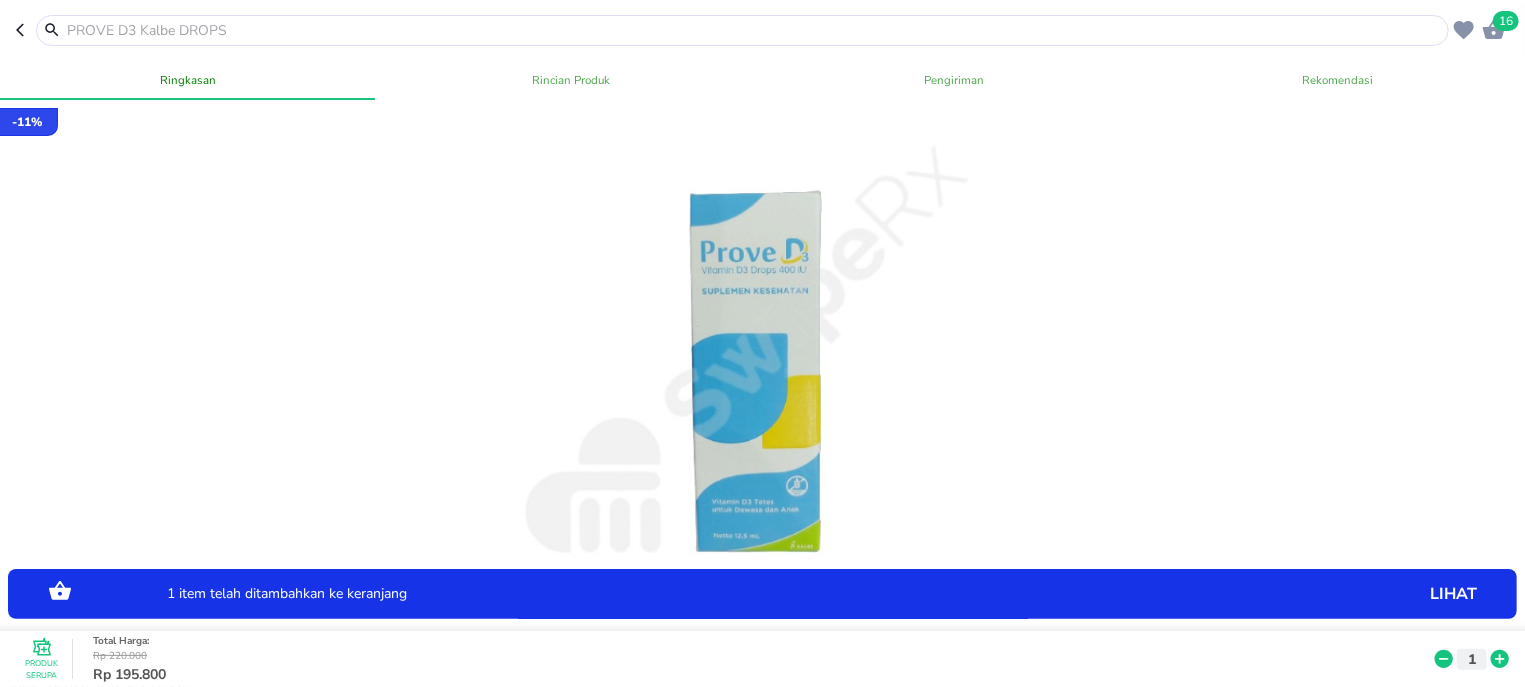 click 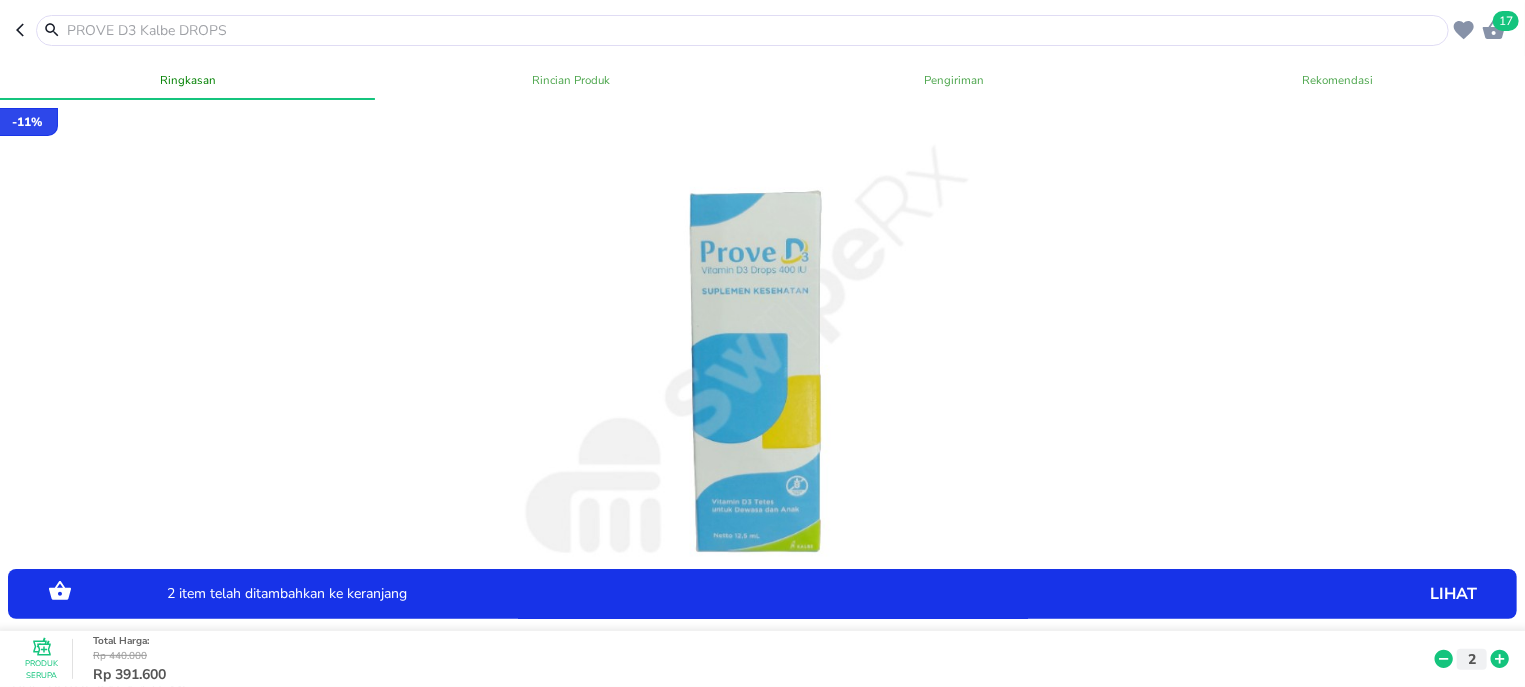 click 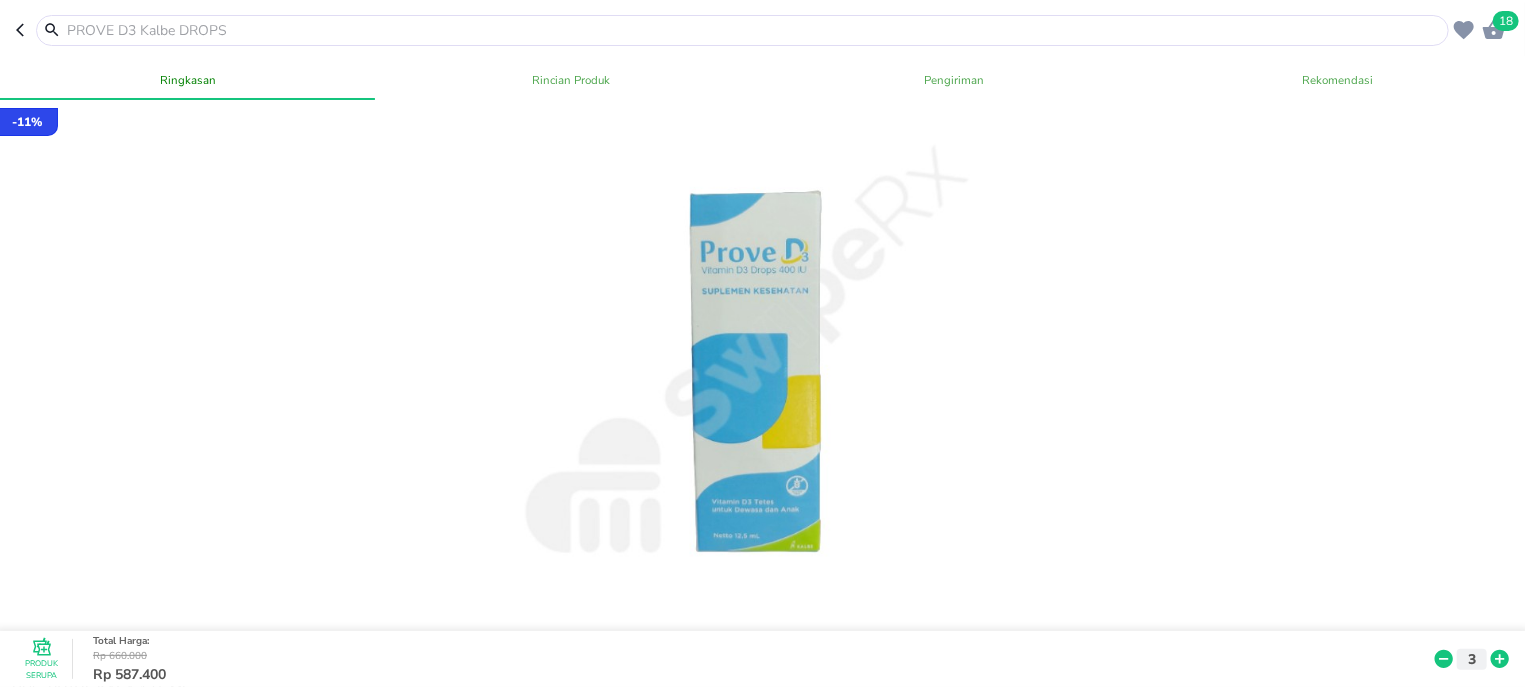 click at bounding box center [754, 30] 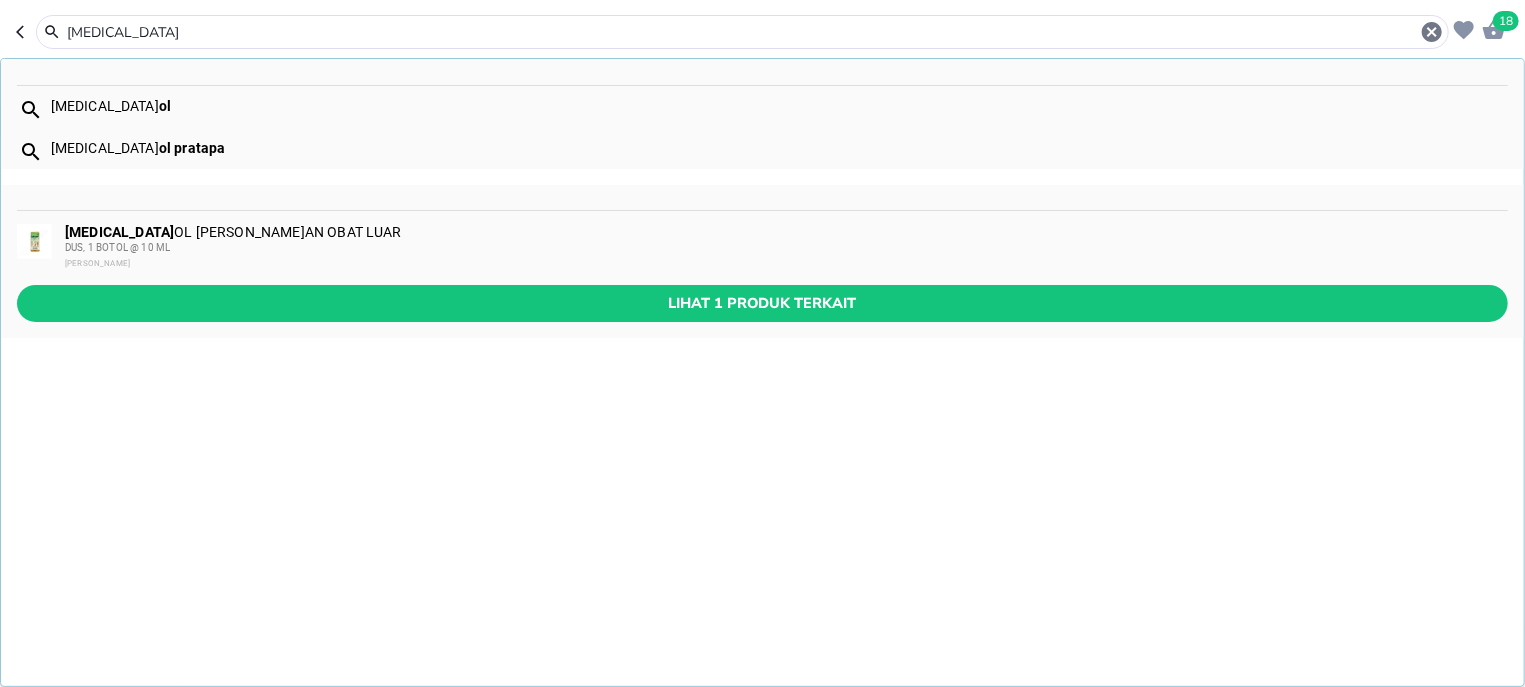 type on "[MEDICAL_DATA]" 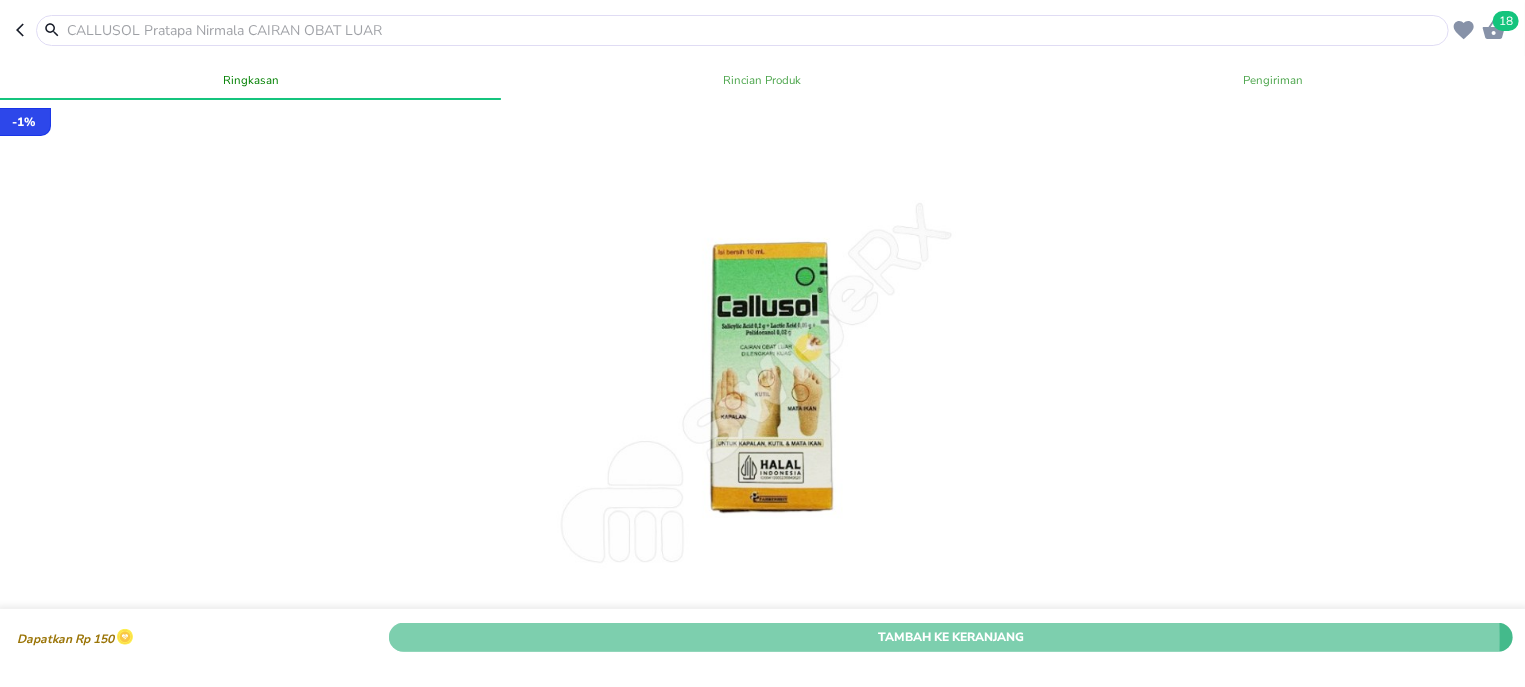 click on "Tambah Ke Keranjang" at bounding box center (951, 636) 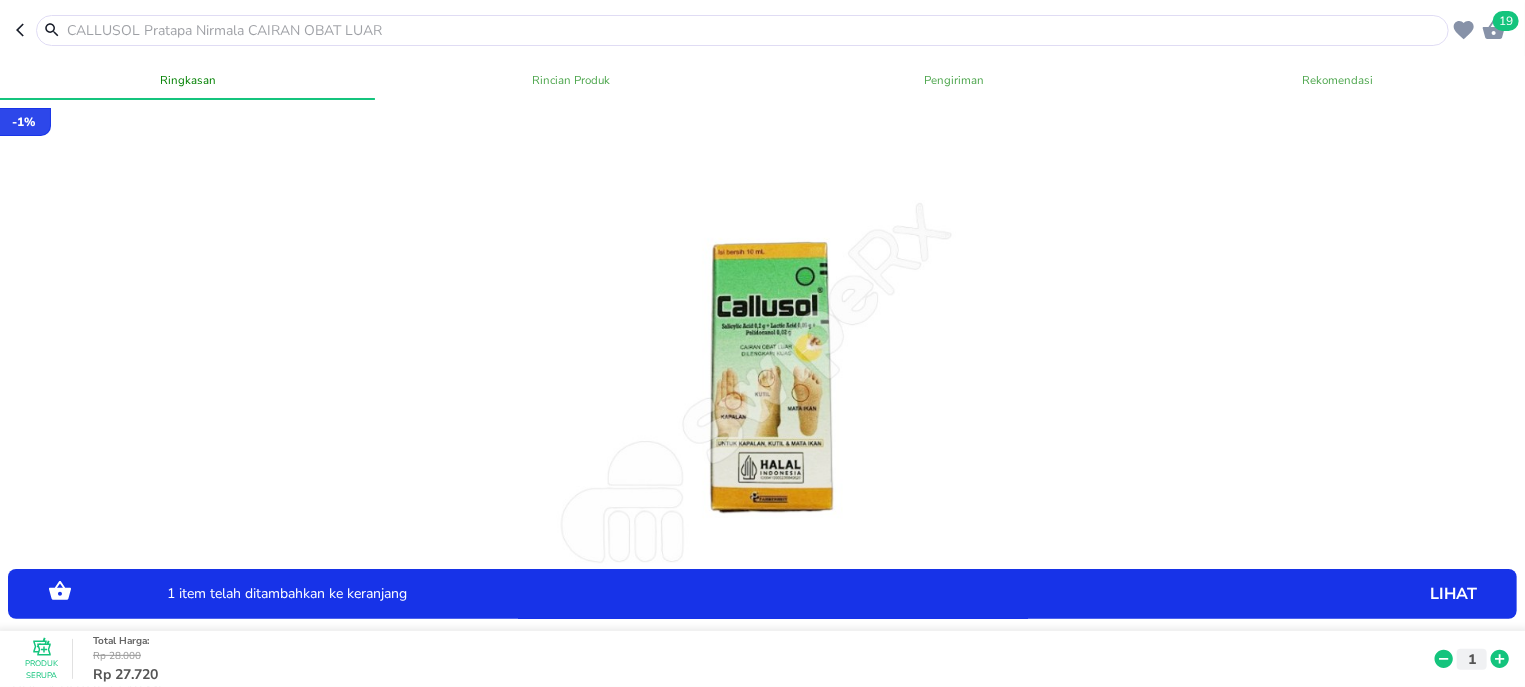 click 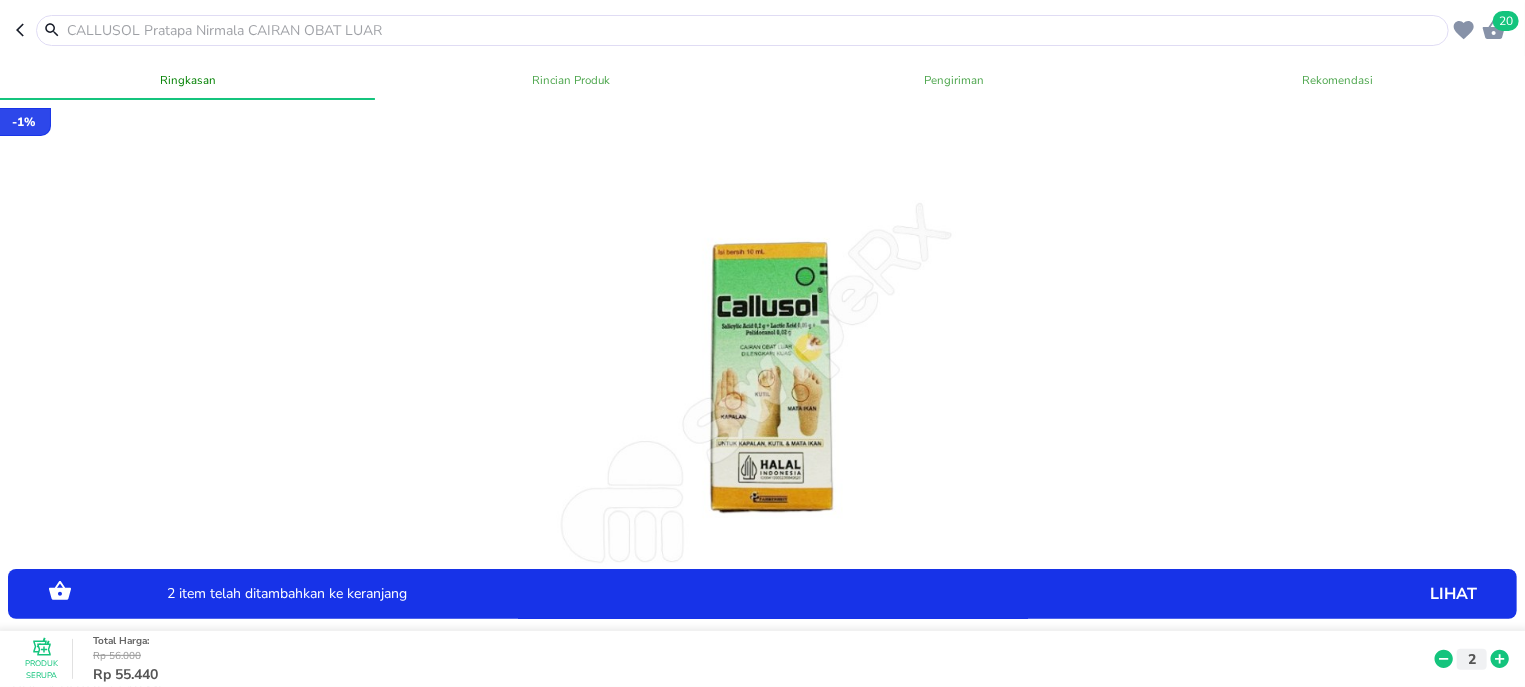click 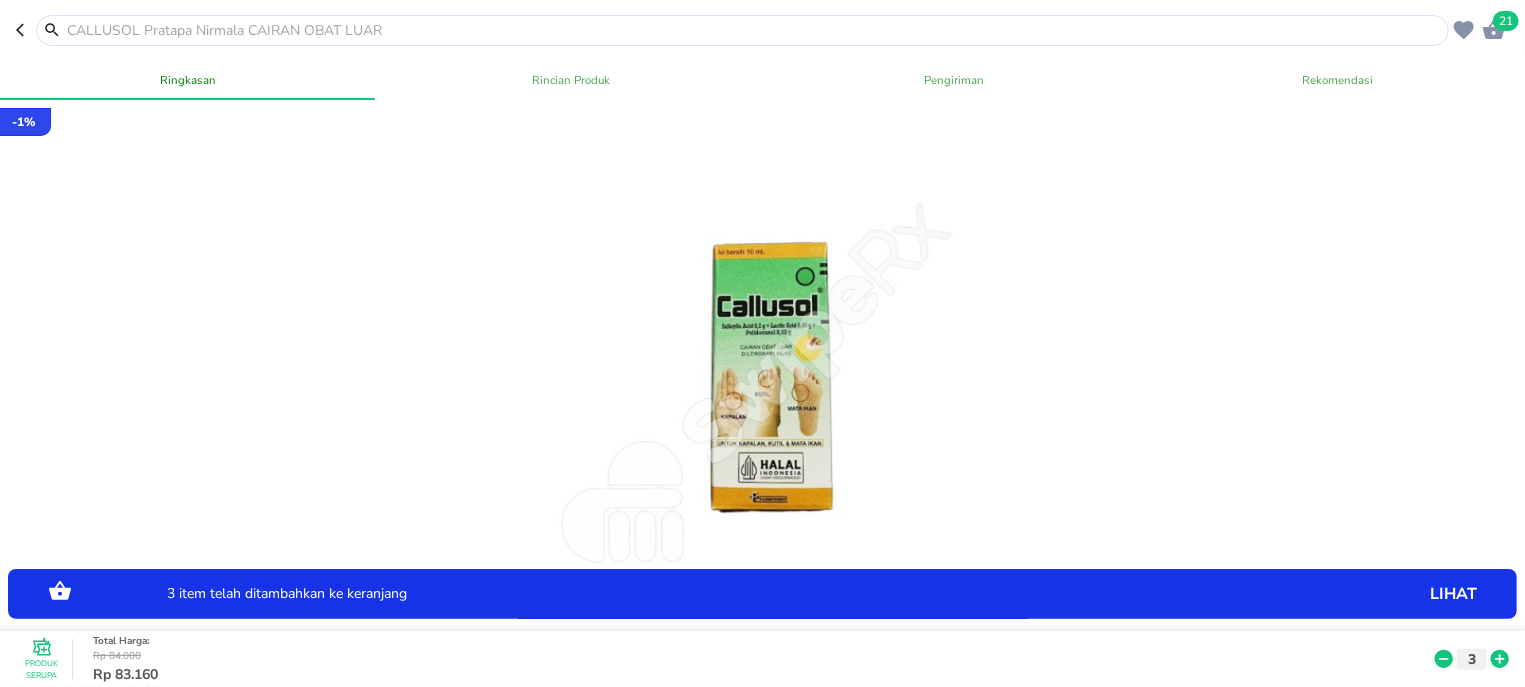 click at bounding box center [754, 30] 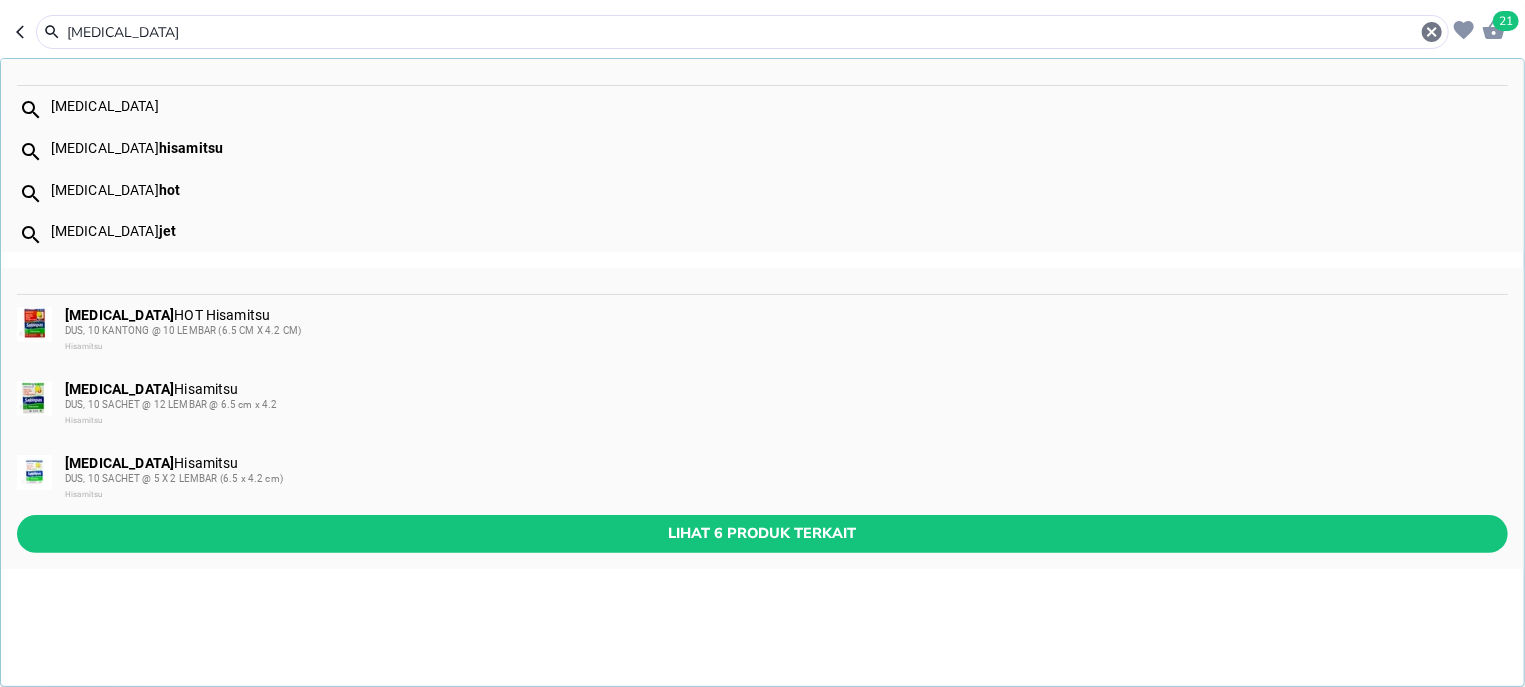 type on "[MEDICAL_DATA]" 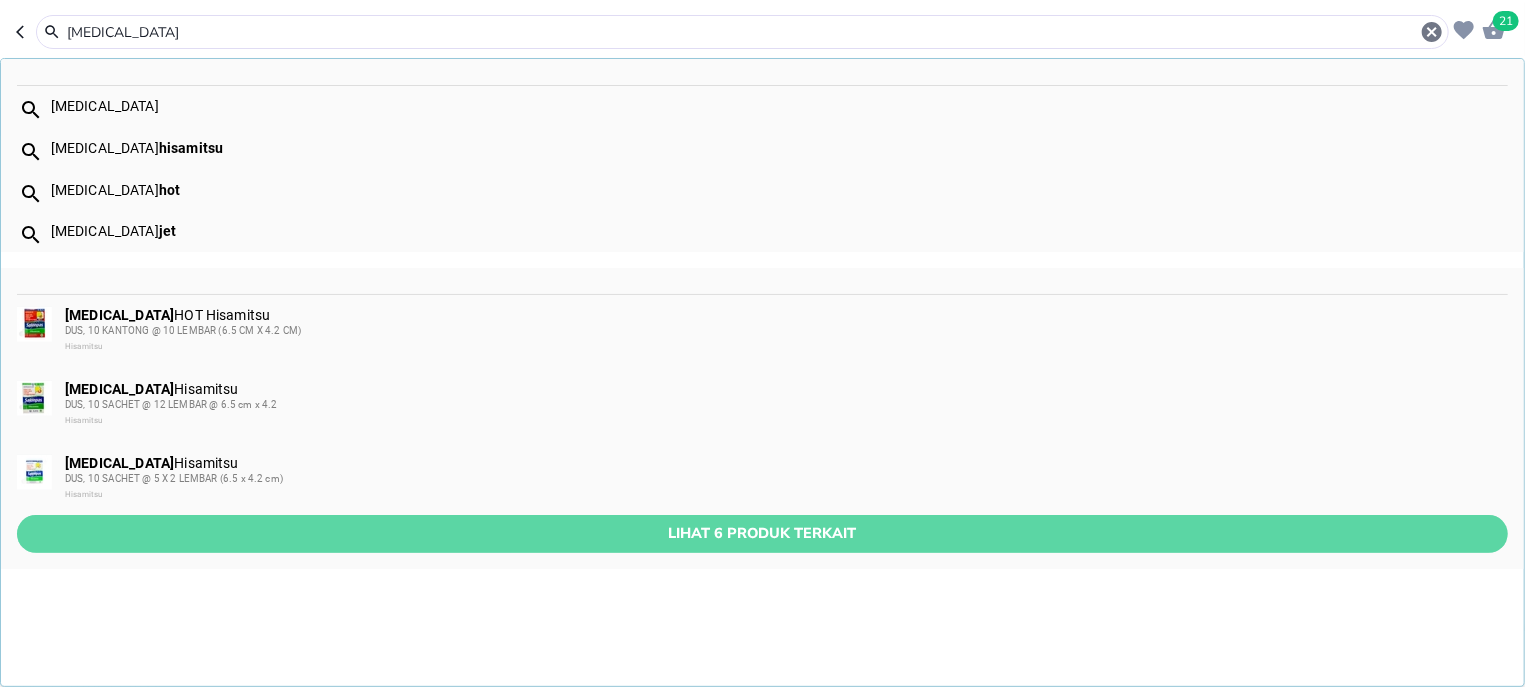 click on "Lihat 6 produk terkait" at bounding box center (762, 533) 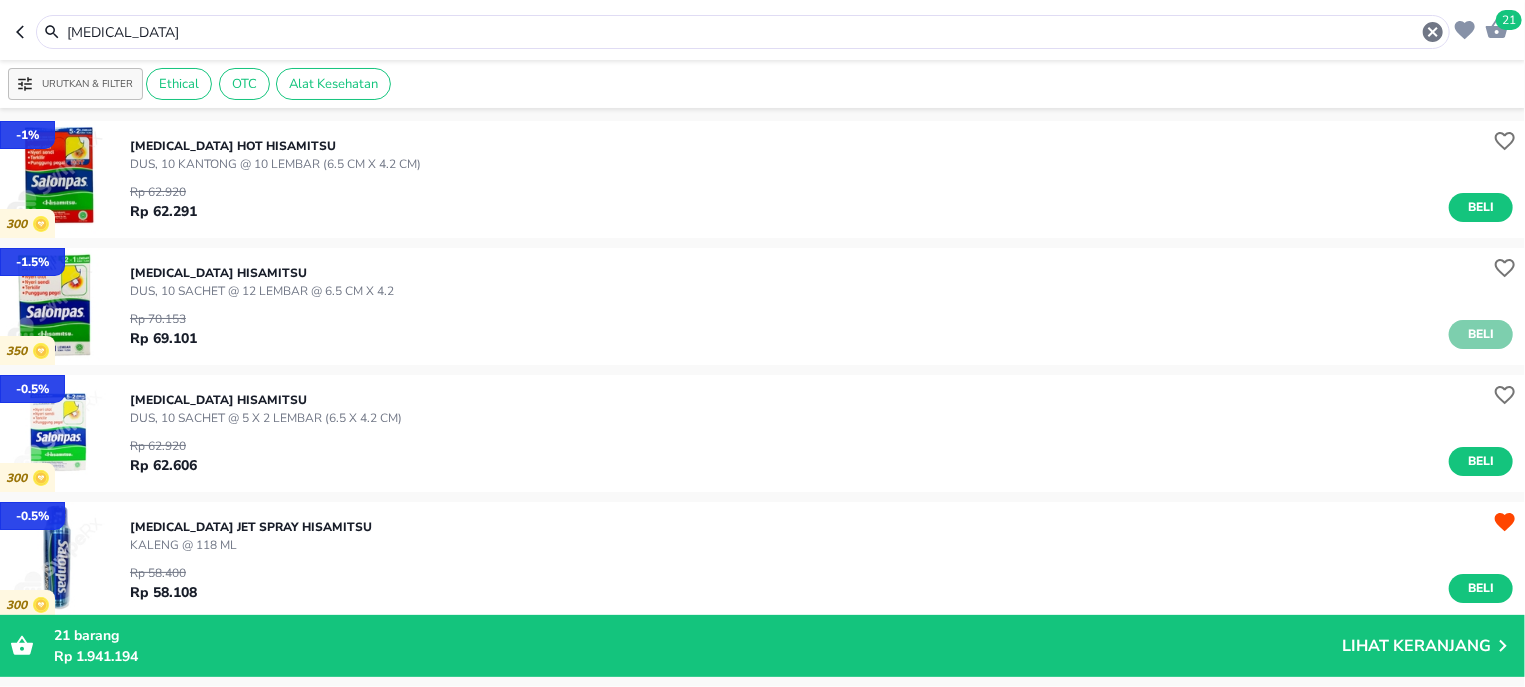click on "Beli" at bounding box center (1481, 334) 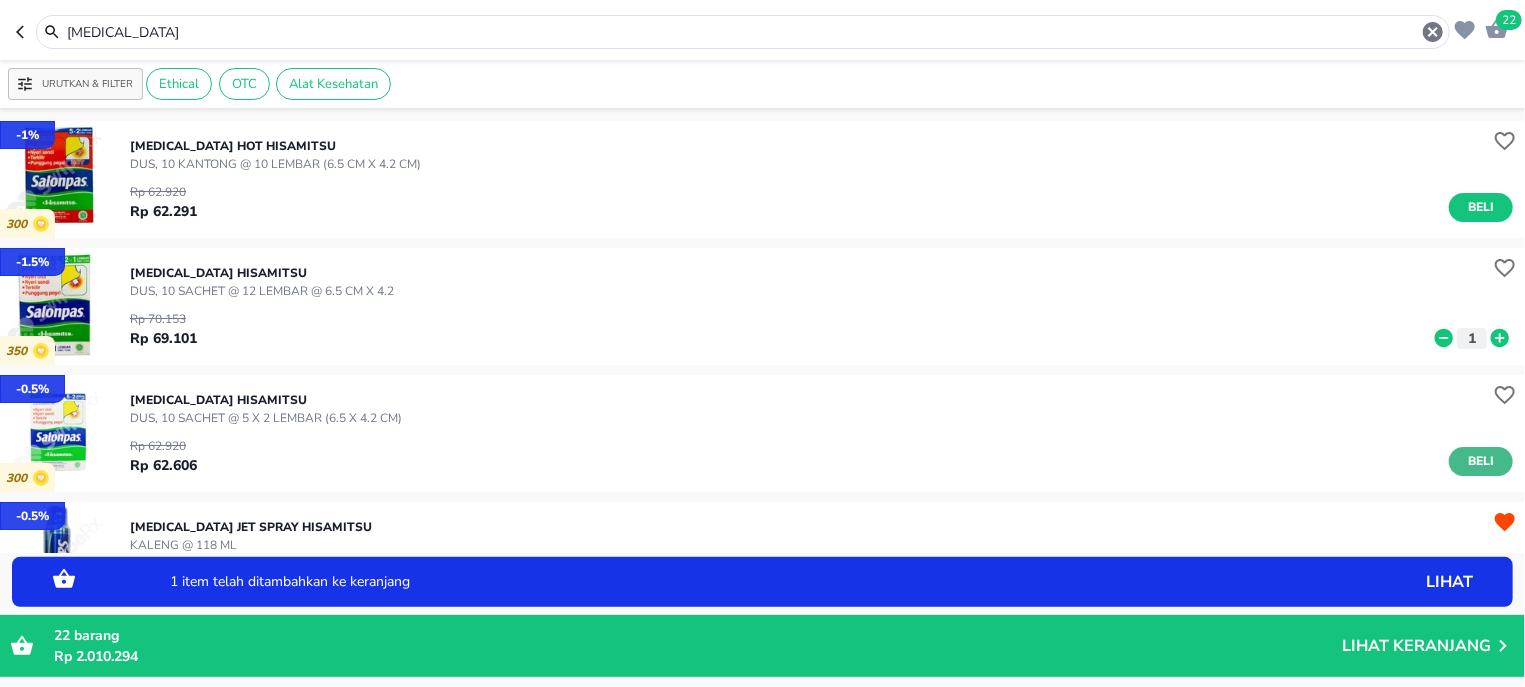 click on "Beli" at bounding box center [1481, 461] 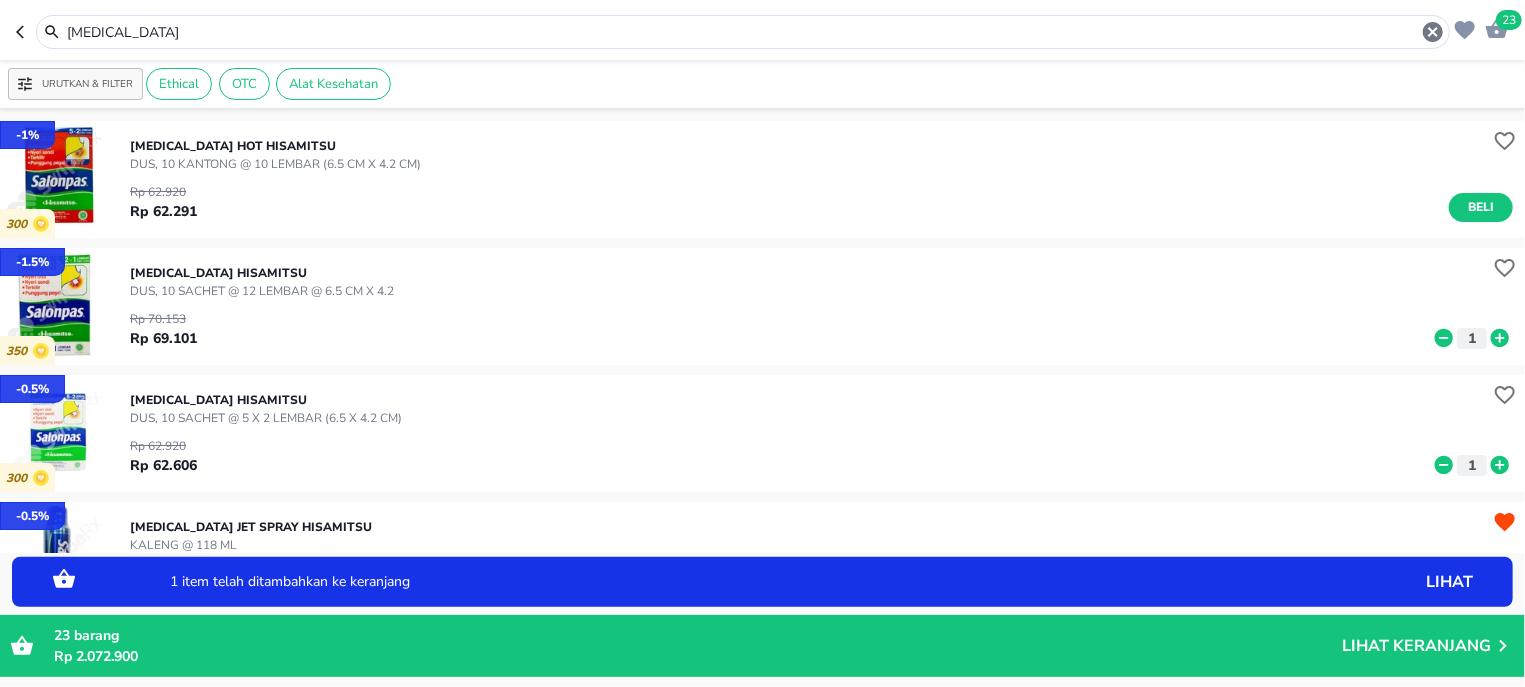 click 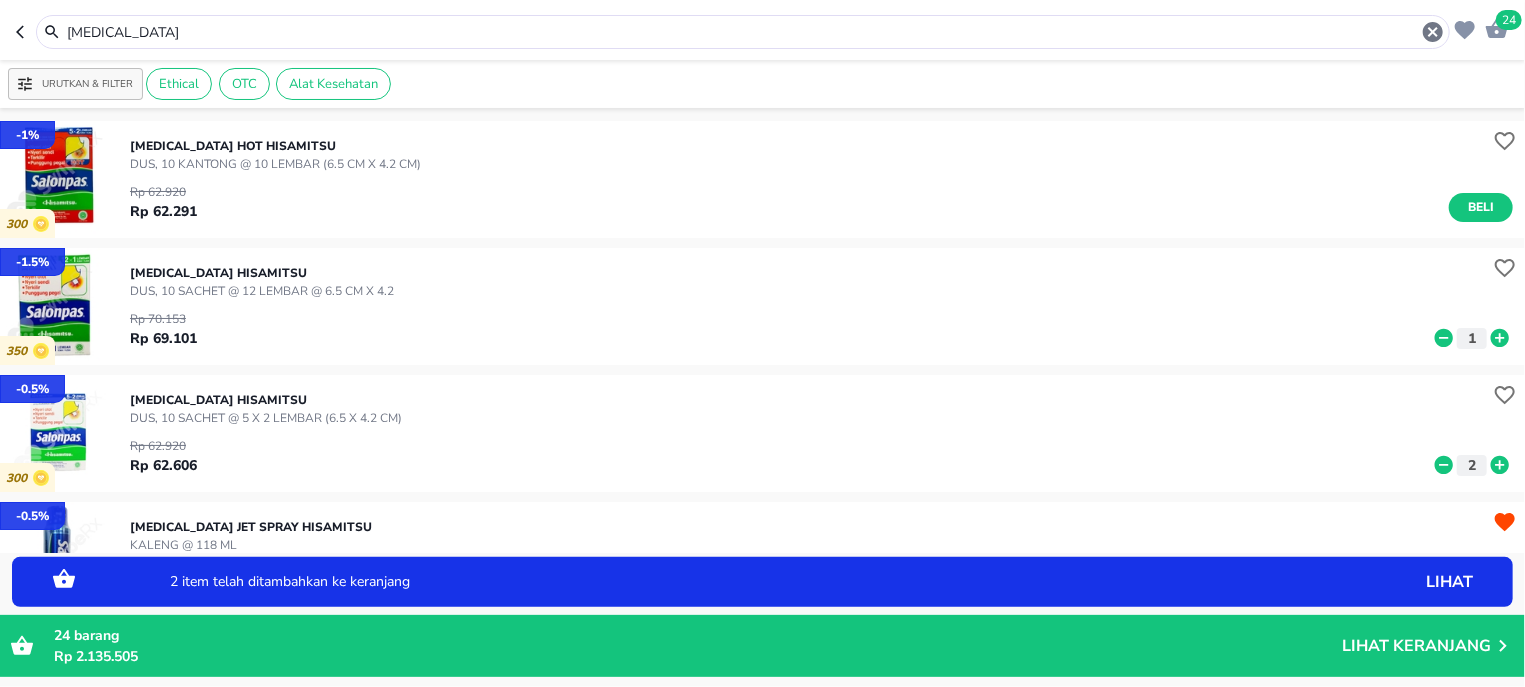 click 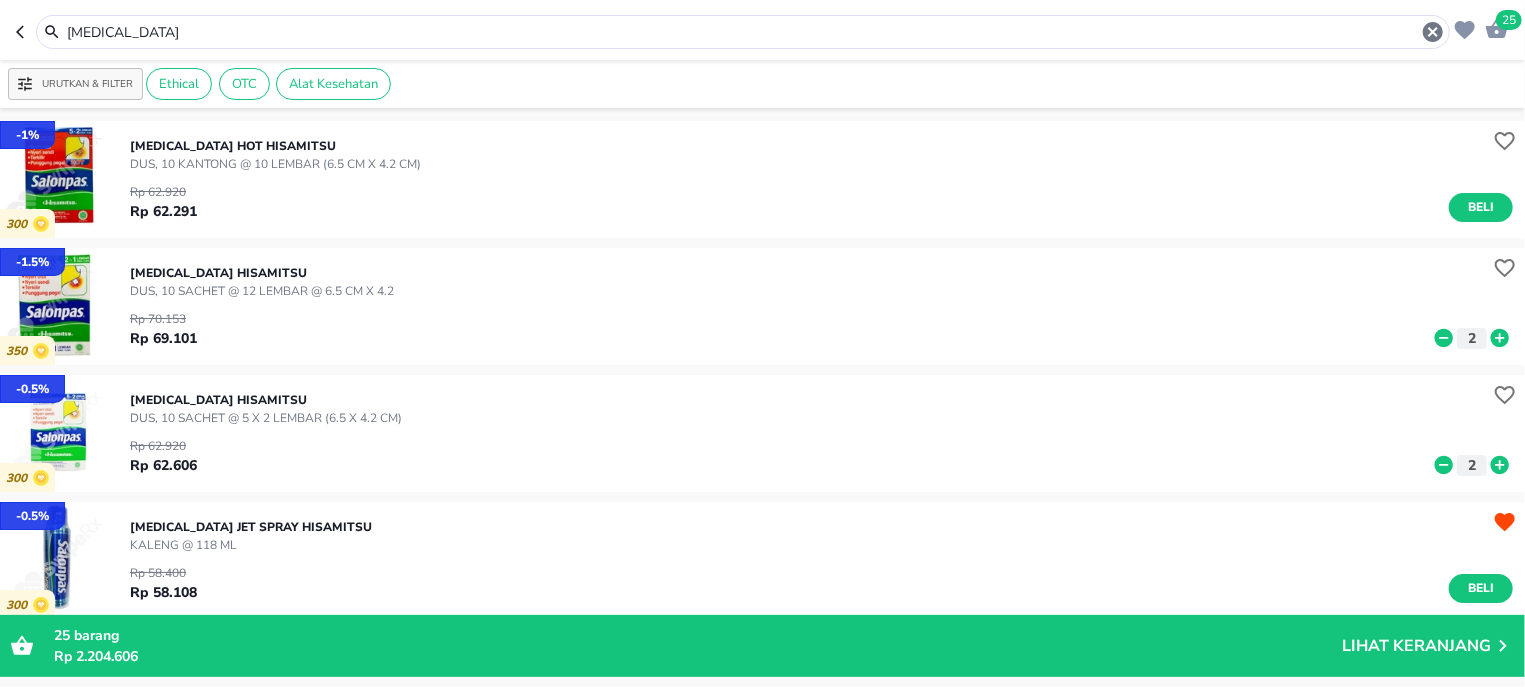 click on "[MEDICAL_DATA]" at bounding box center (743, 32) 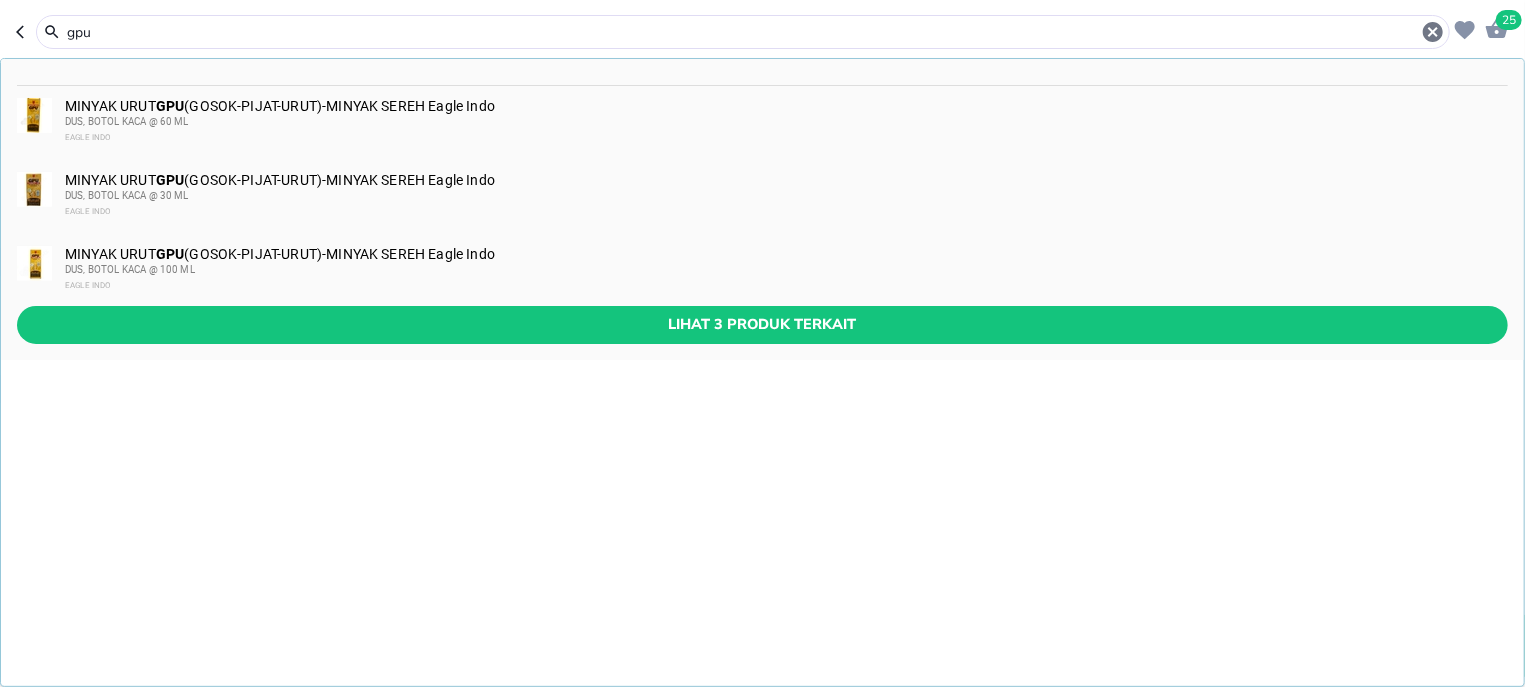 type on "gpu" 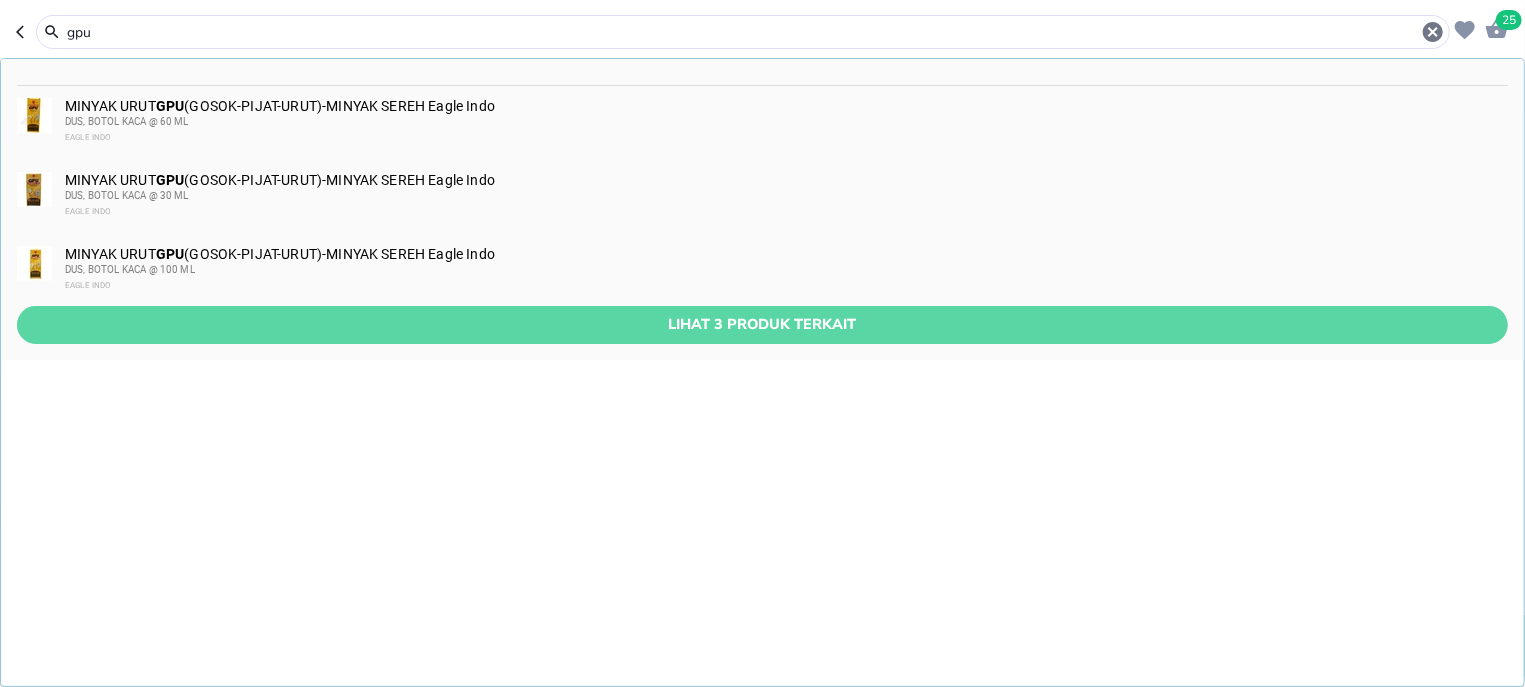 click on "Lihat 3 produk terkait" at bounding box center (762, 324) 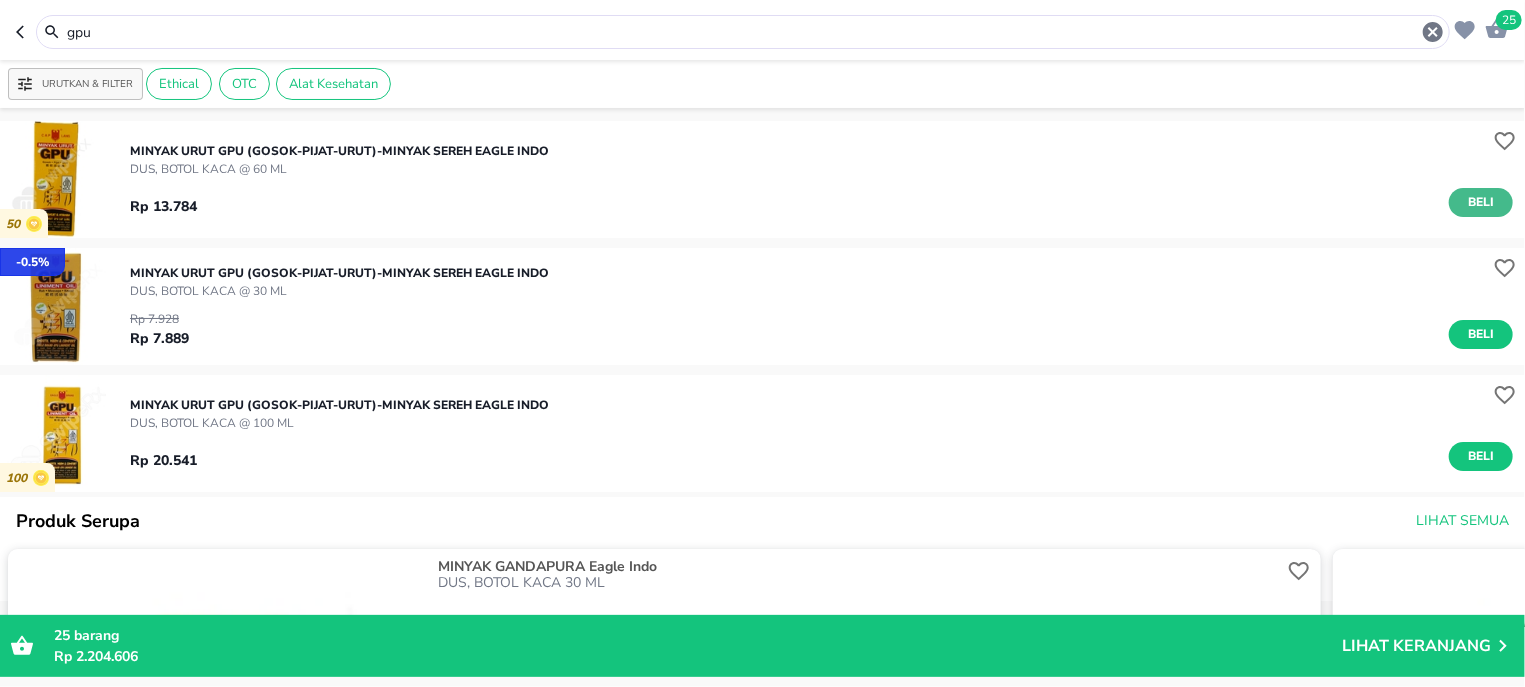 click on "Beli" at bounding box center (1481, 202) 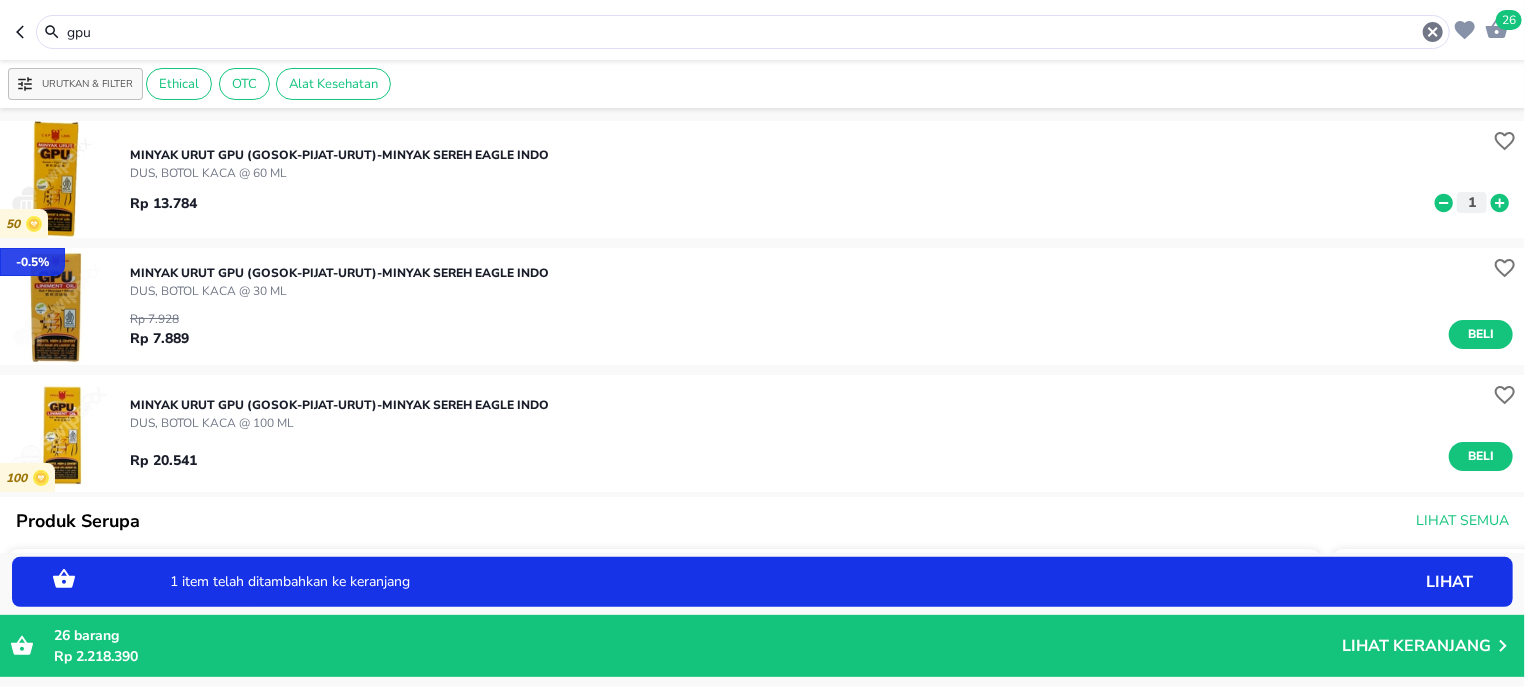 click 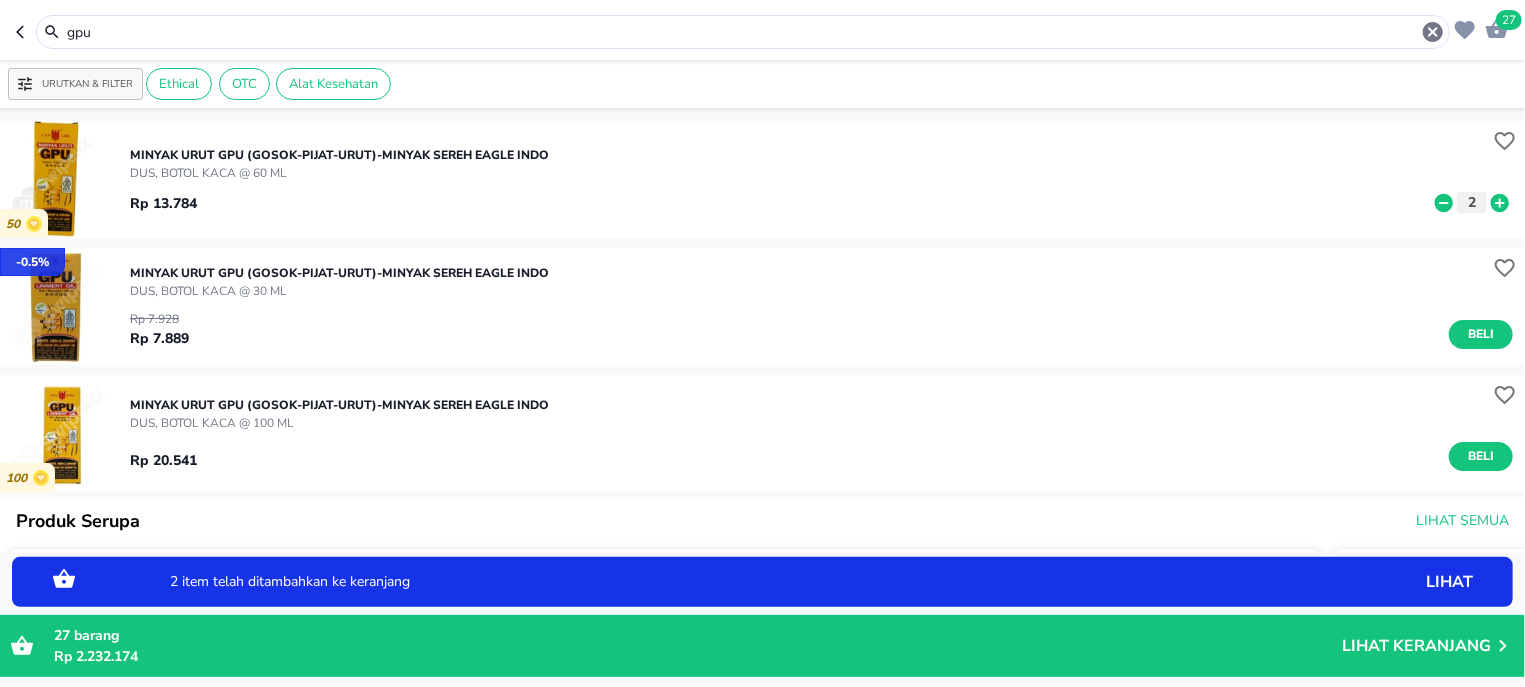click 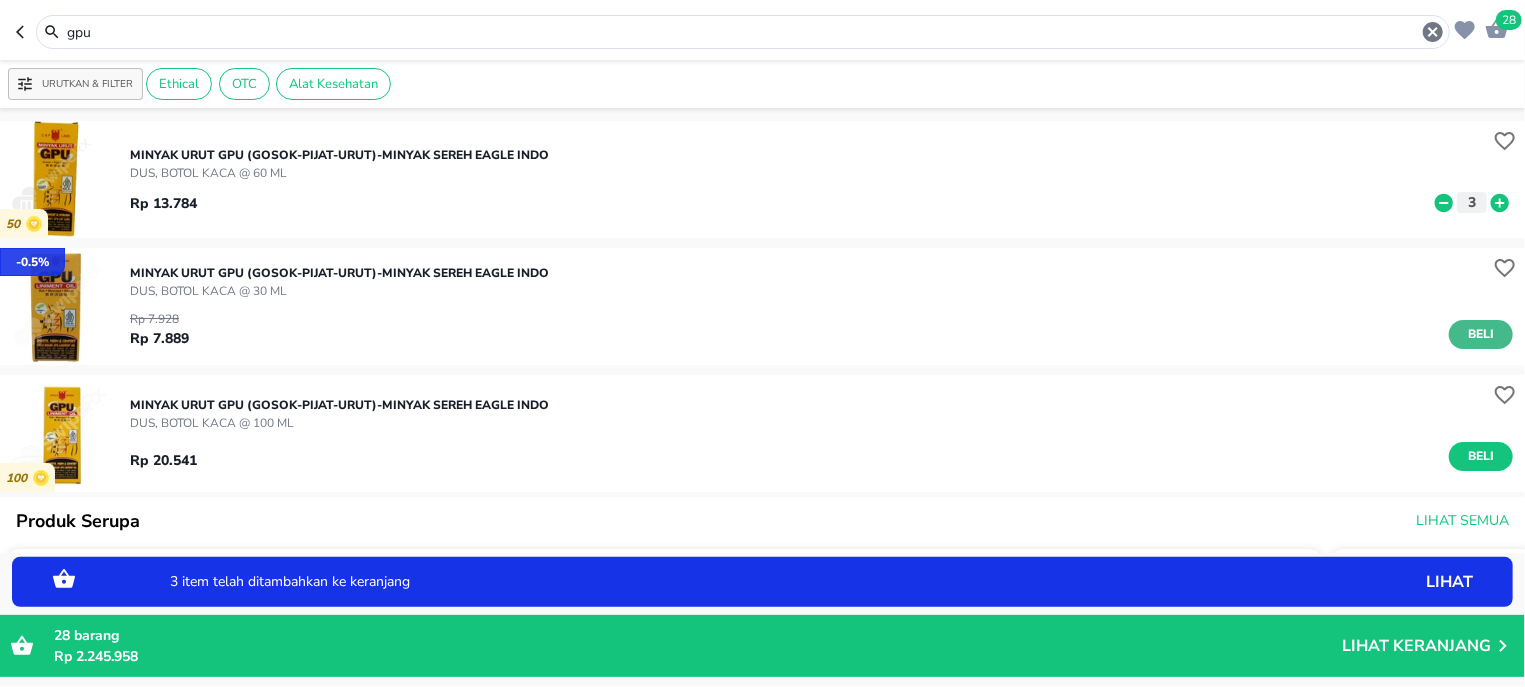 click on "Beli" at bounding box center (1481, 334) 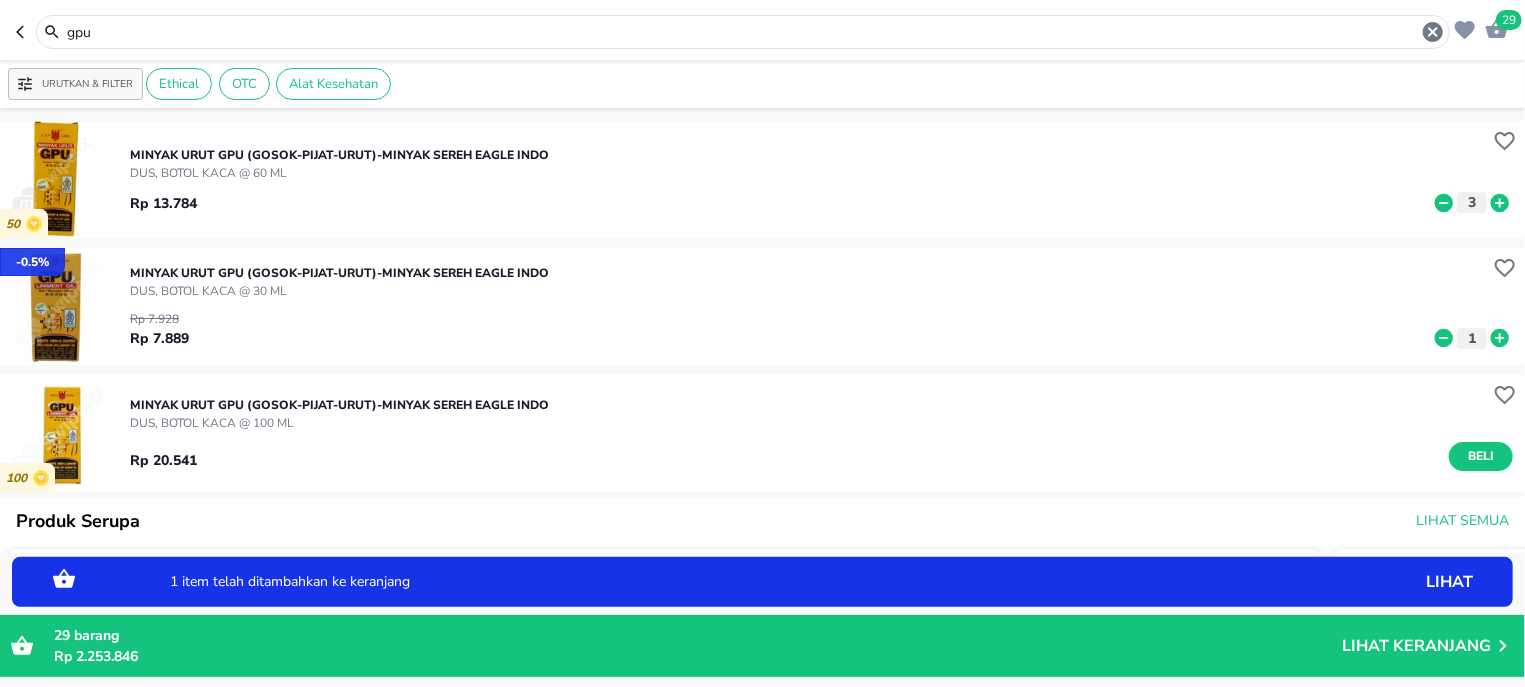 click 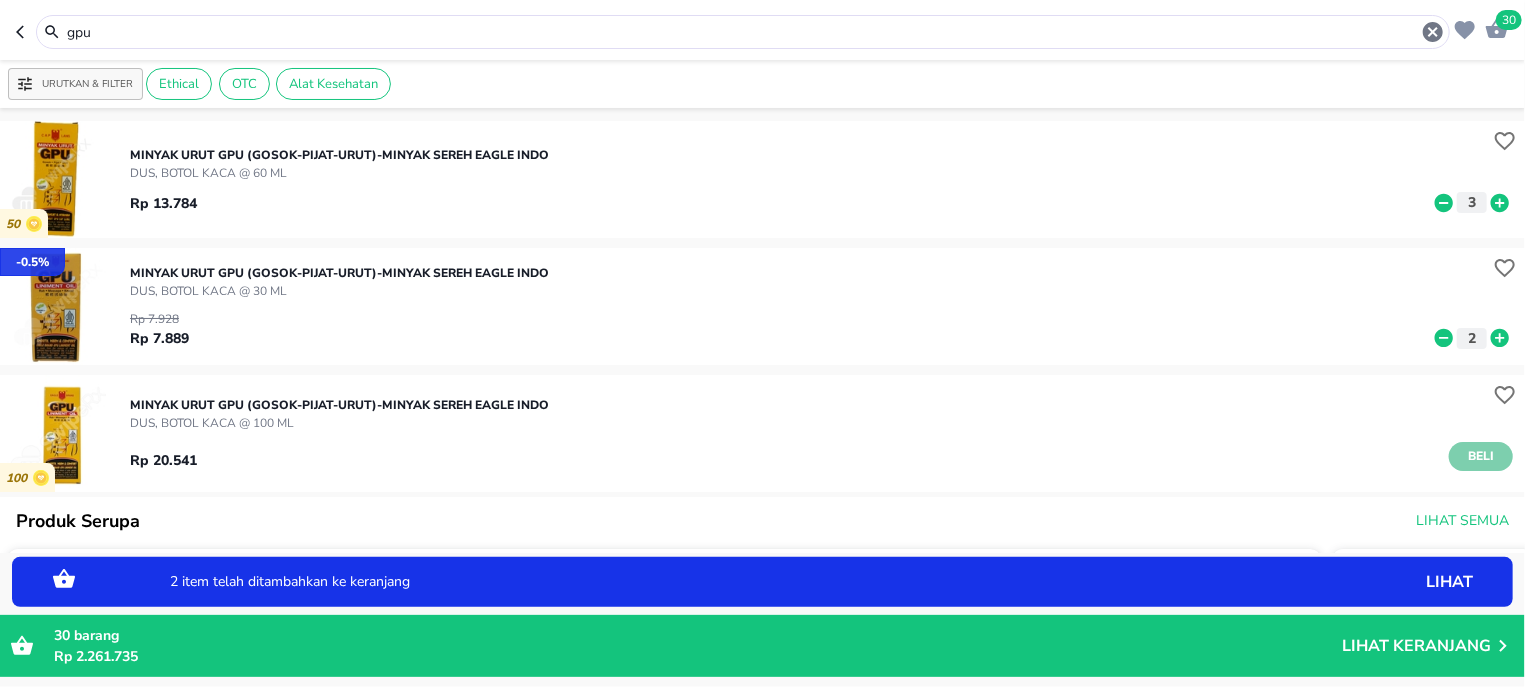 click on "Beli" at bounding box center (1481, 456) 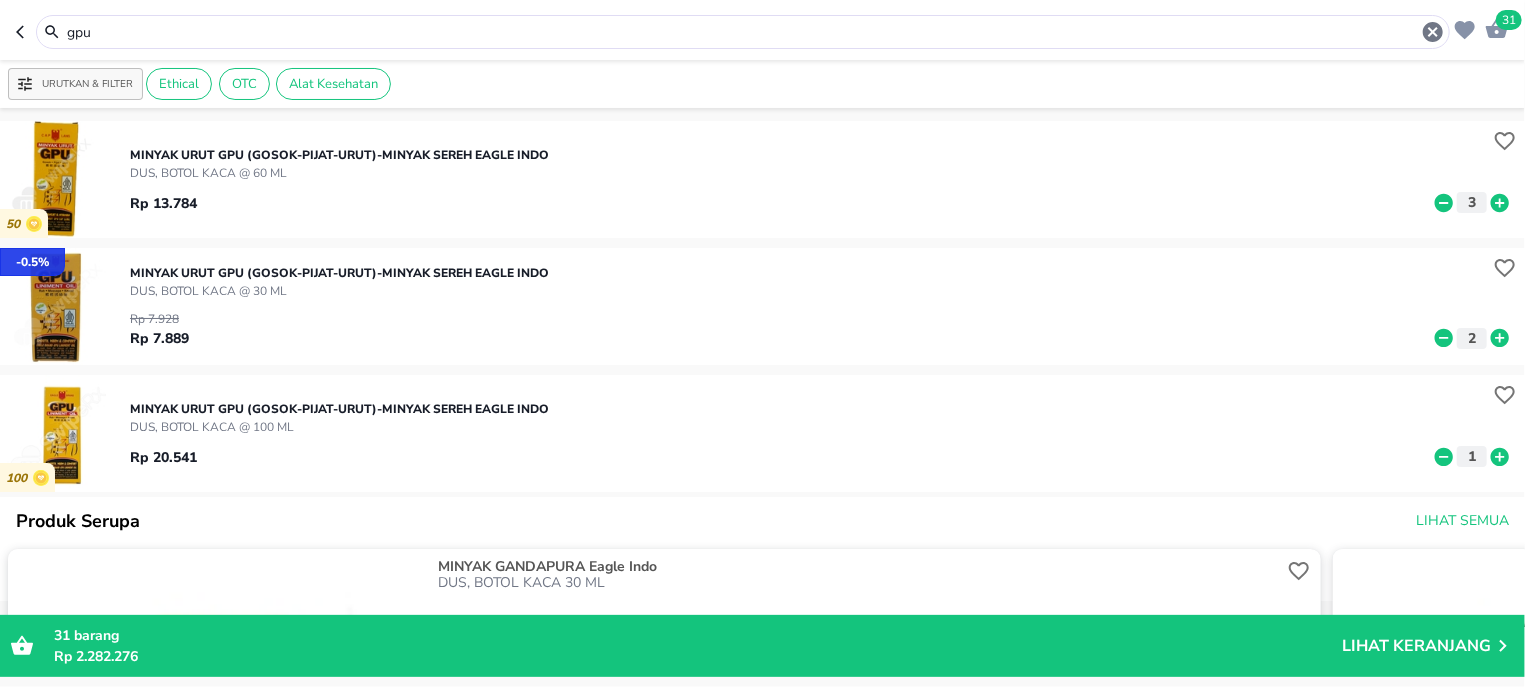 click 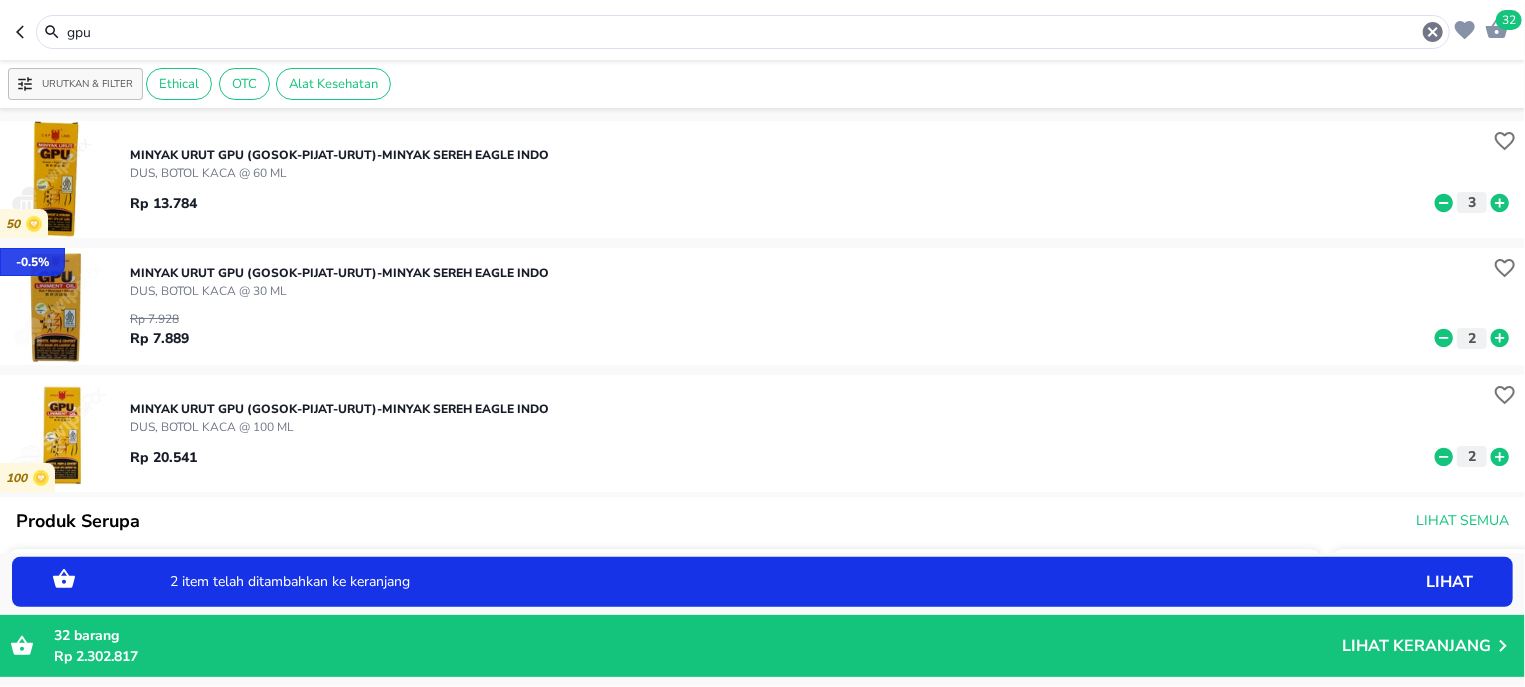 click on "gpu" at bounding box center [743, 32] 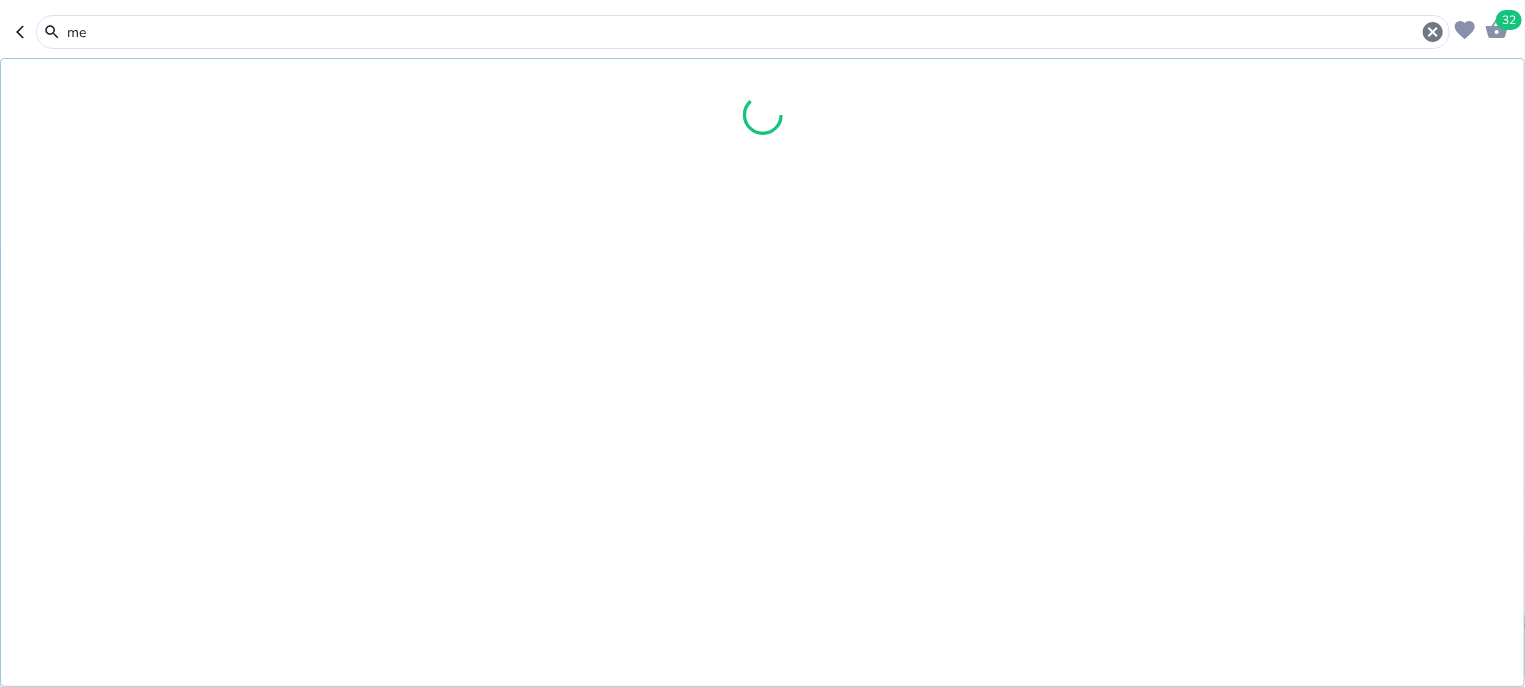 type on "m" 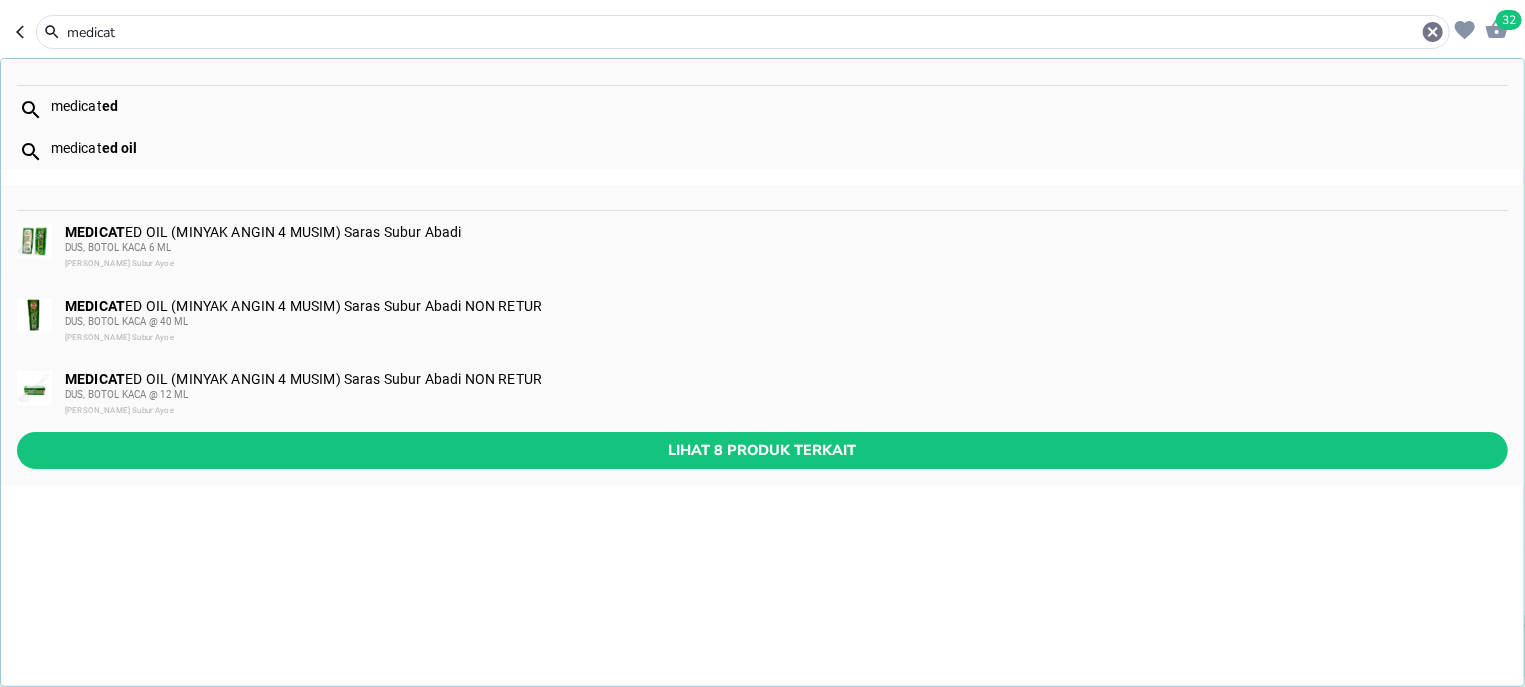 type on "medicat" 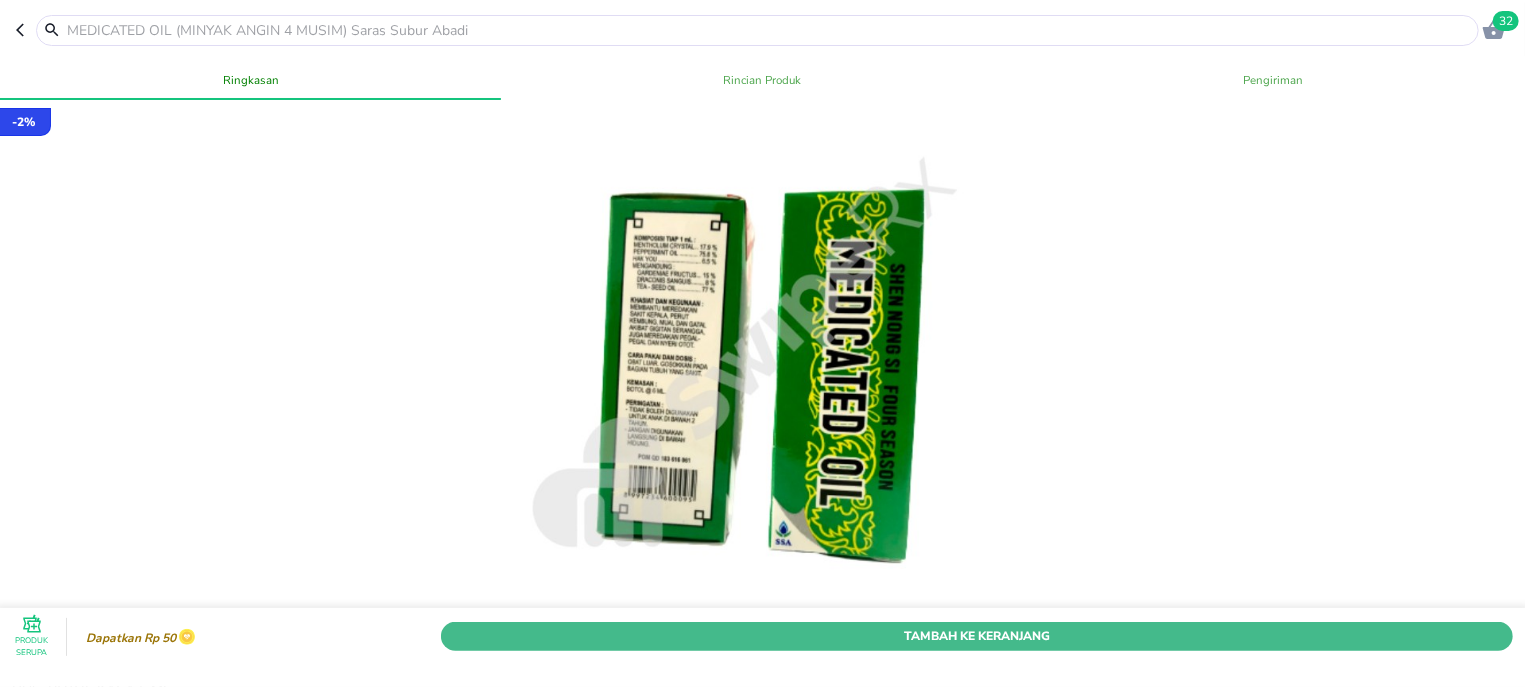 click on "Tambah Ke Keranjang" at bounding box center (977, 636) 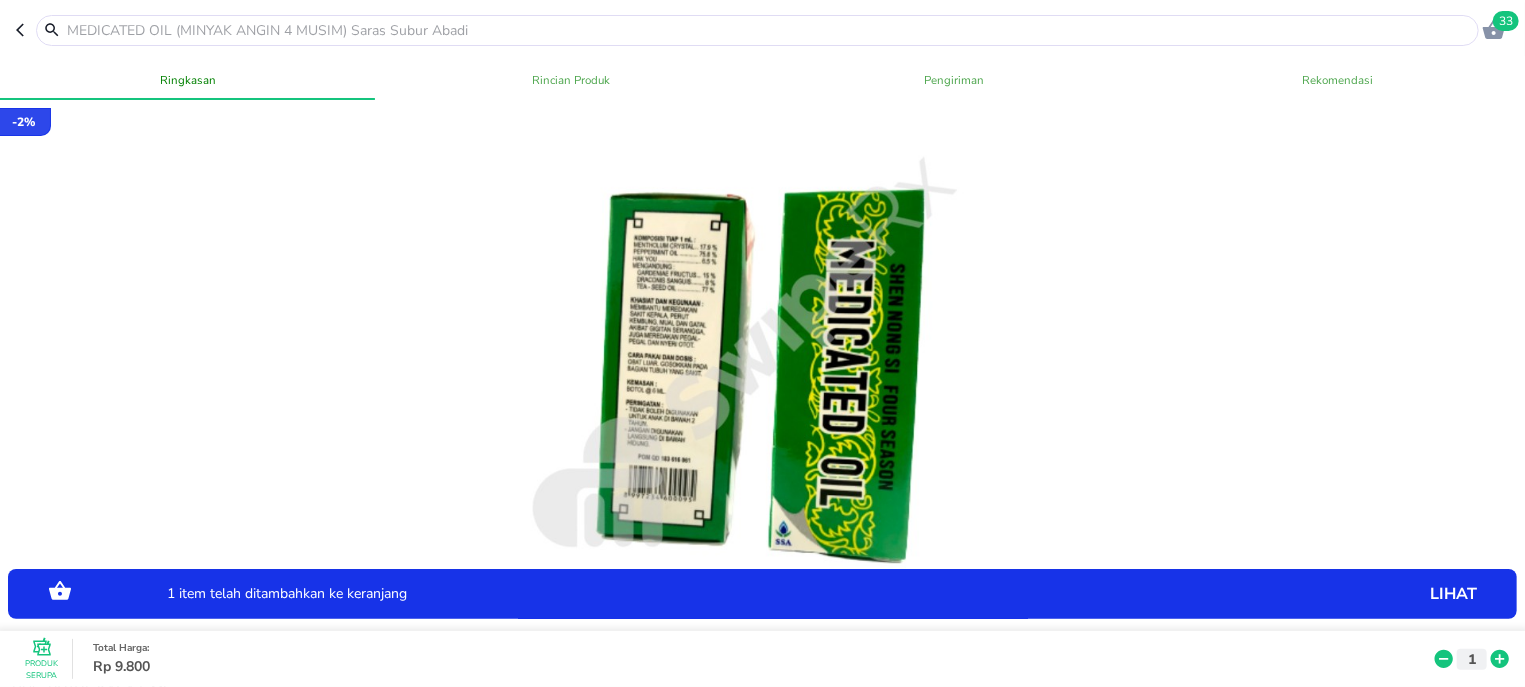 click 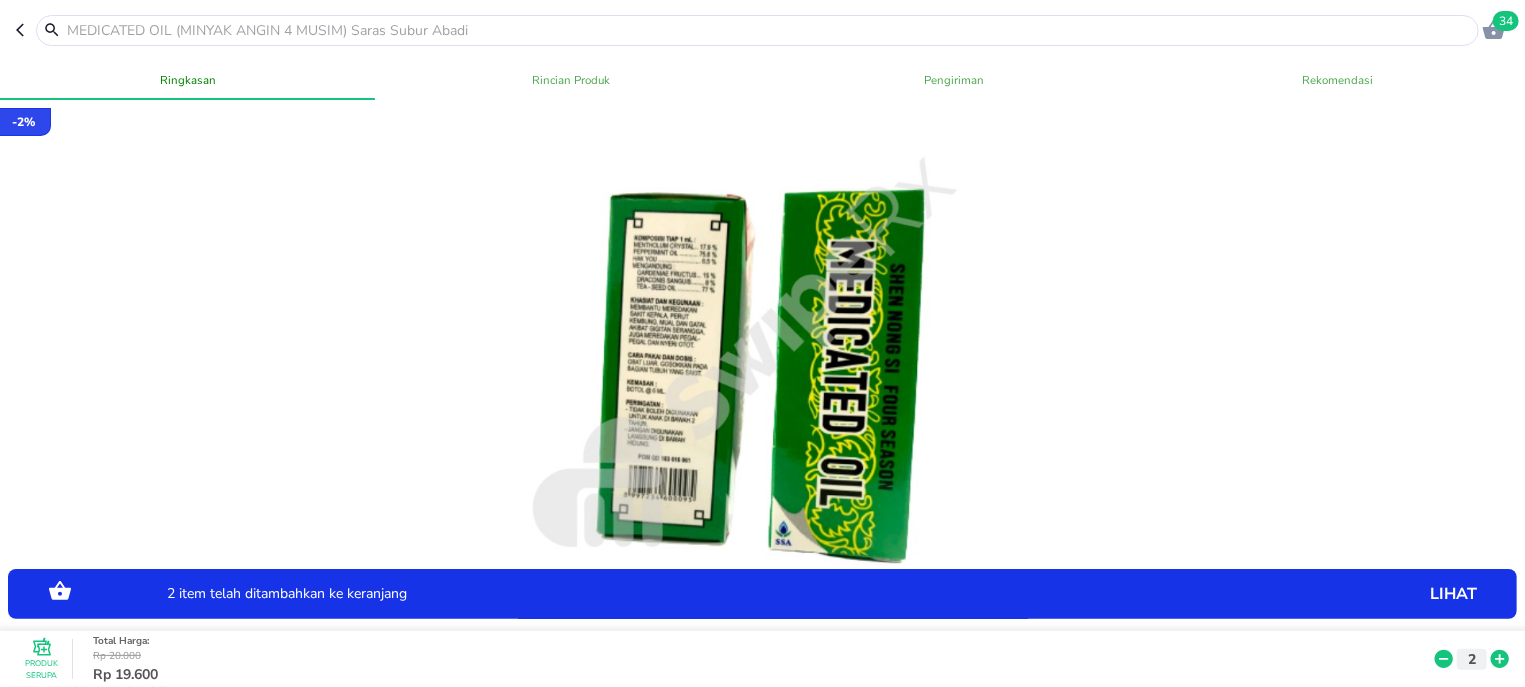 click 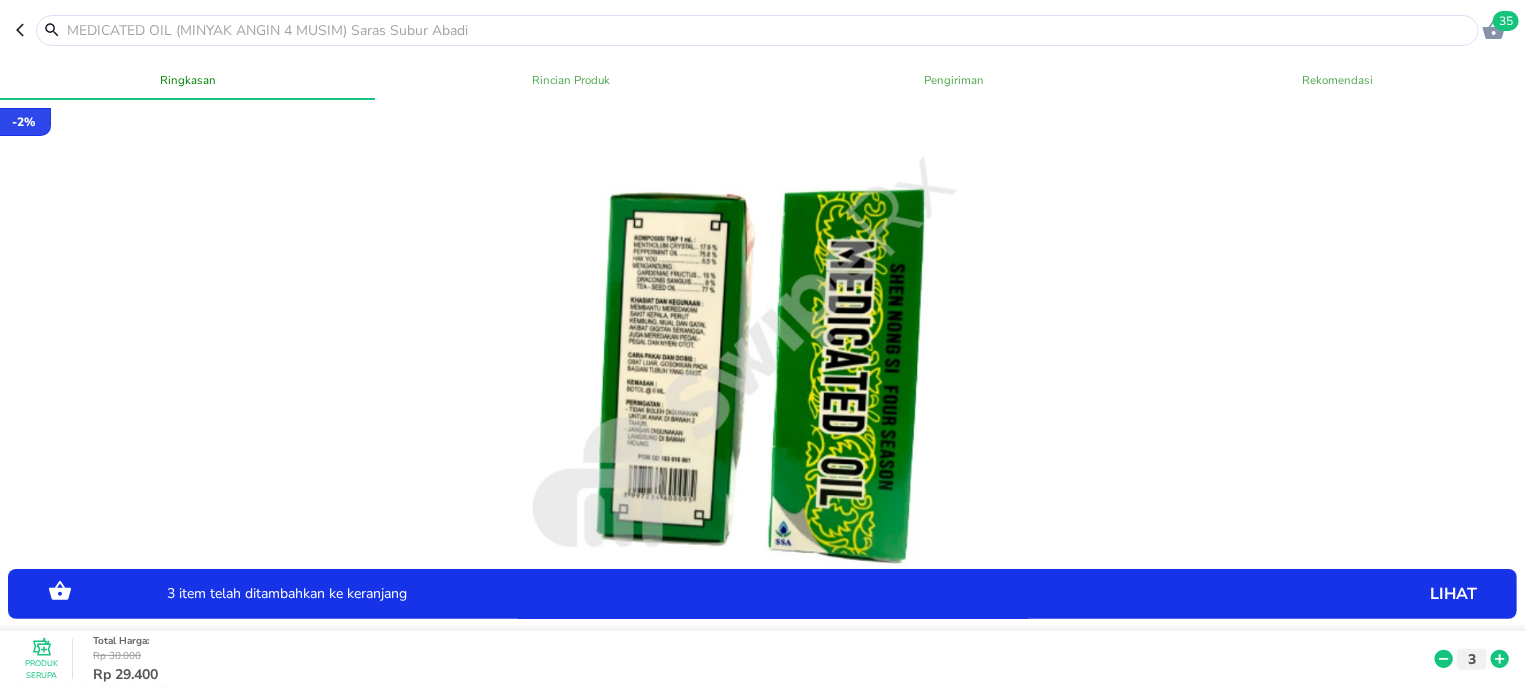 click 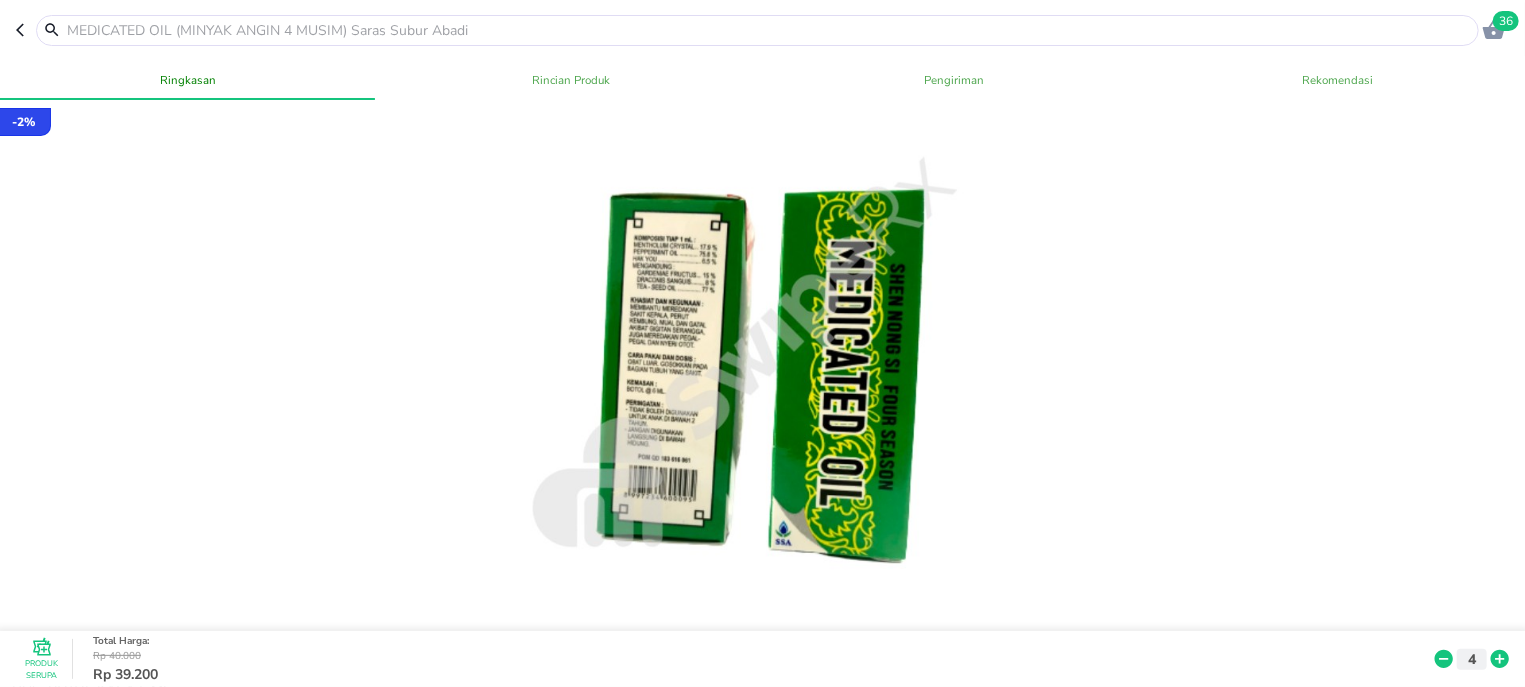 click at bounding box center [769, 30] 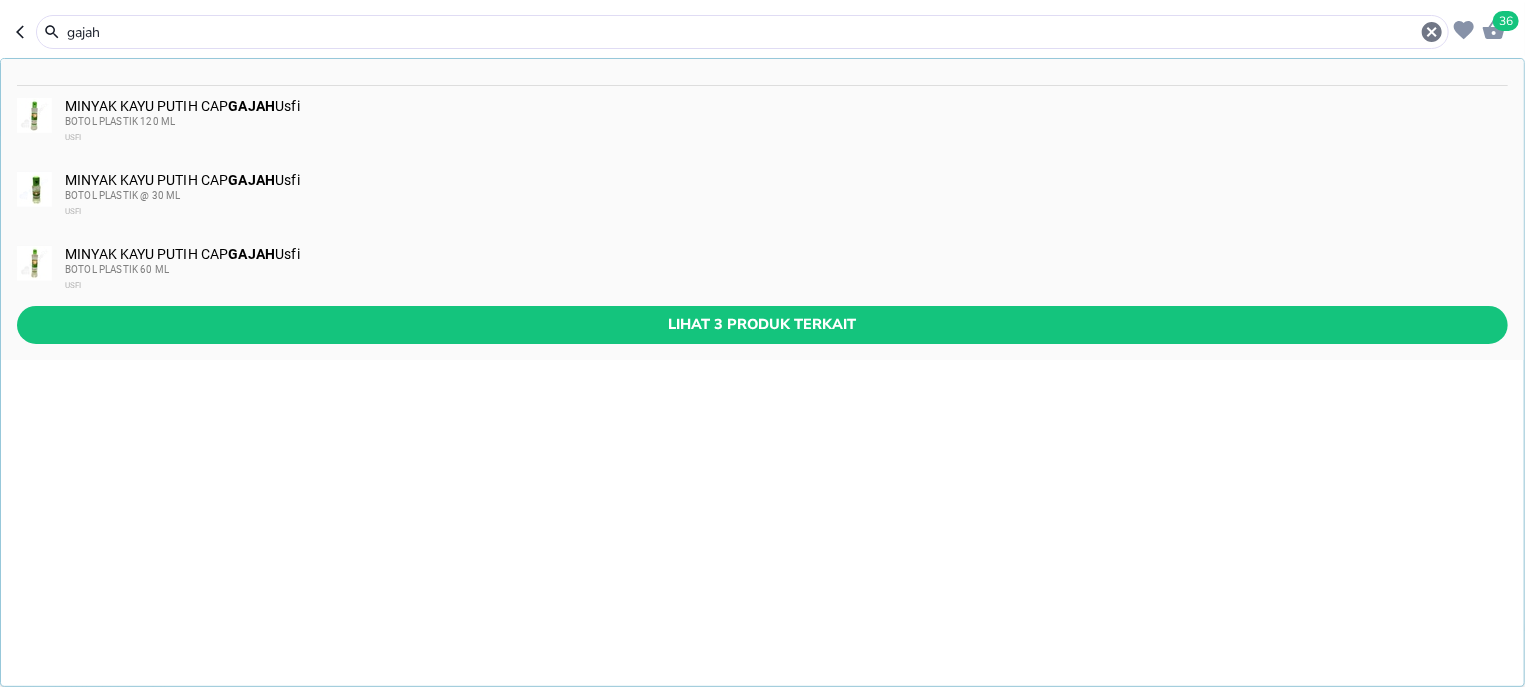 type on "gajah" 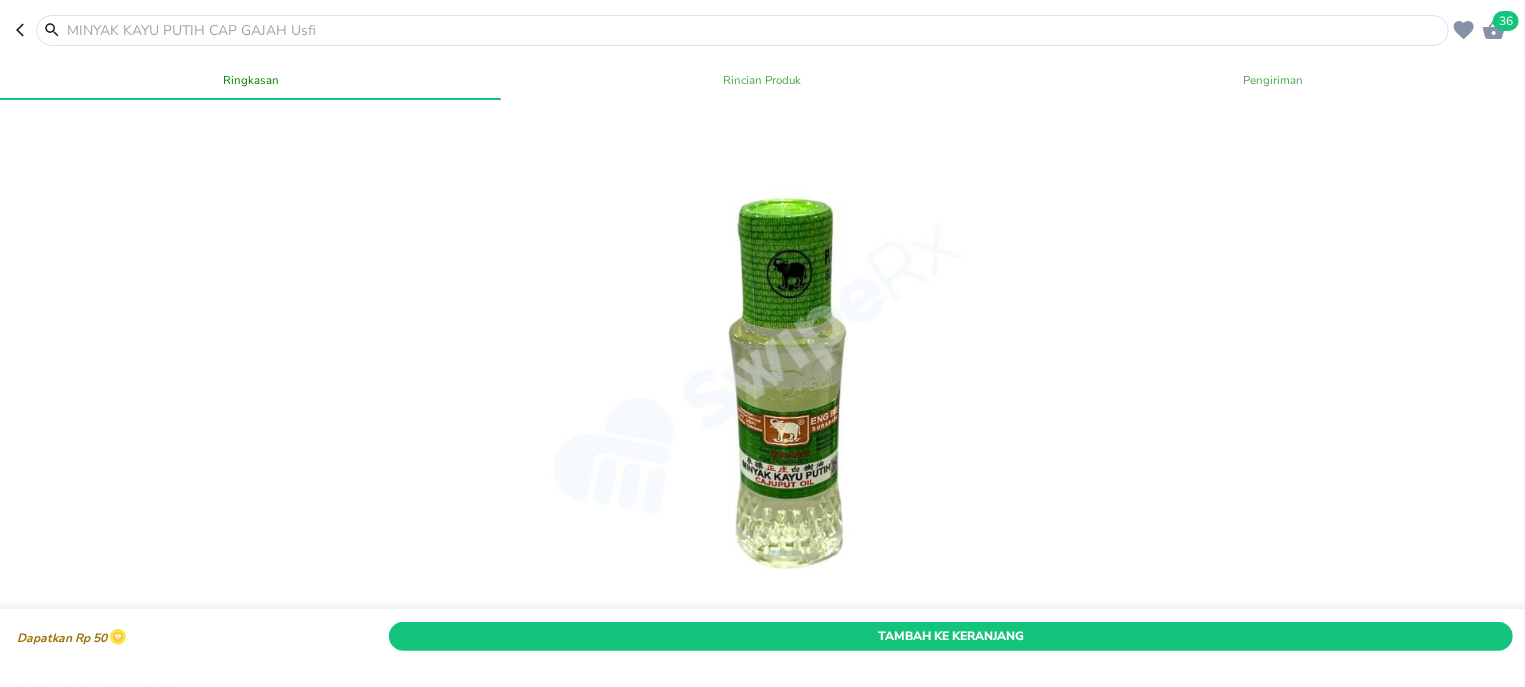 click on "Tambah Ke Keranjang" at bounding box center [951, 636] 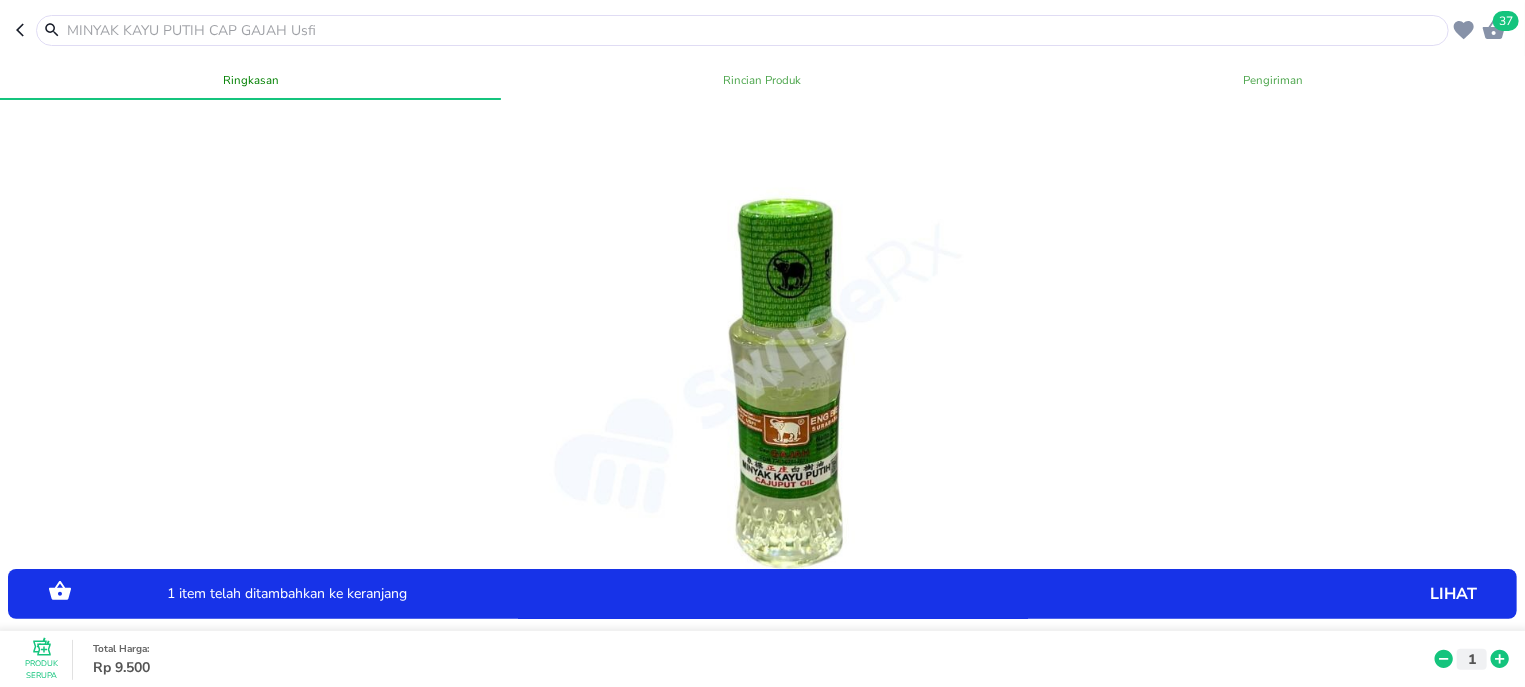 click on "1   item telah ditambahkan ke keranjang lihat Produk Serupa Total Harga : Rp 9.500 1" at bounding box center [762, 625] 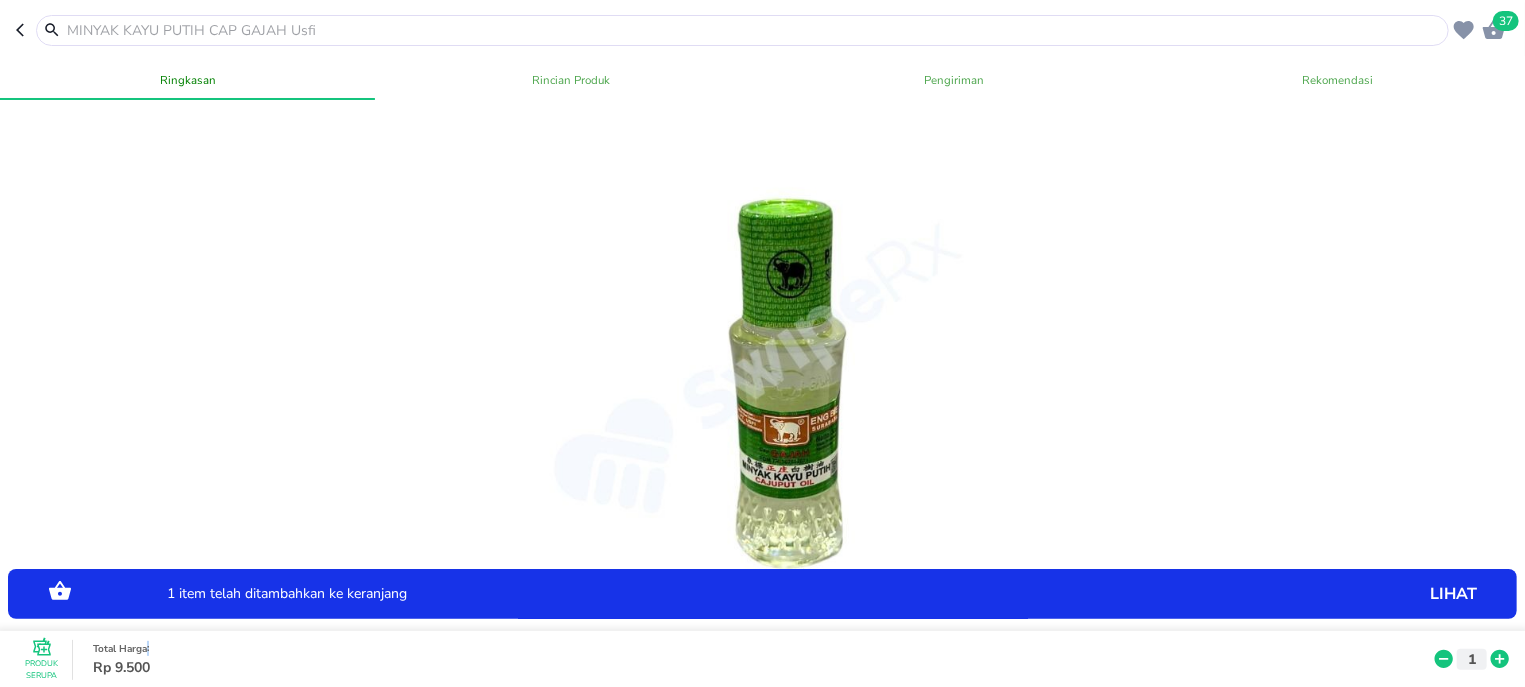 click 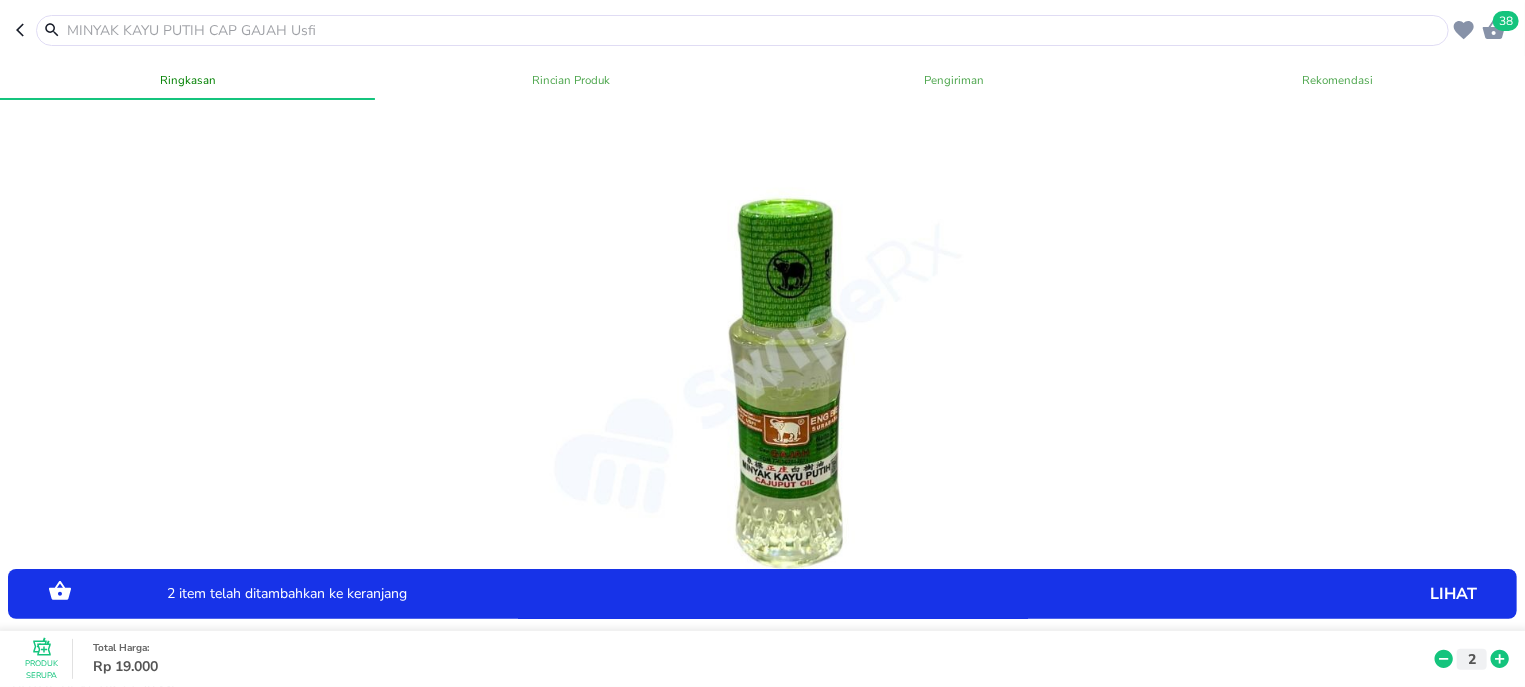 click at bounding box center (742, 30) 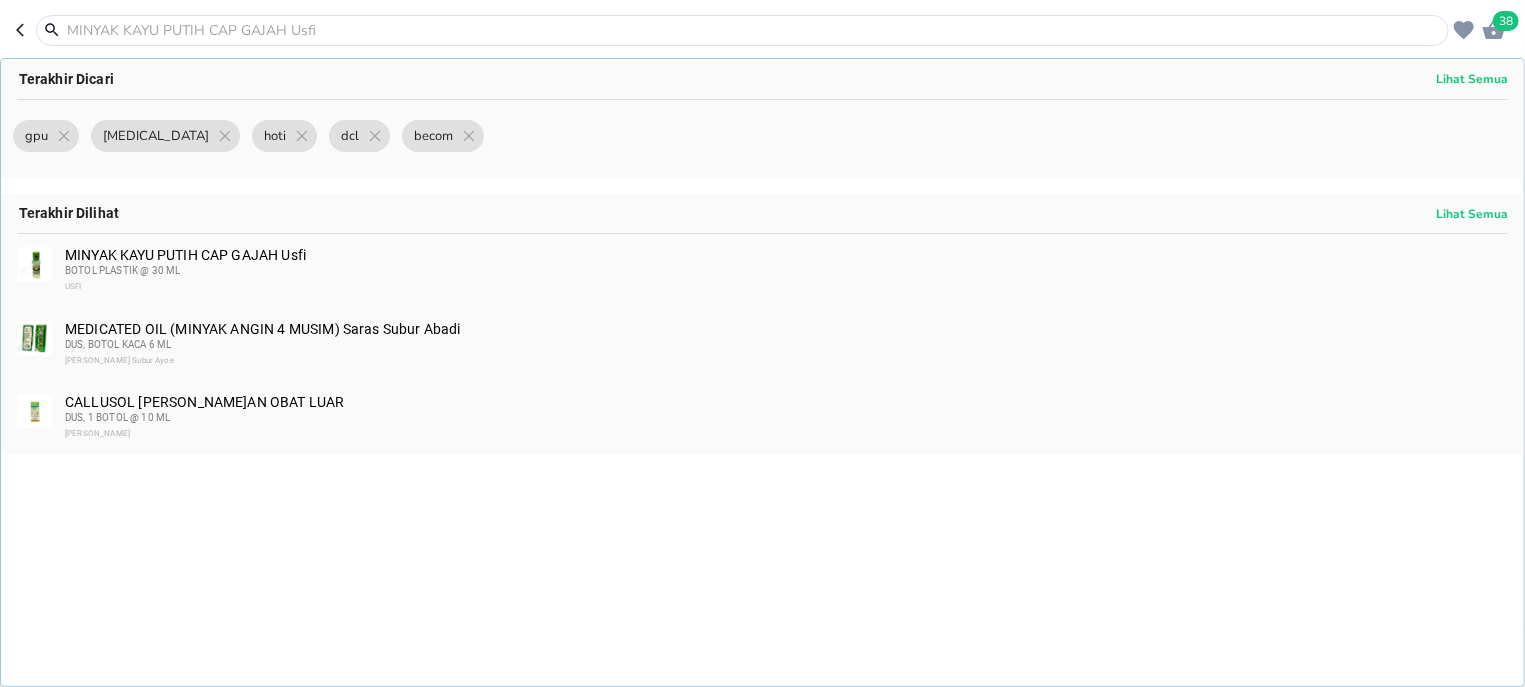 click at bounding box center [754, 30] 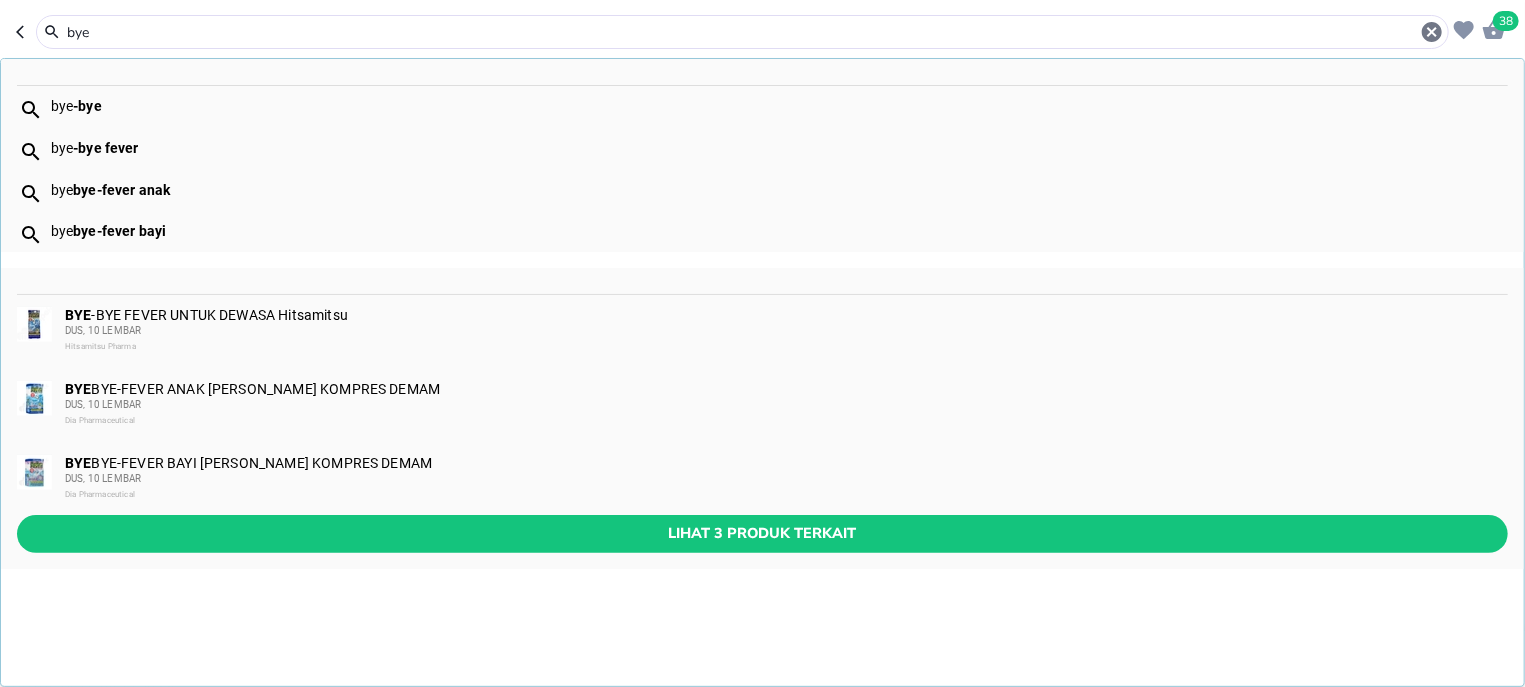 type on "bye" 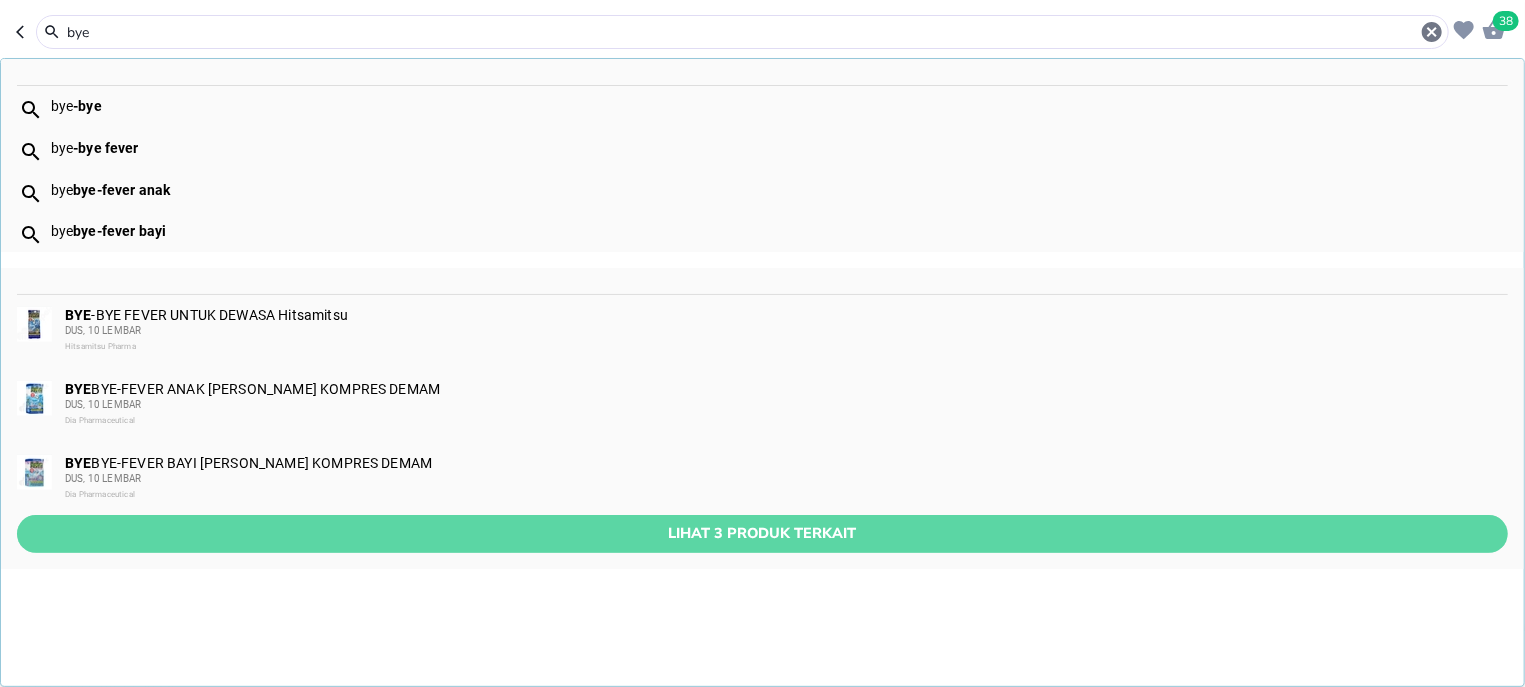 click on "Lihat 3 produk terkait" at bounding box center [762, 533] 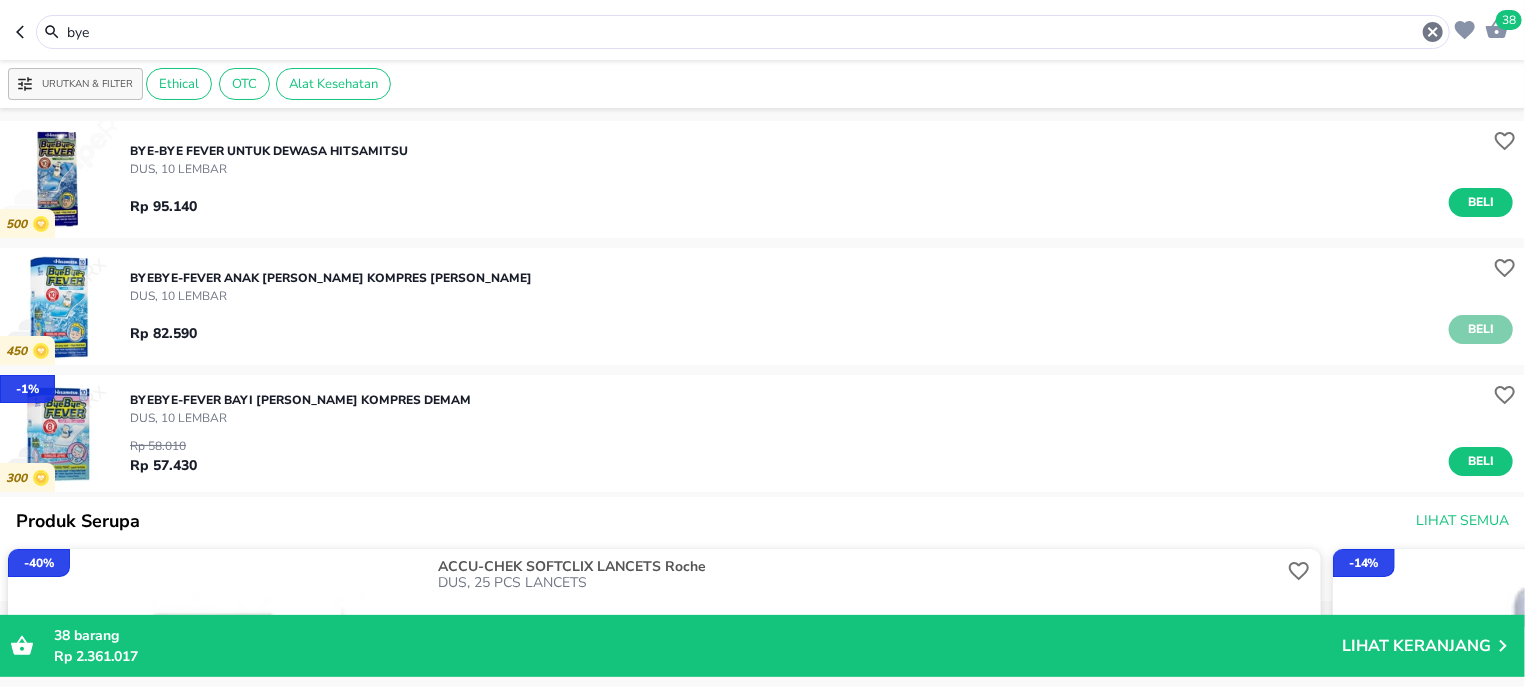 click on "Beli" at bounding box center [1481, 329] 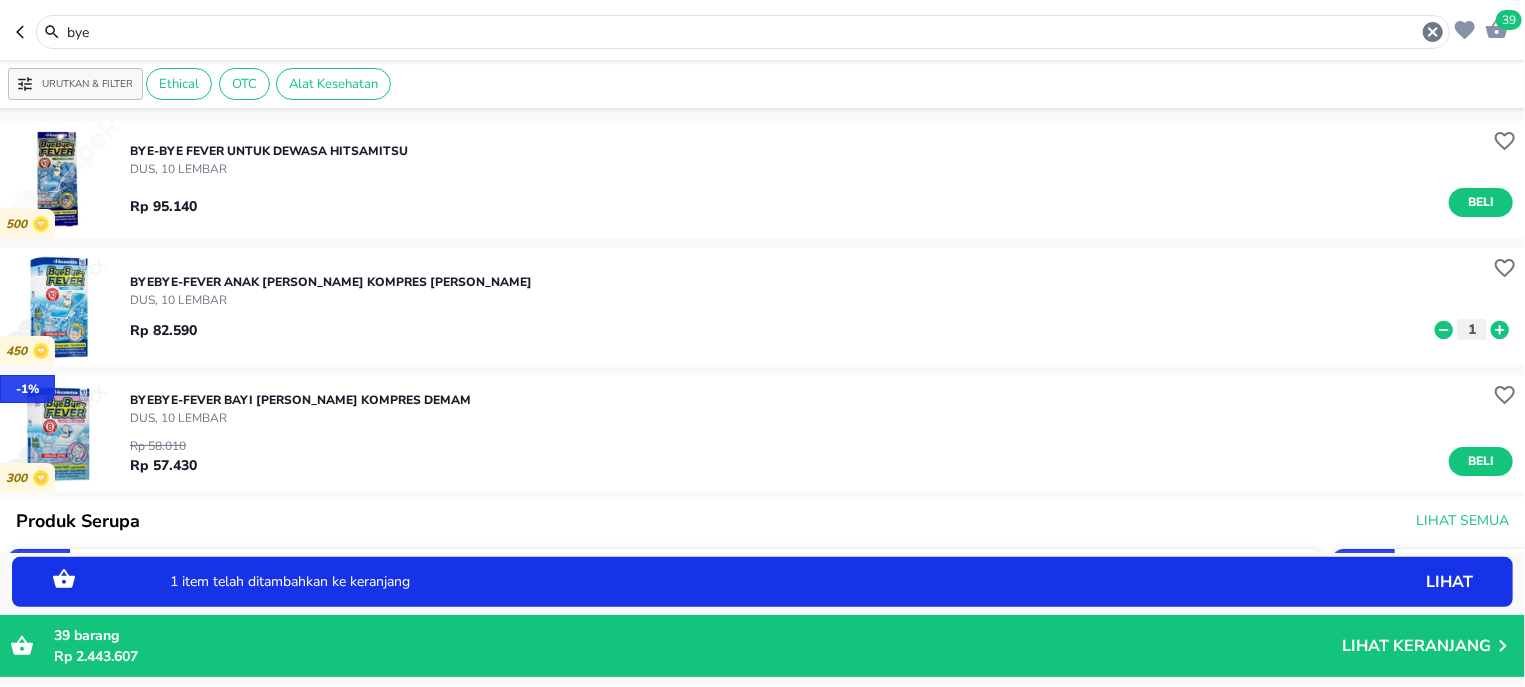 click 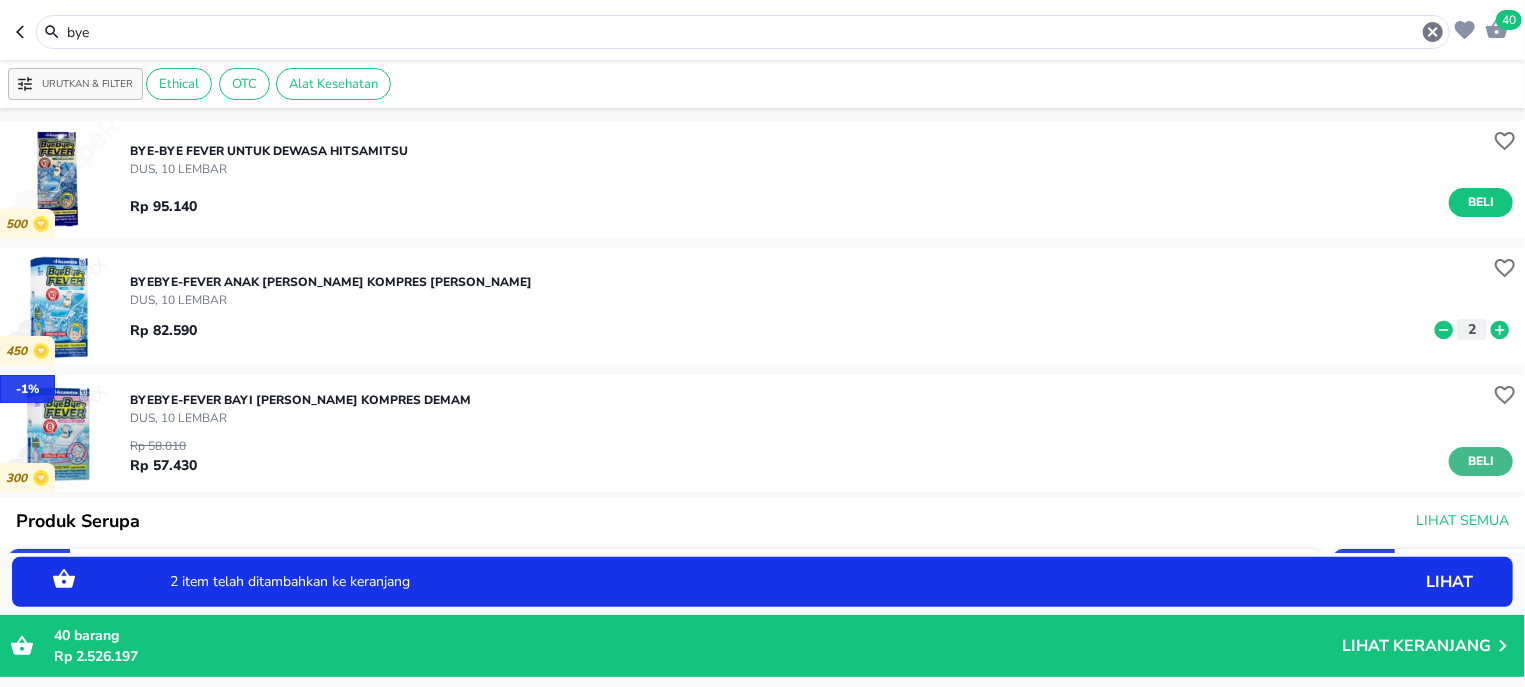 click on "Beli" at bounding box center [1481, 461] 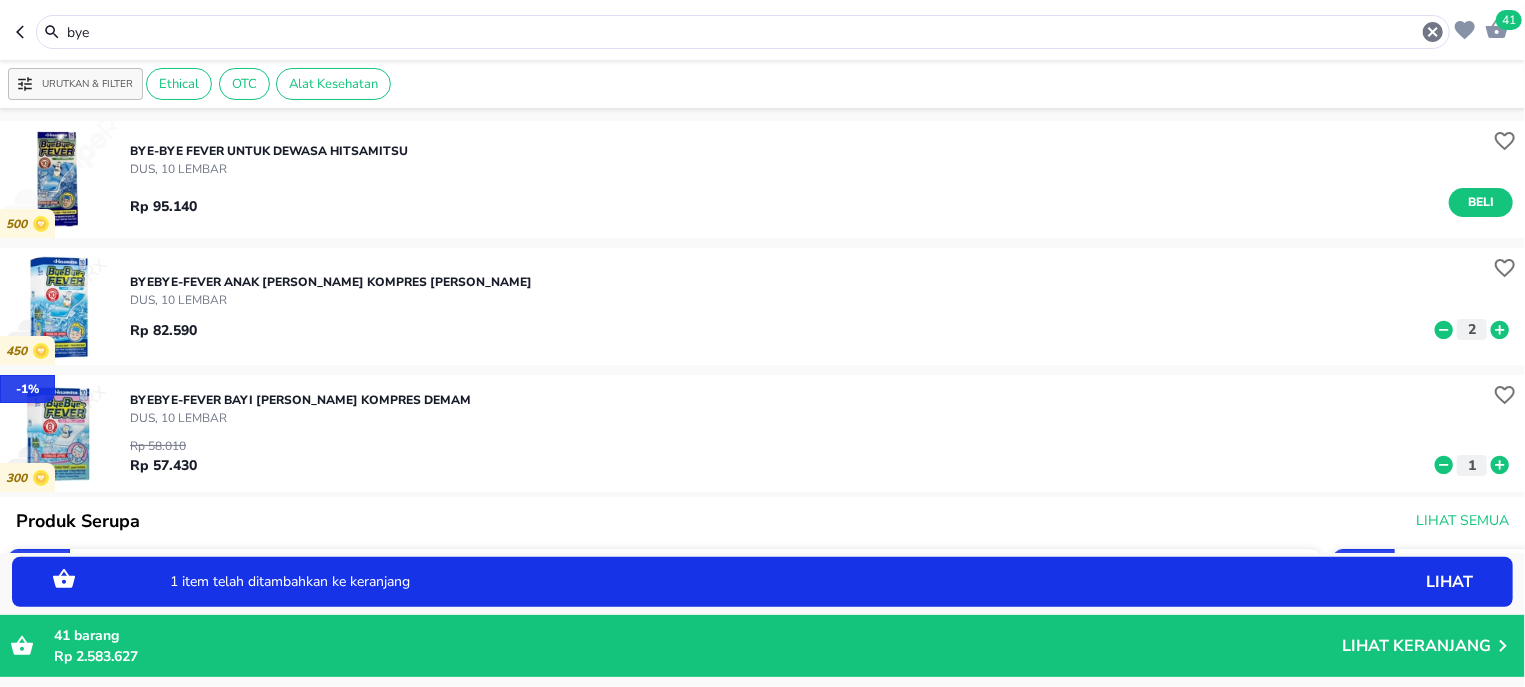click on "Rp 58.010 Rp 57.430 1" at bounding box center (821, 451) 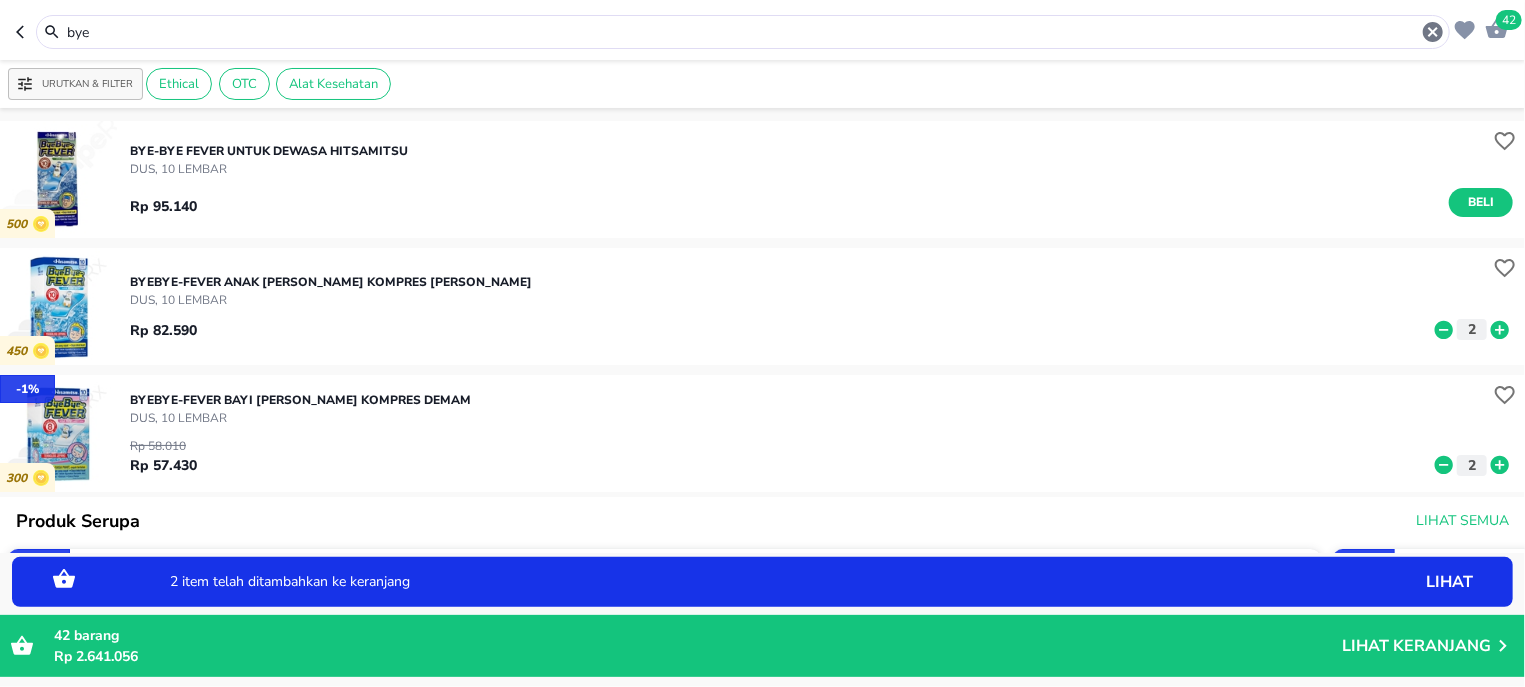 click on "bye" at bounding box center (743, 32) 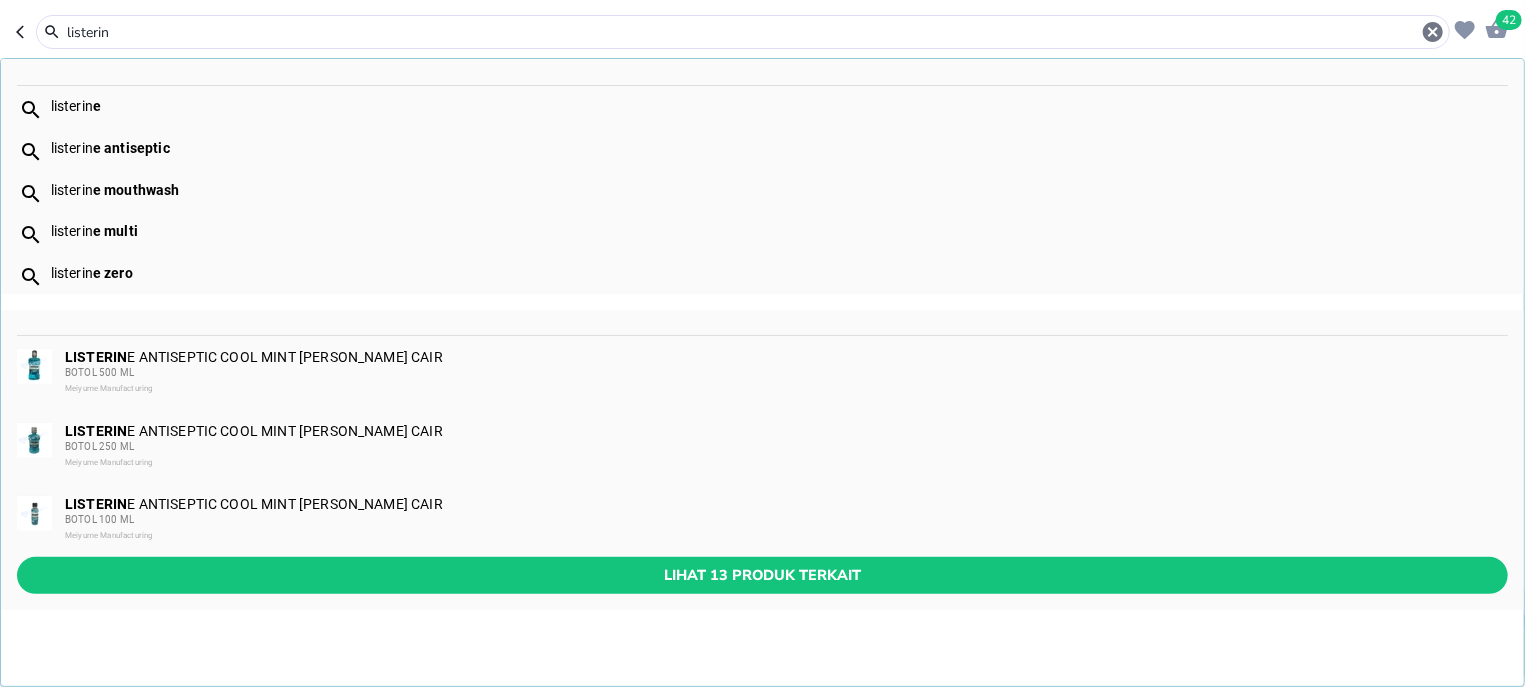 type on "listerin" 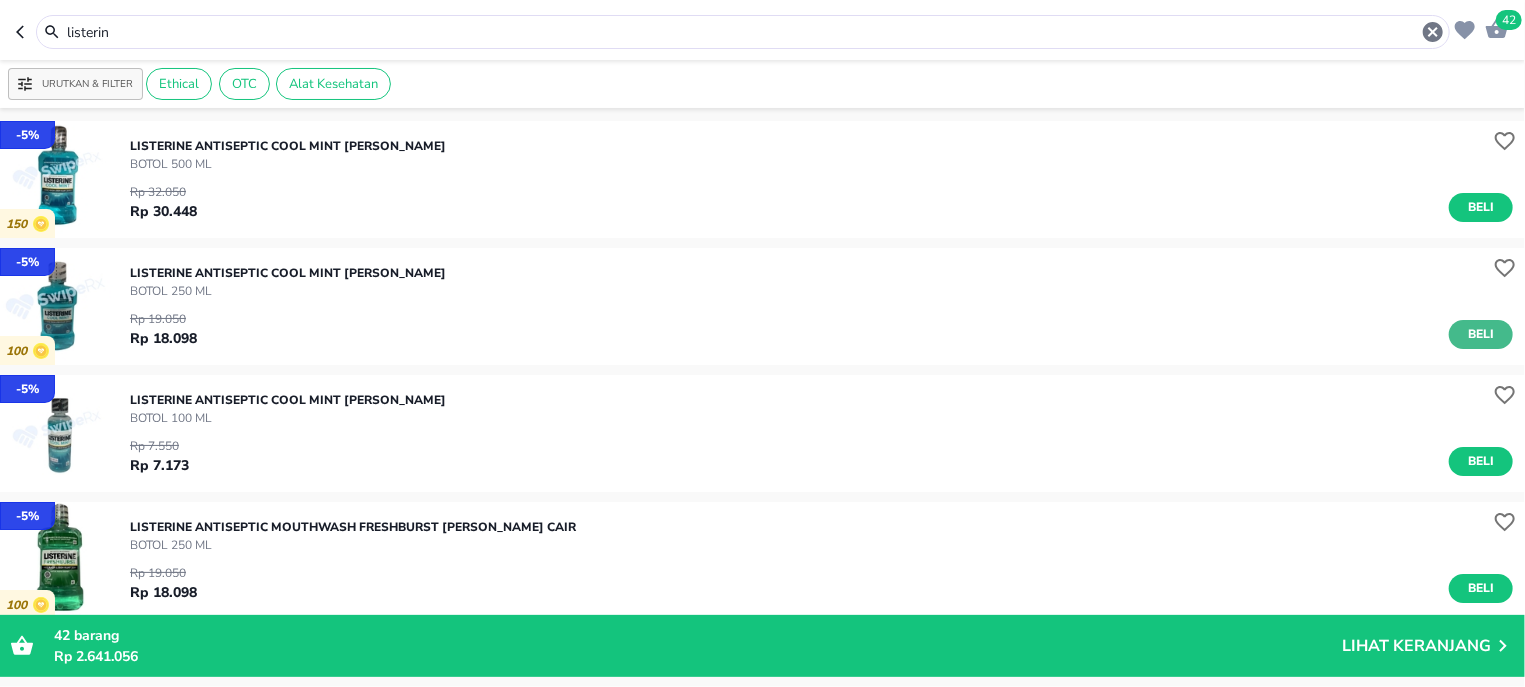 click on "Beli" at bounding box center [1481, 334] 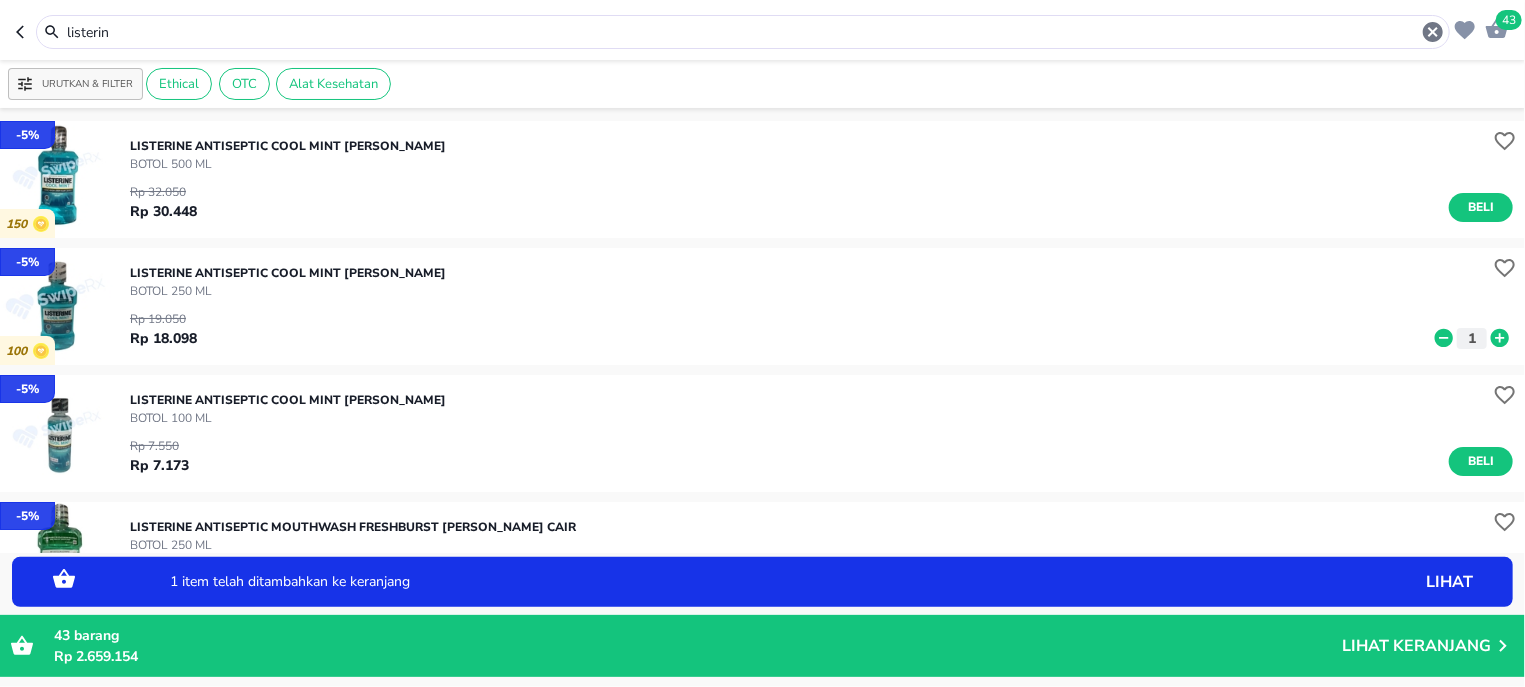 click 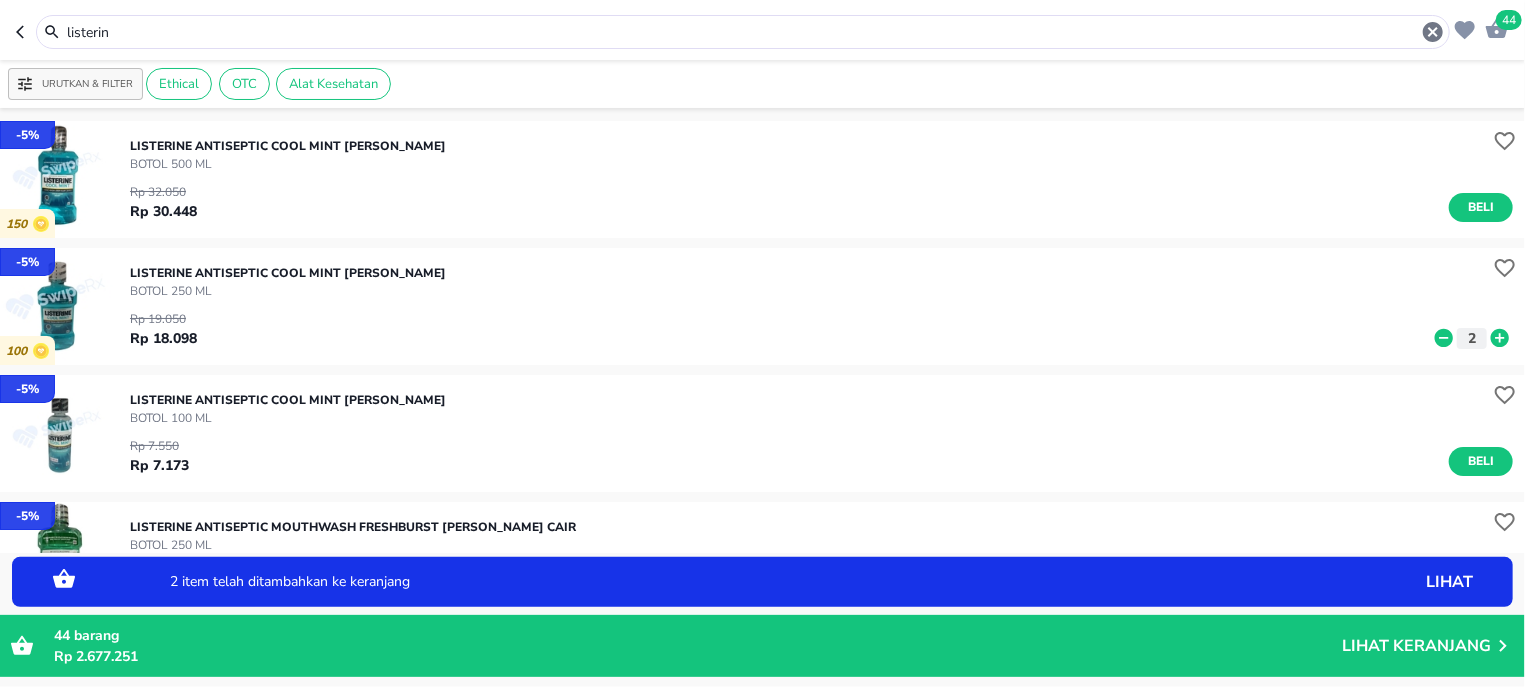 click 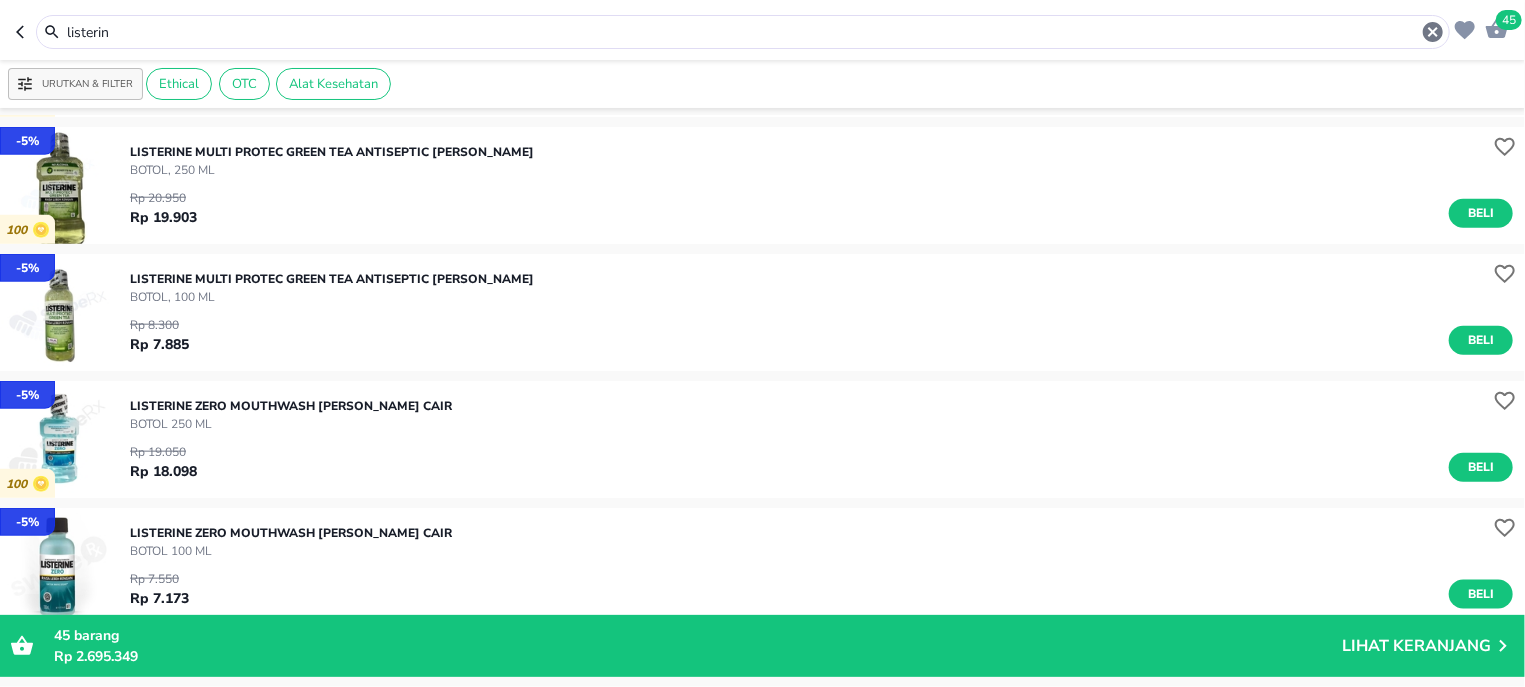 scroll, scrollTop: 1273, scrollLeft: 0, axis: vertical 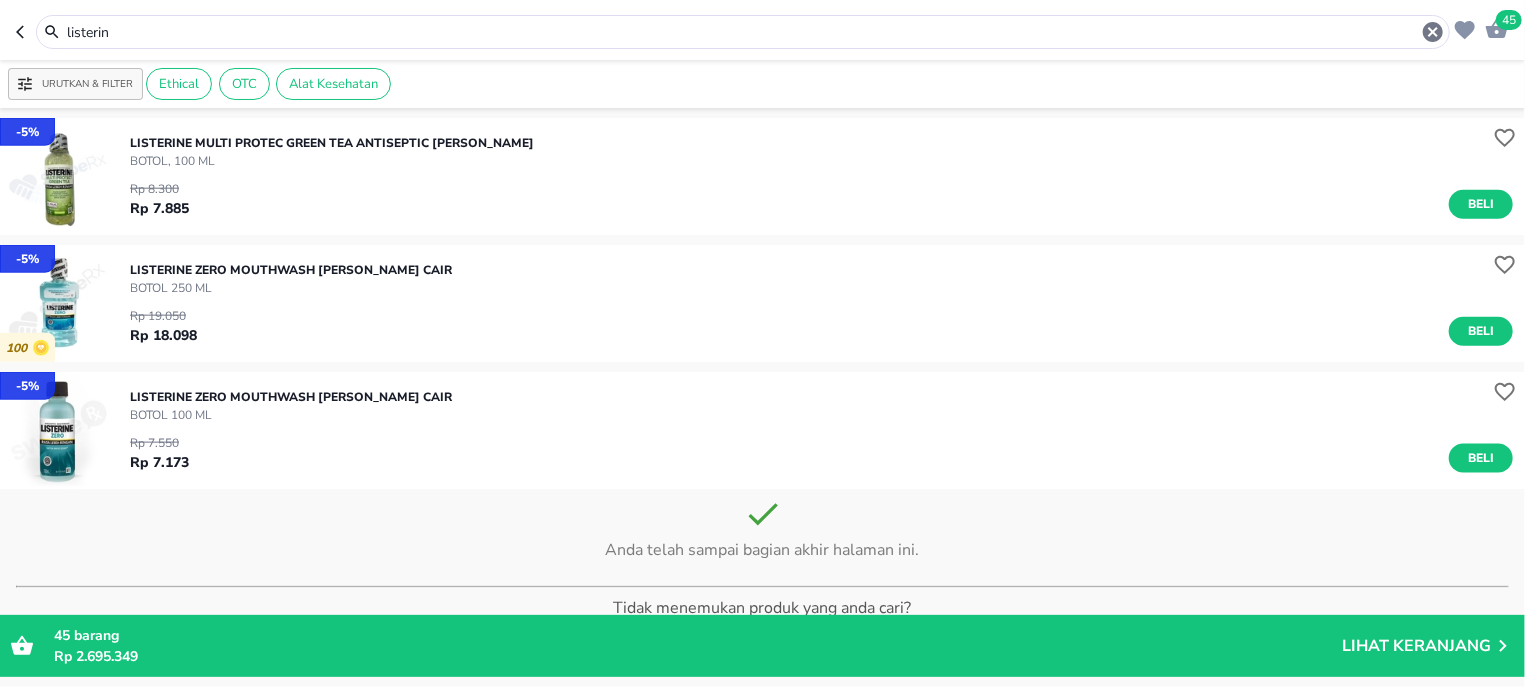 click on "listerin" at bounding box center (743, 32) 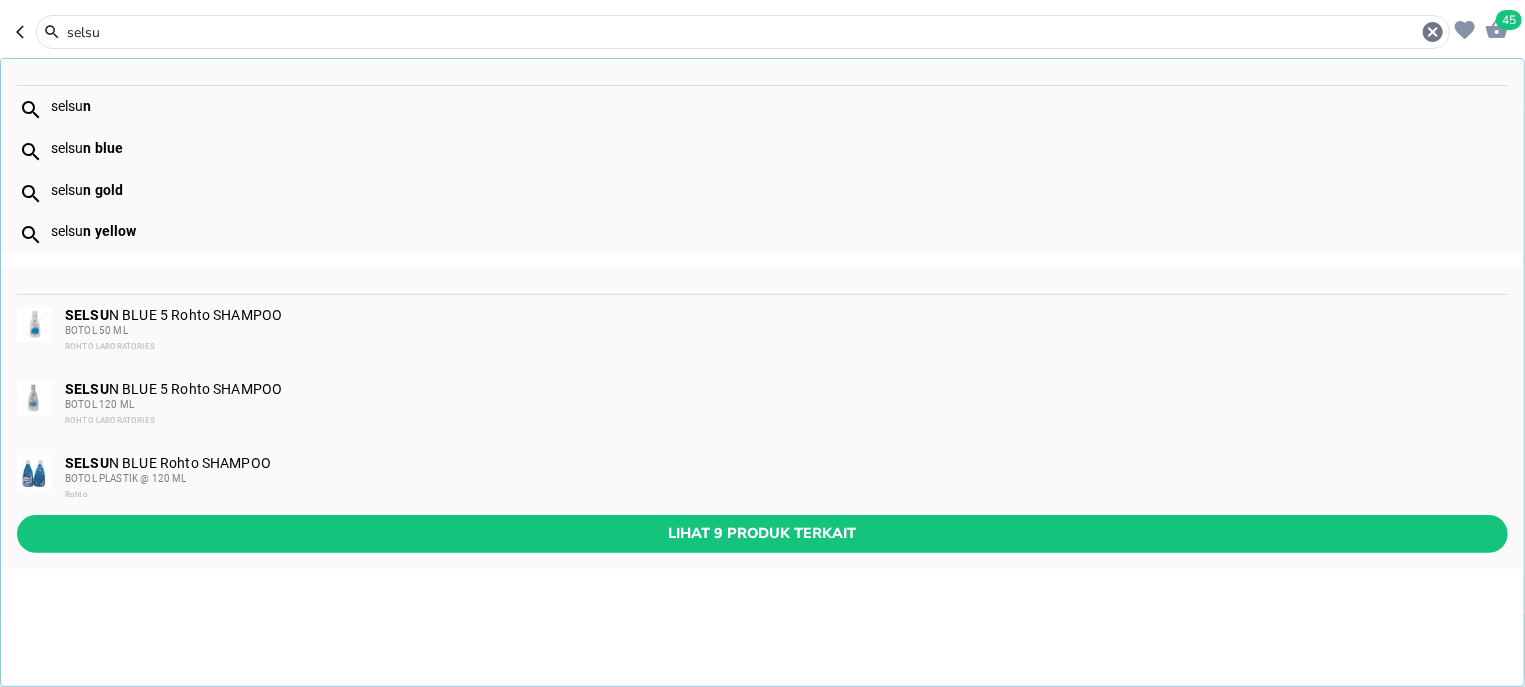 type on "selsu" 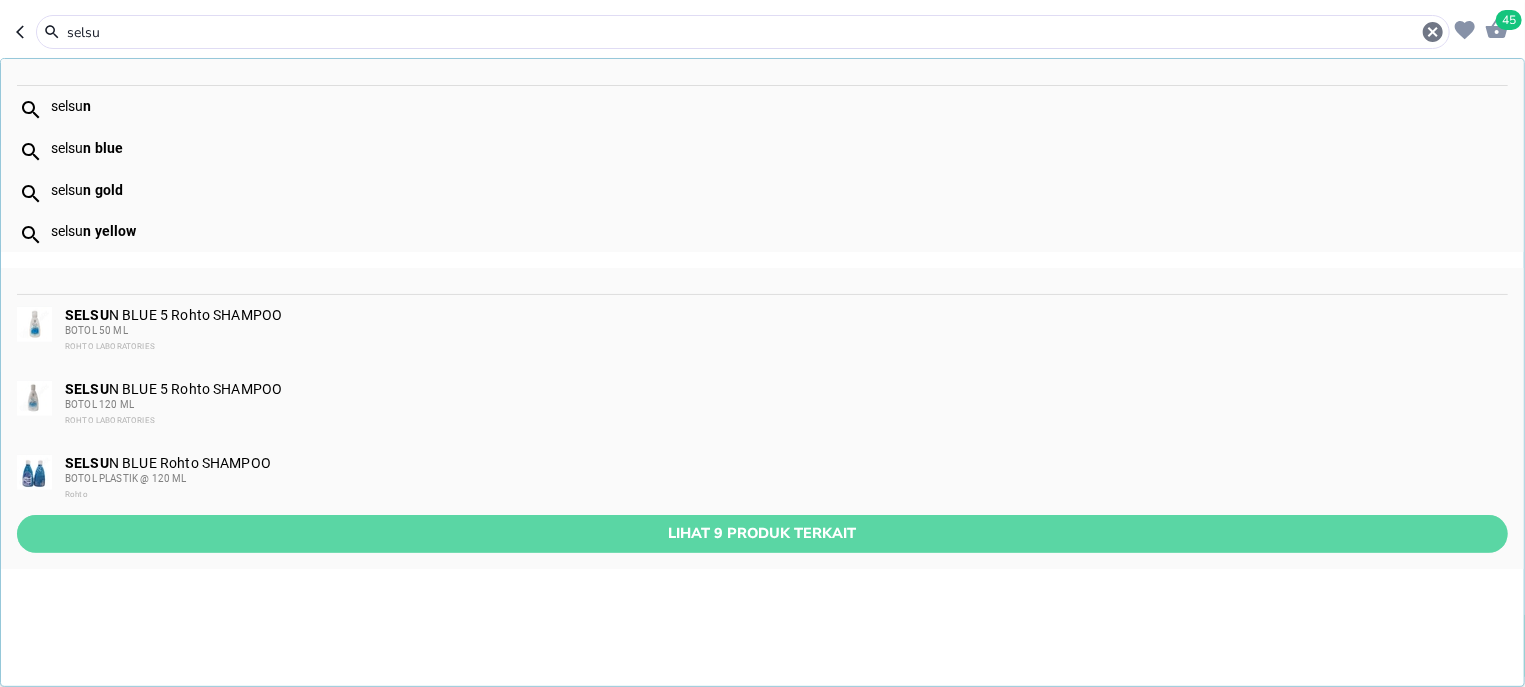 click on "Lihat 9 produk terkait" at bounding box center (762, 533) 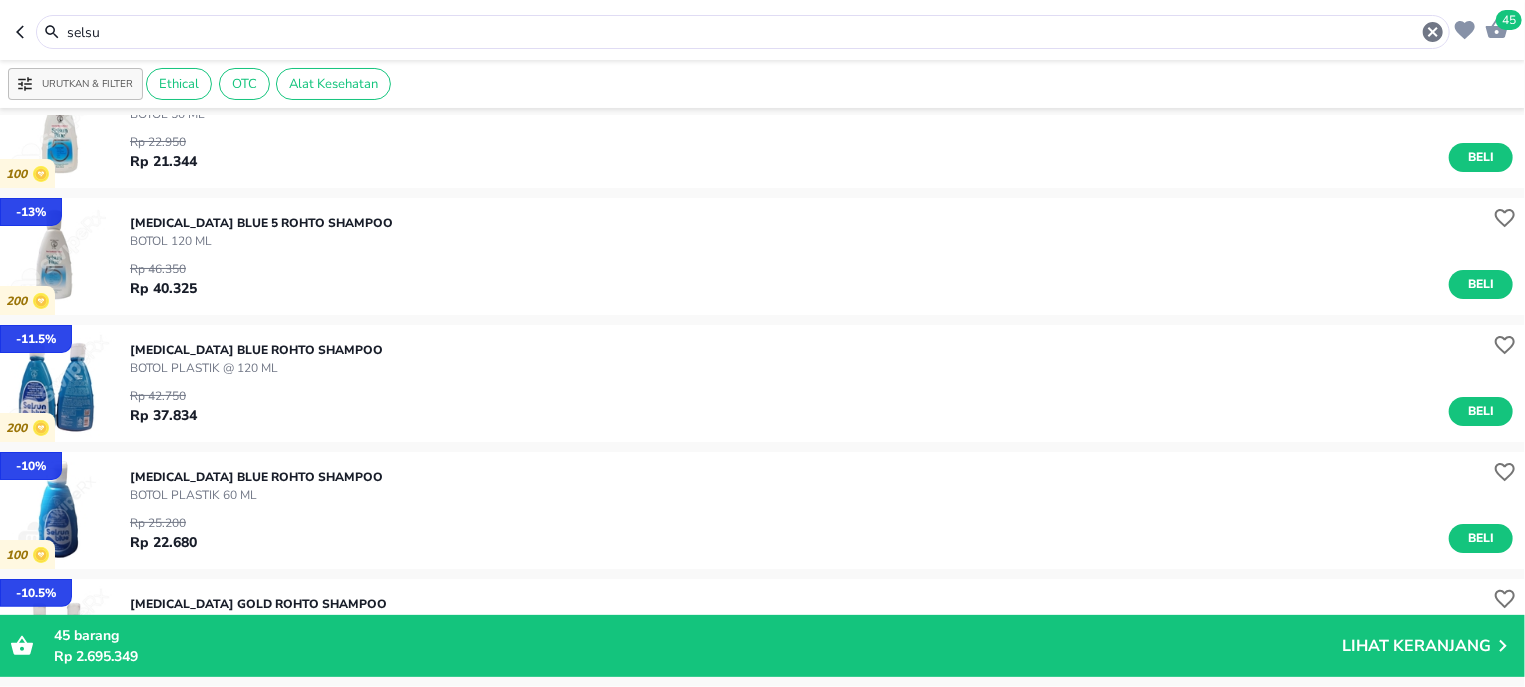 scroll, scrollTop: 0, scrollLeft: 0, axis: both 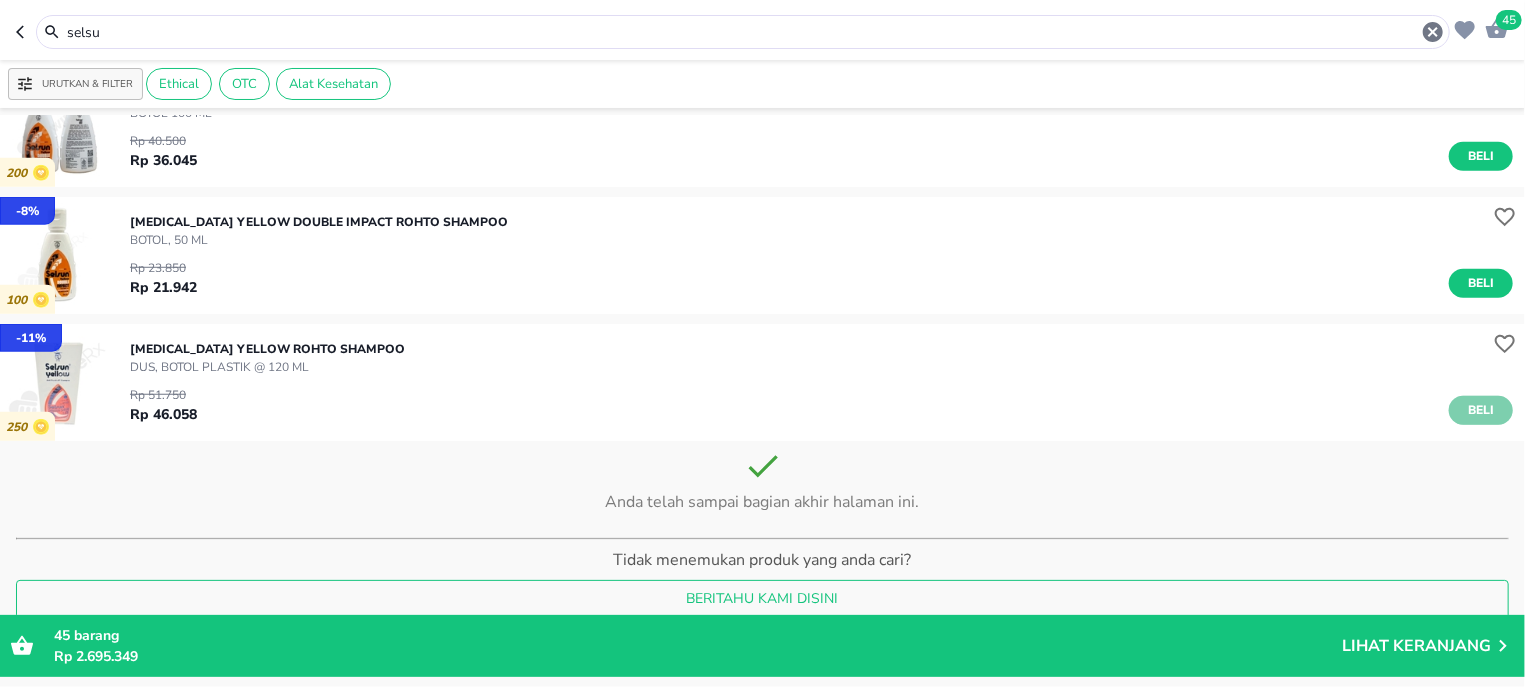 click on "Beli" at bounding box center (1481, 410) 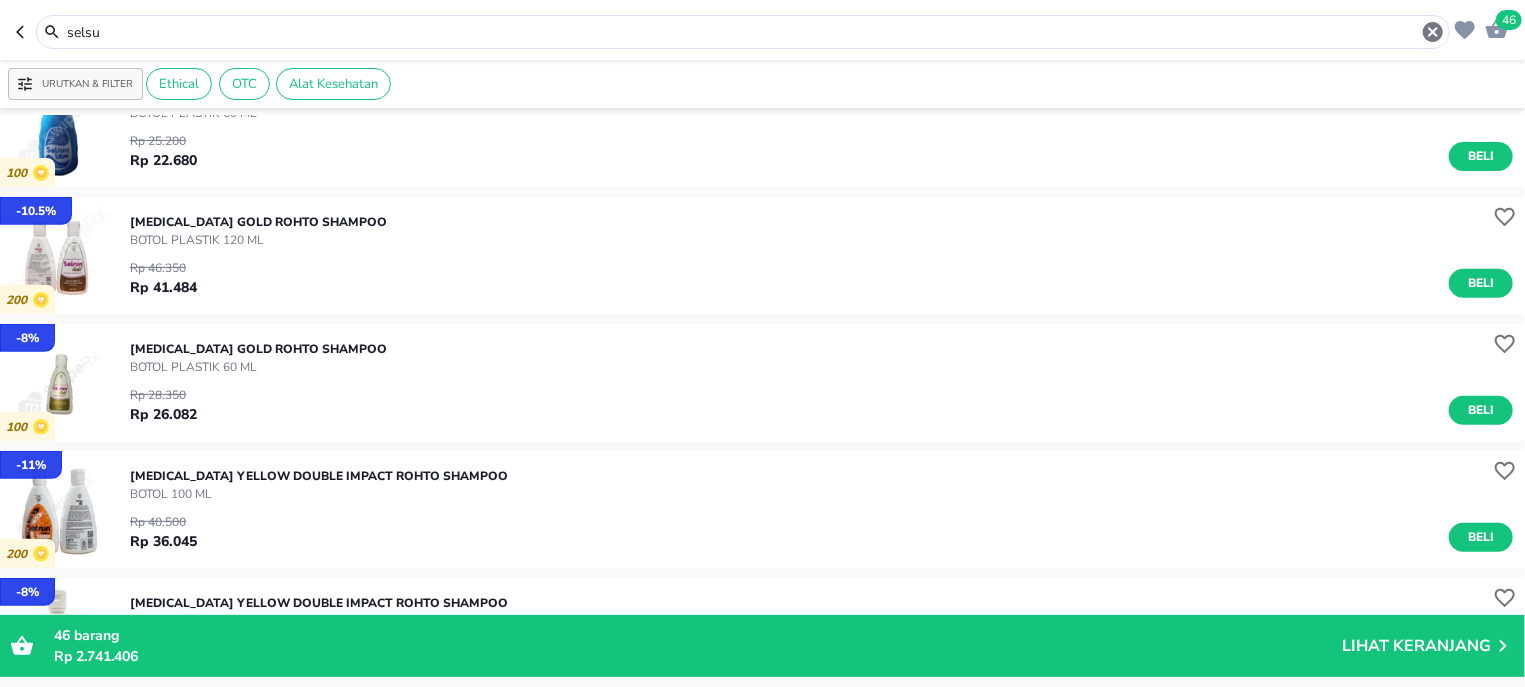 scroll, scrollTop: 50, scrollLeft: 0, axis: vertical 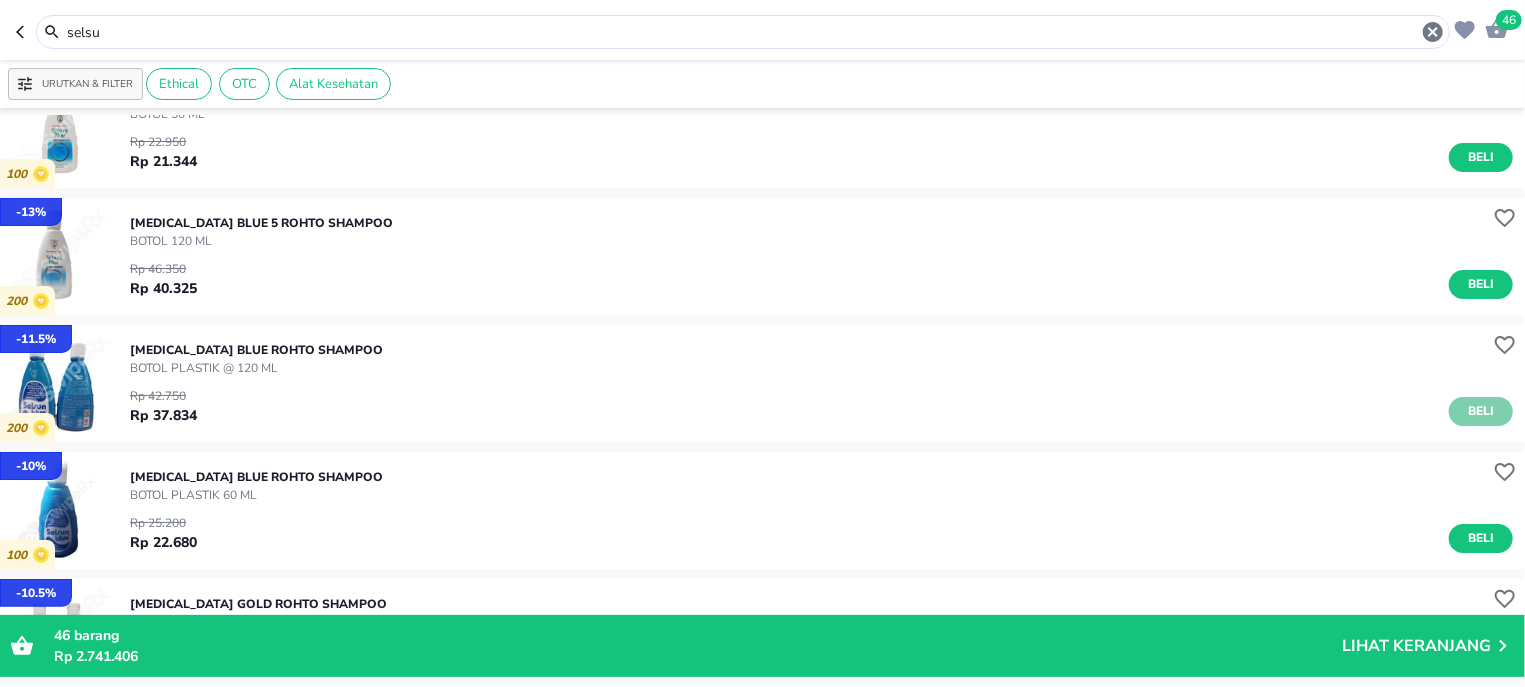 click on "Beli" at bounding box center (1481, 411) 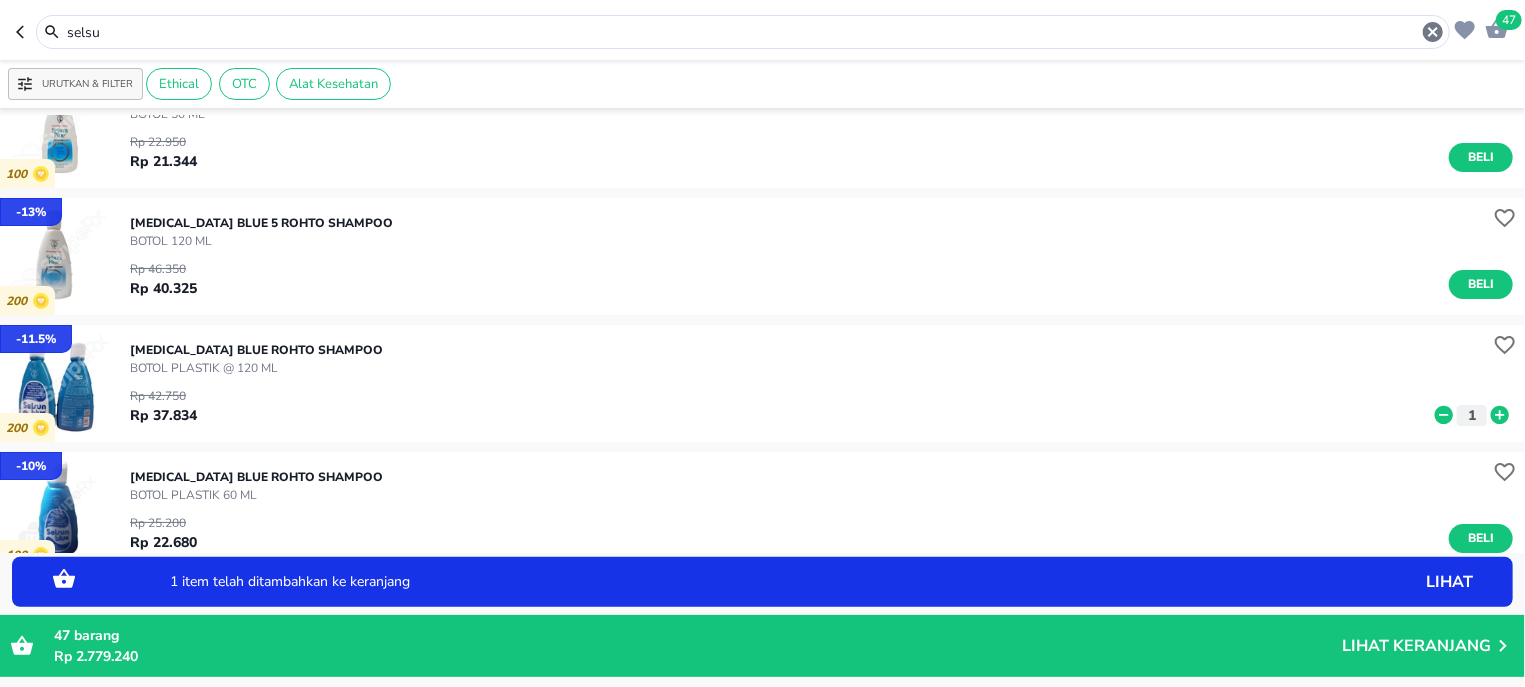 click 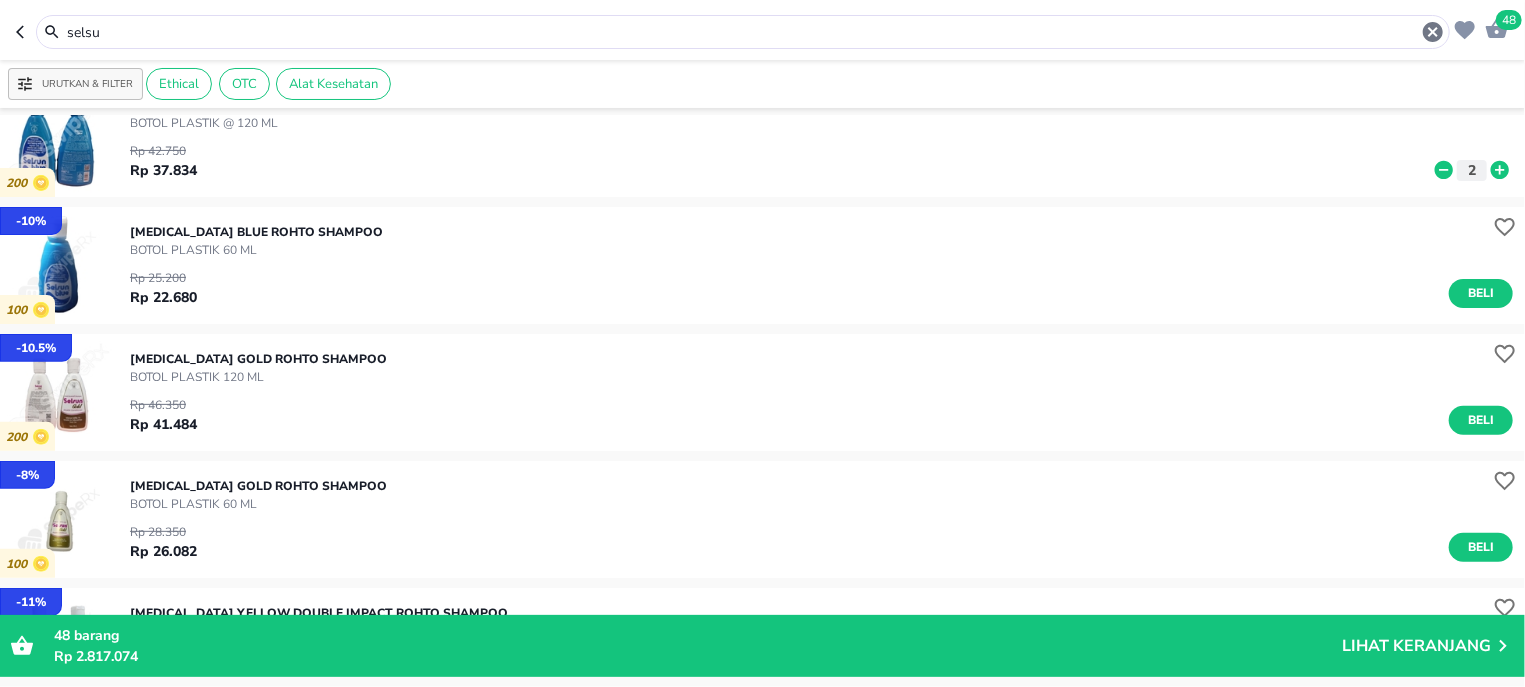 scroll, scrollTop: 305, scrollLeft: 0, axis: vertical 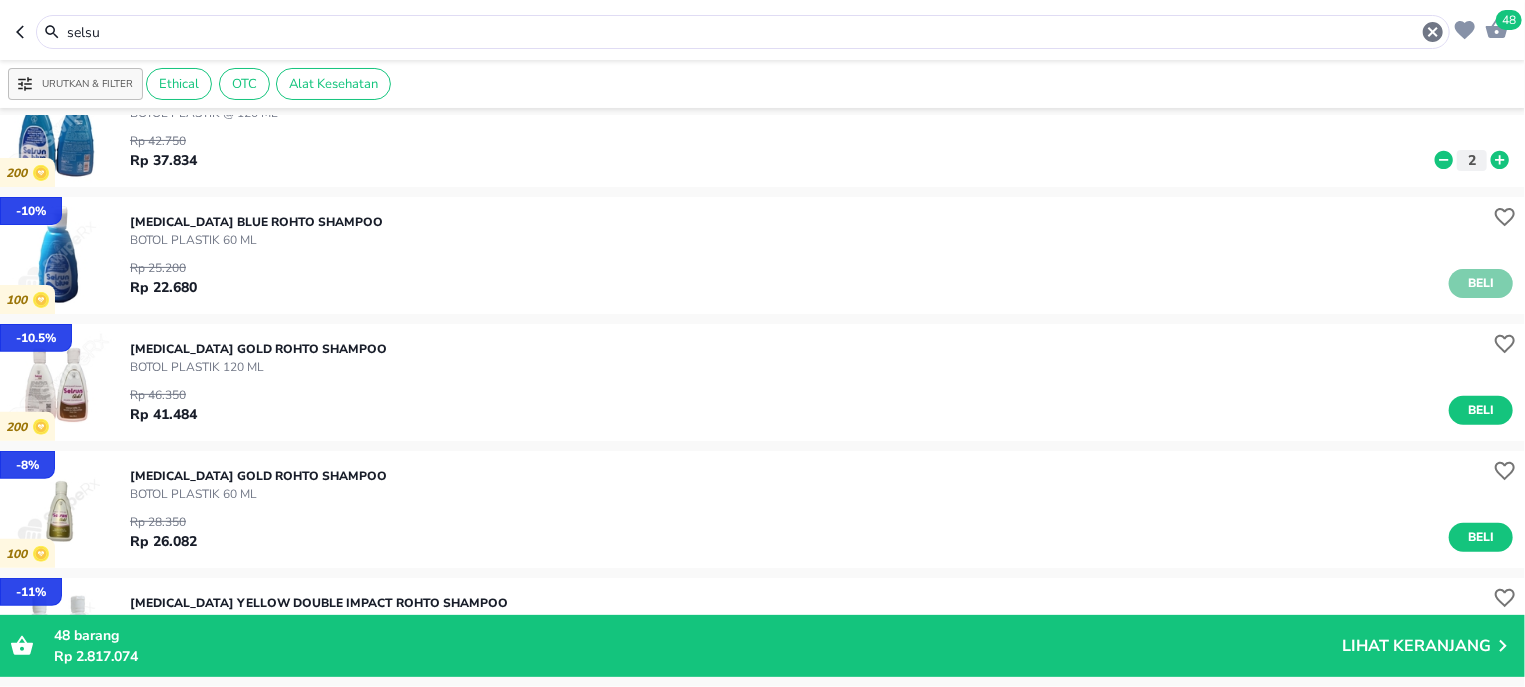 click on "Beli" at bounding box center [1481, 283] 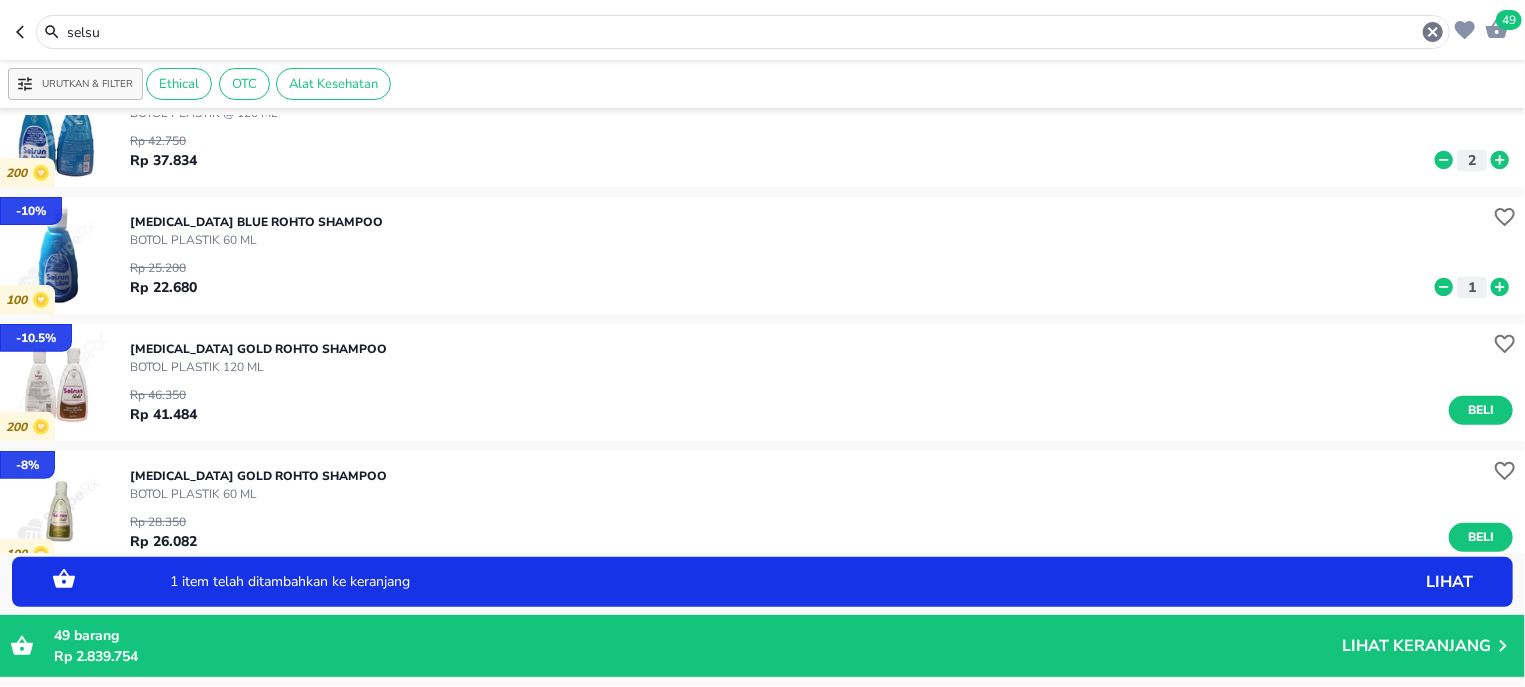 click 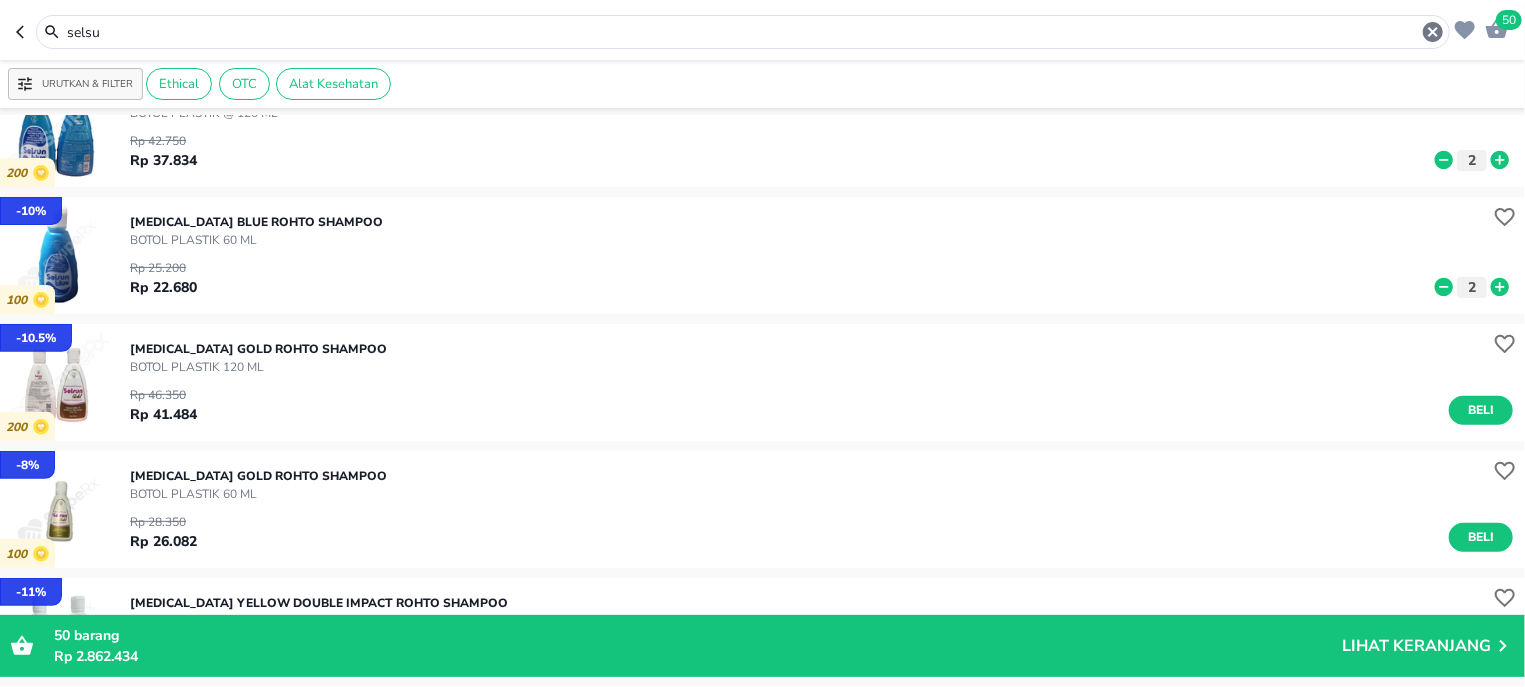click on "selsu" at bounding box center (755, 32) 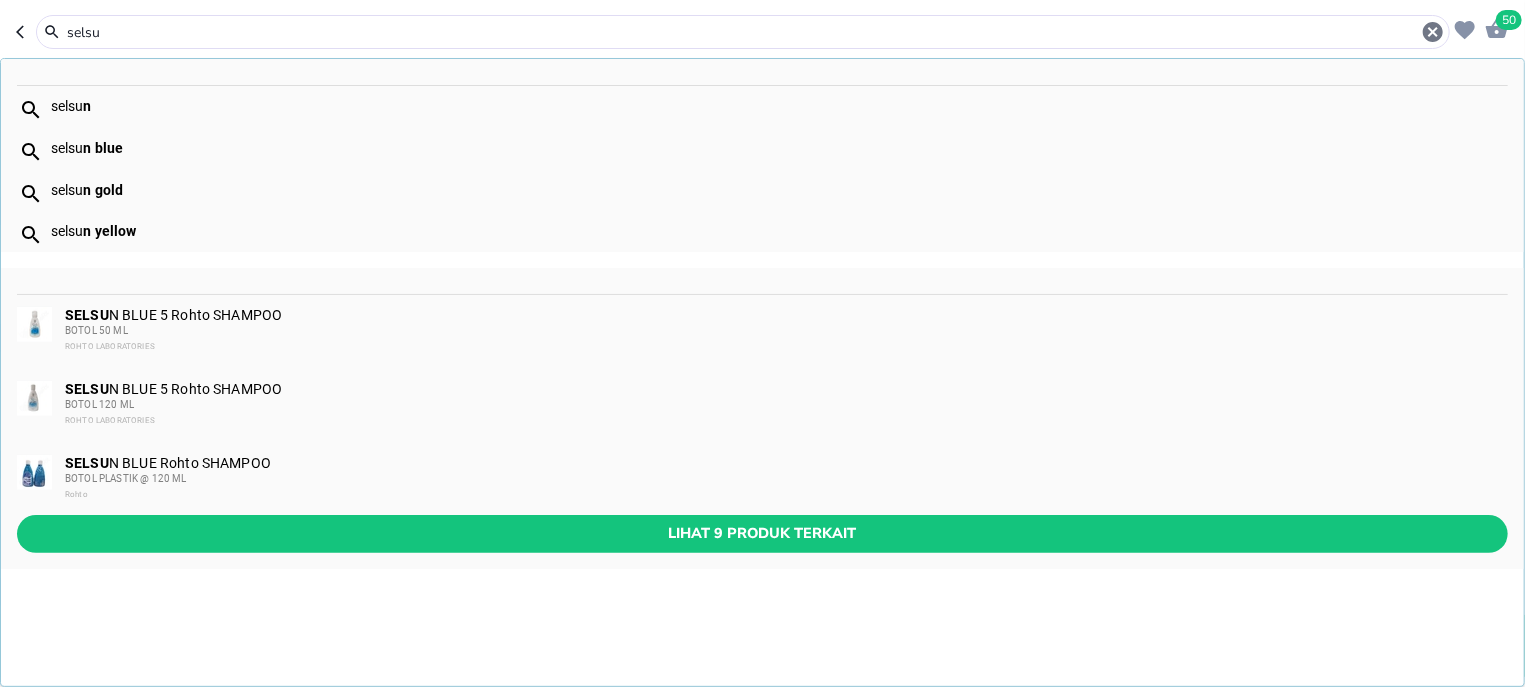 click on "selsu" at bounding box center (755, 32) 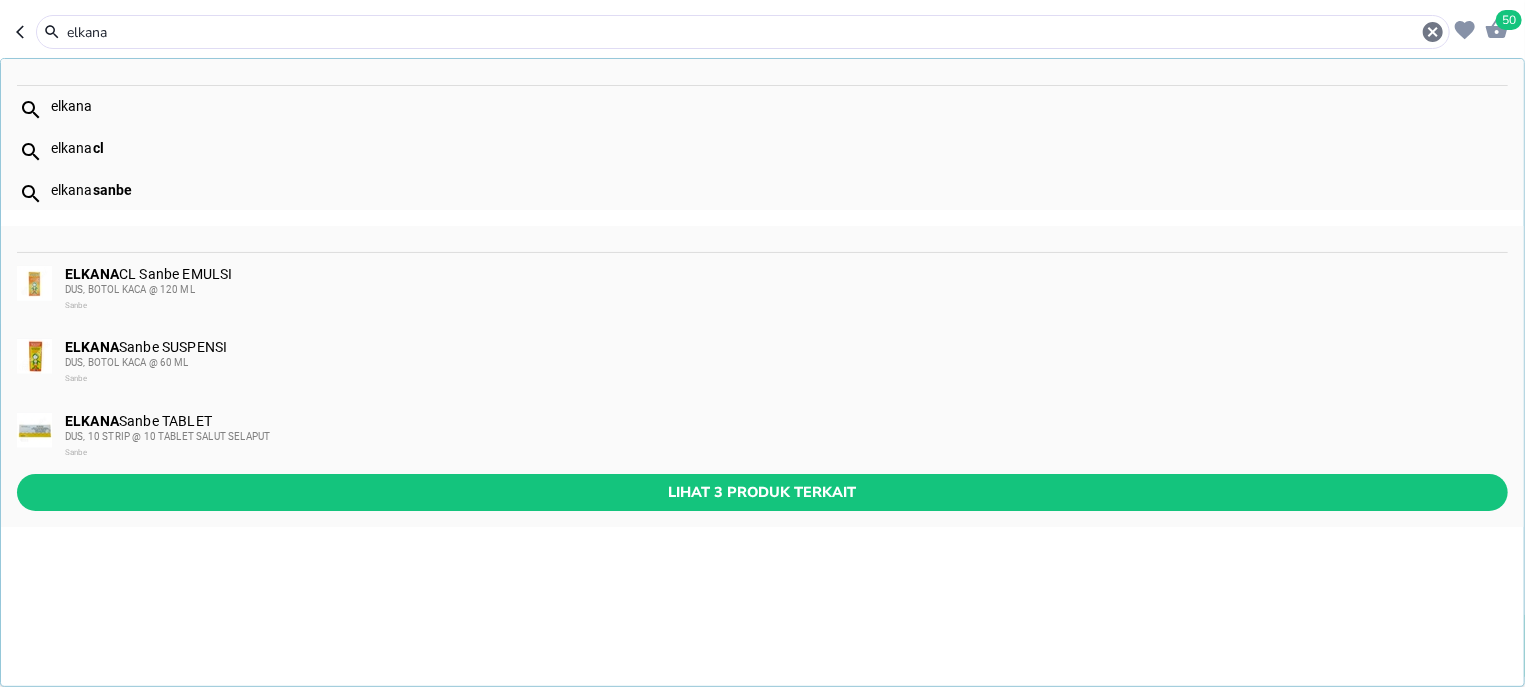 type on "elkana" 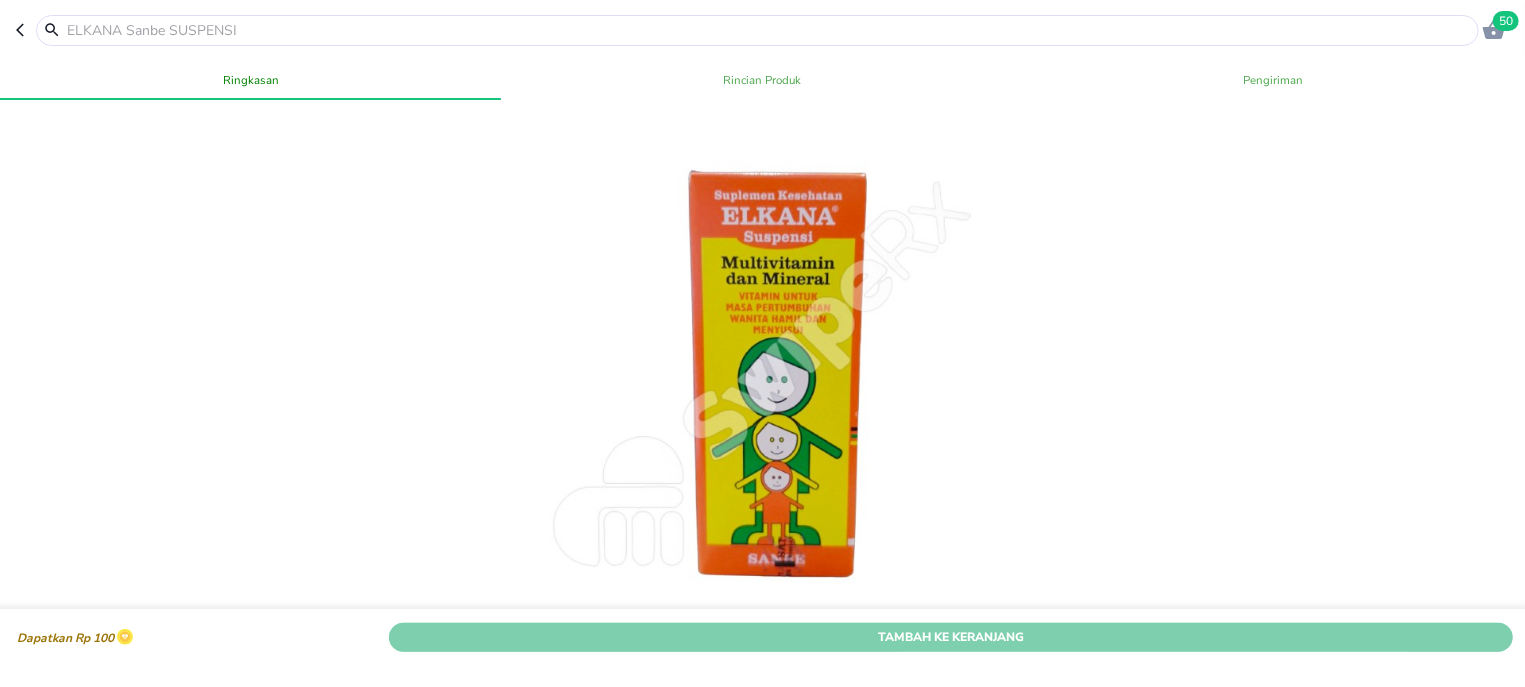 click on "Tambah Ke Keranjang" at bounding box center (951, 636) 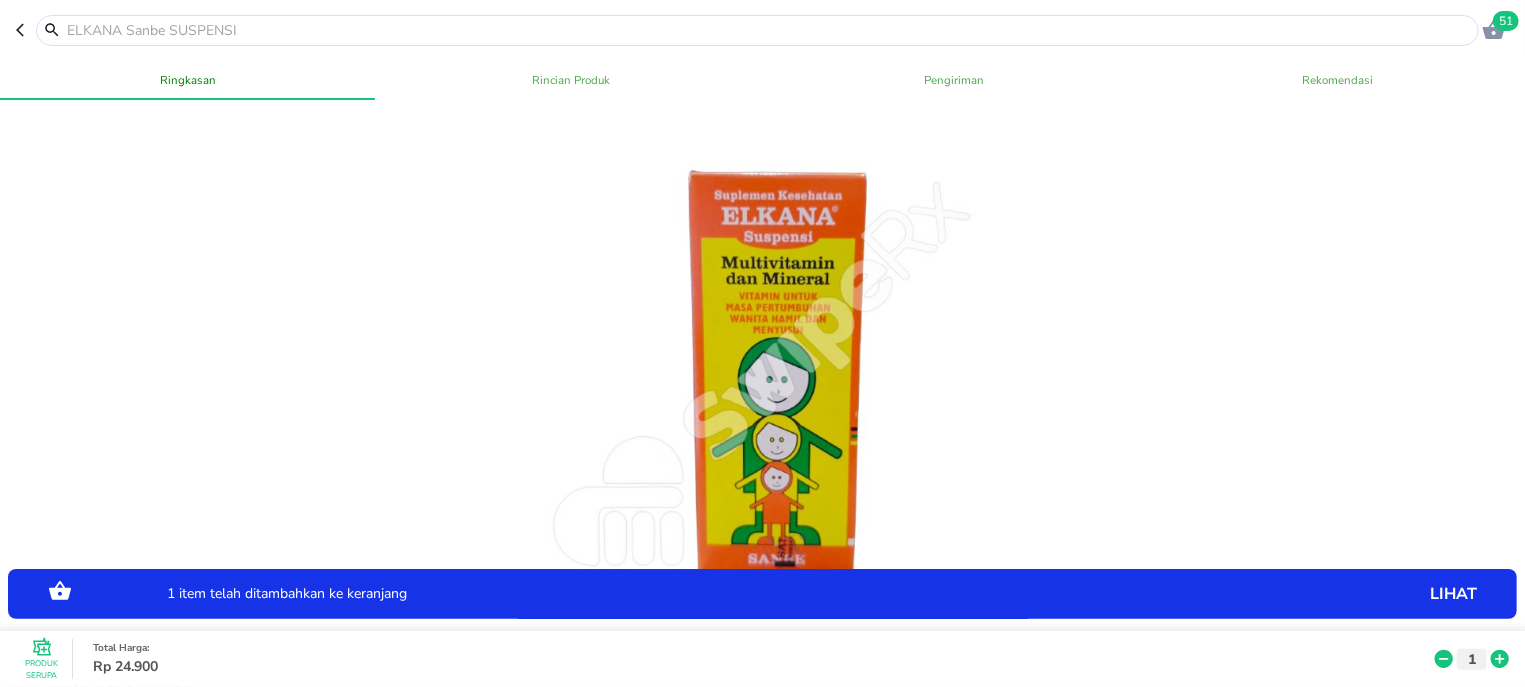 click 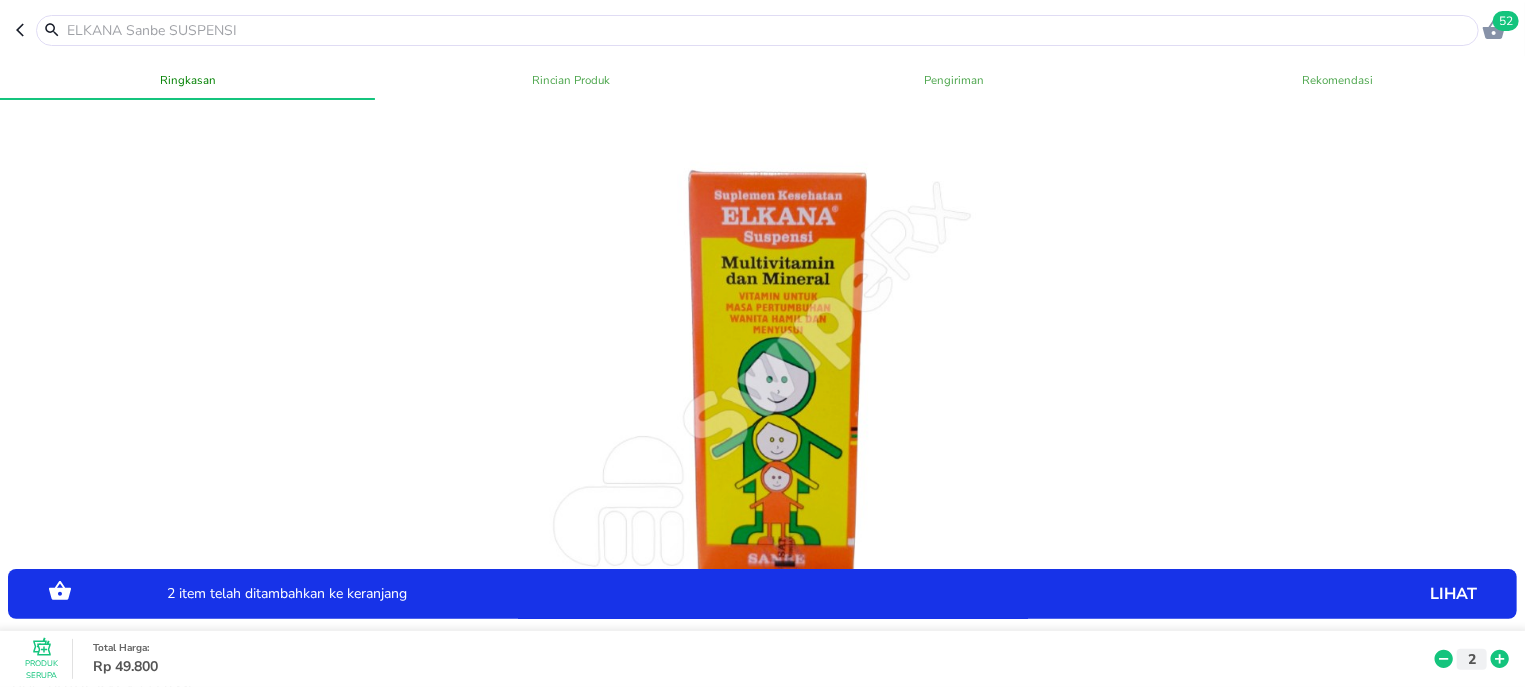 click at bounding box center (769, 30) 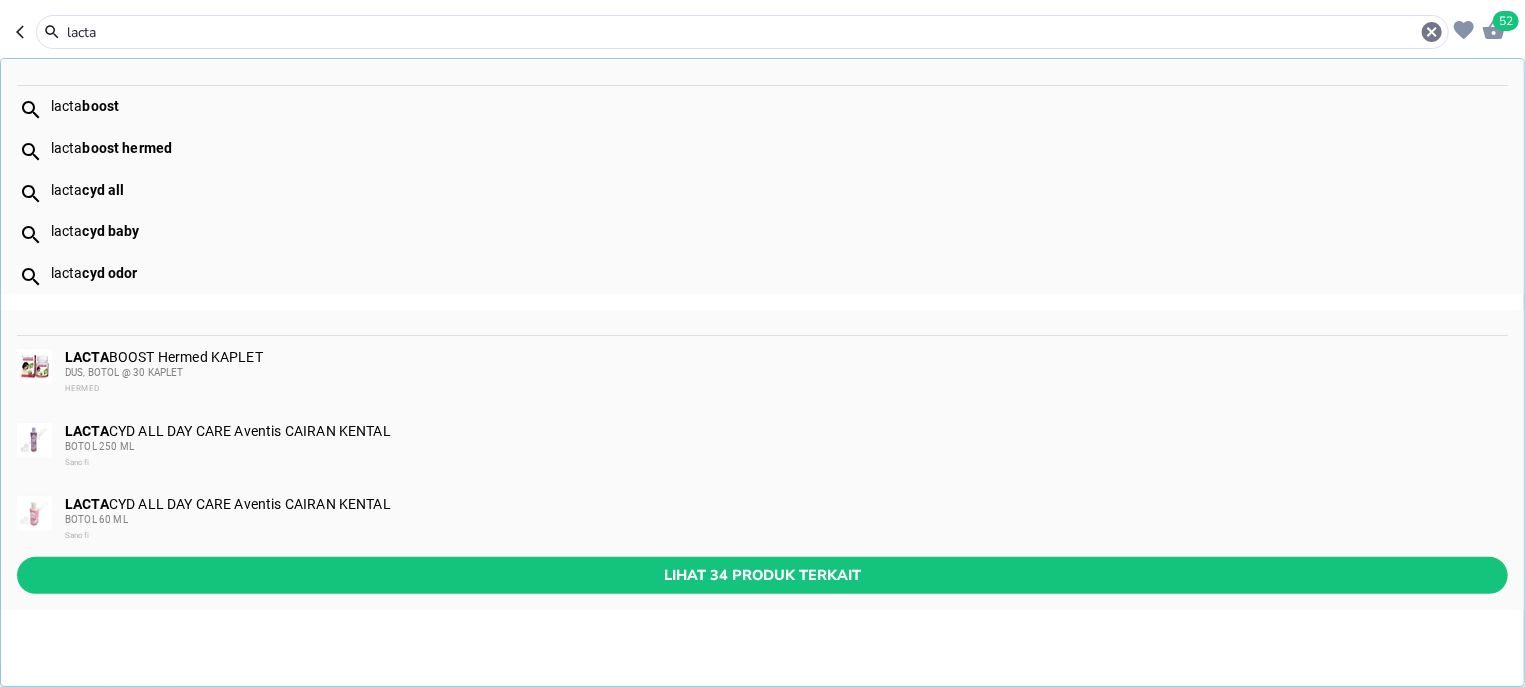 type on "lacta" 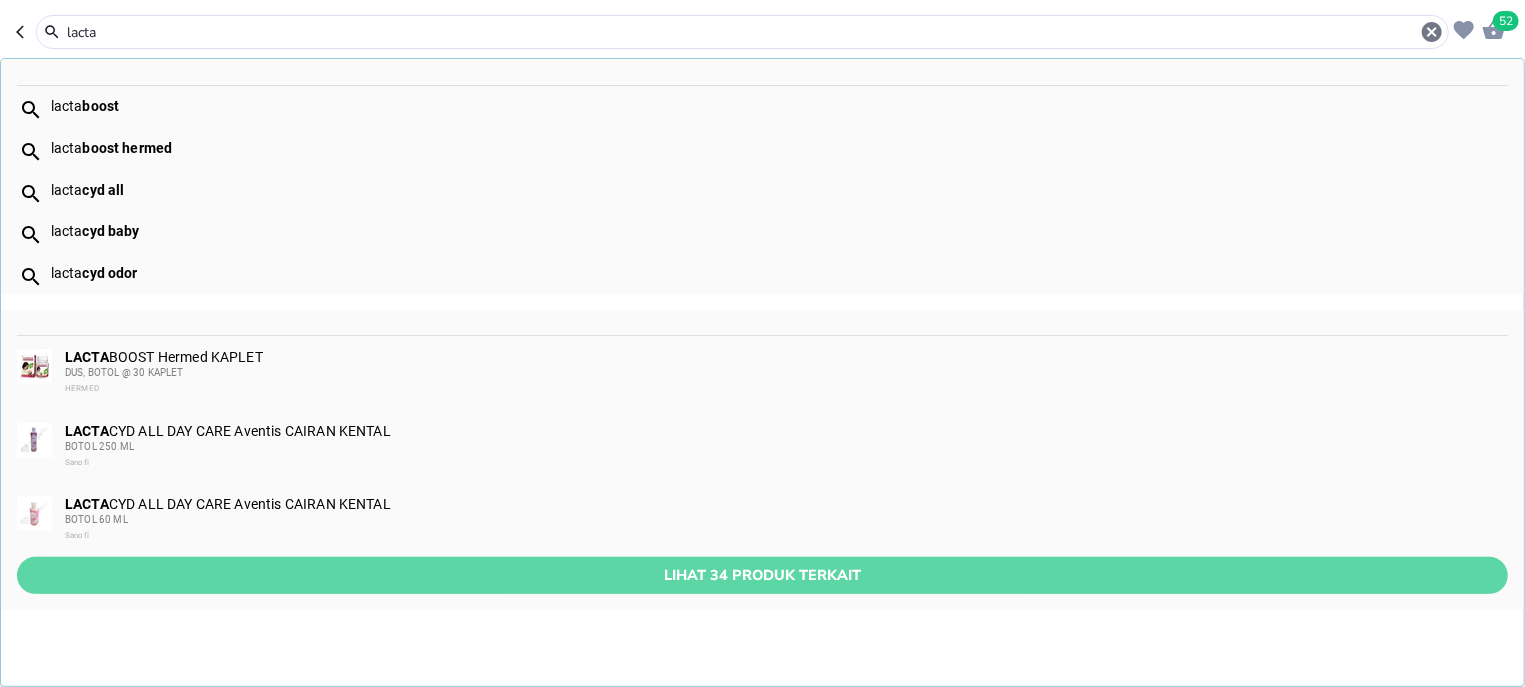 click on "Lihat 34 produk terkait" at bounding box center [762, 575] 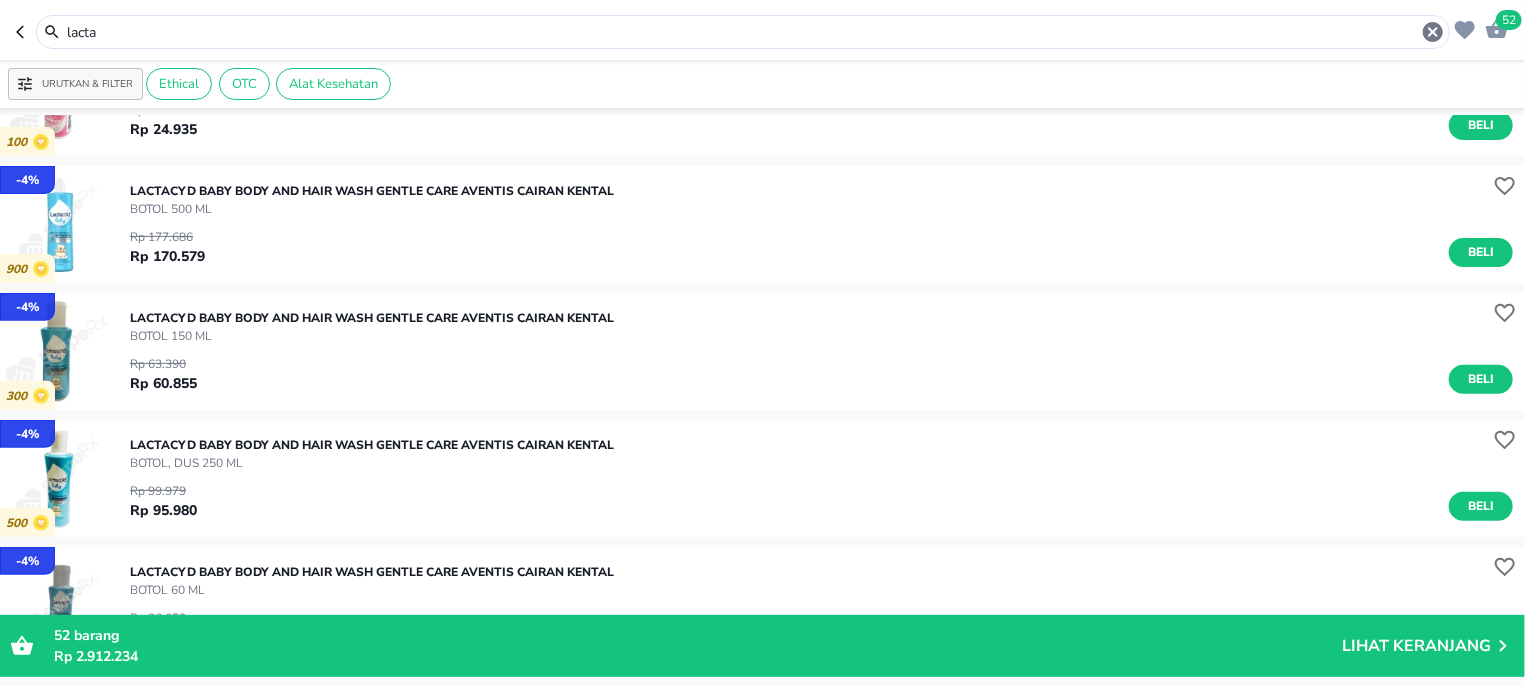 scroll, scrollTop: 382, scrollLeft: 0, axis: vertical 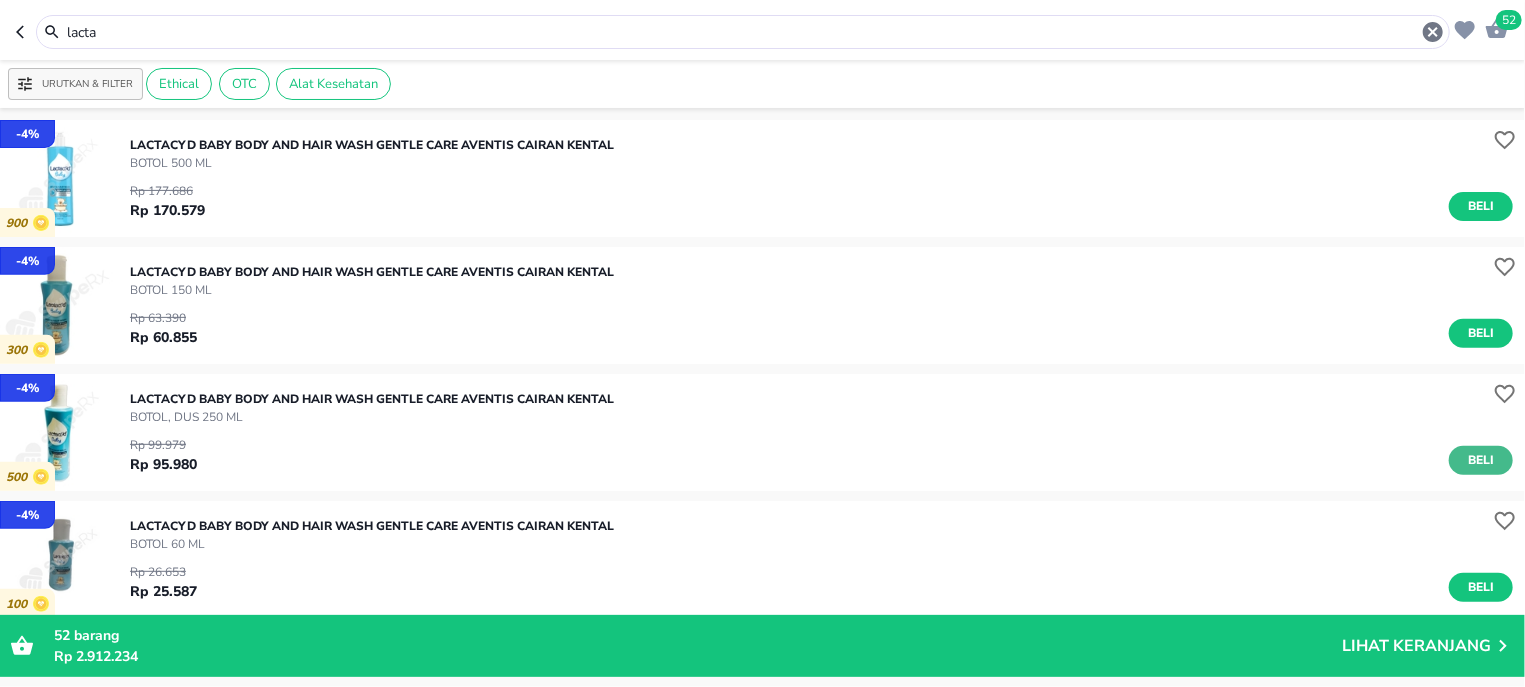 click on "Beli" at bounding box center [1481, 460] 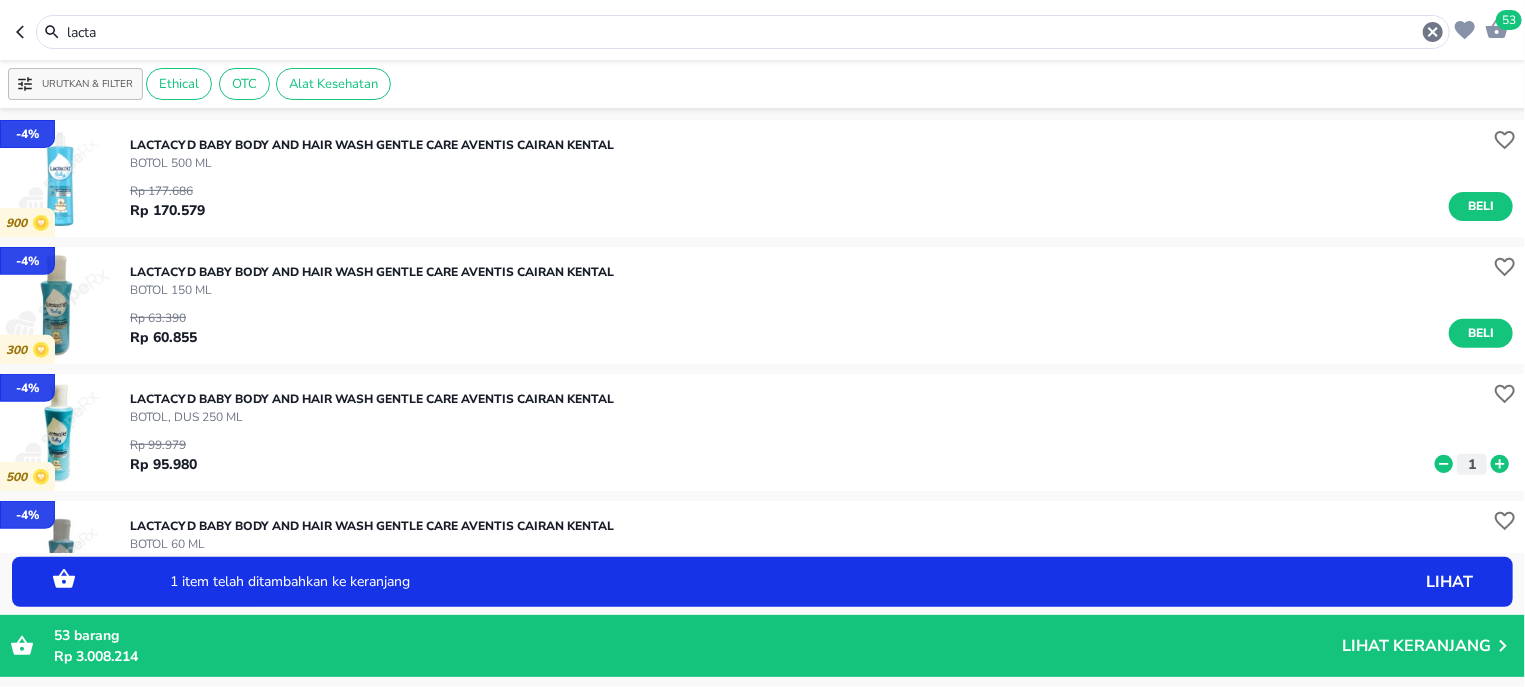 click 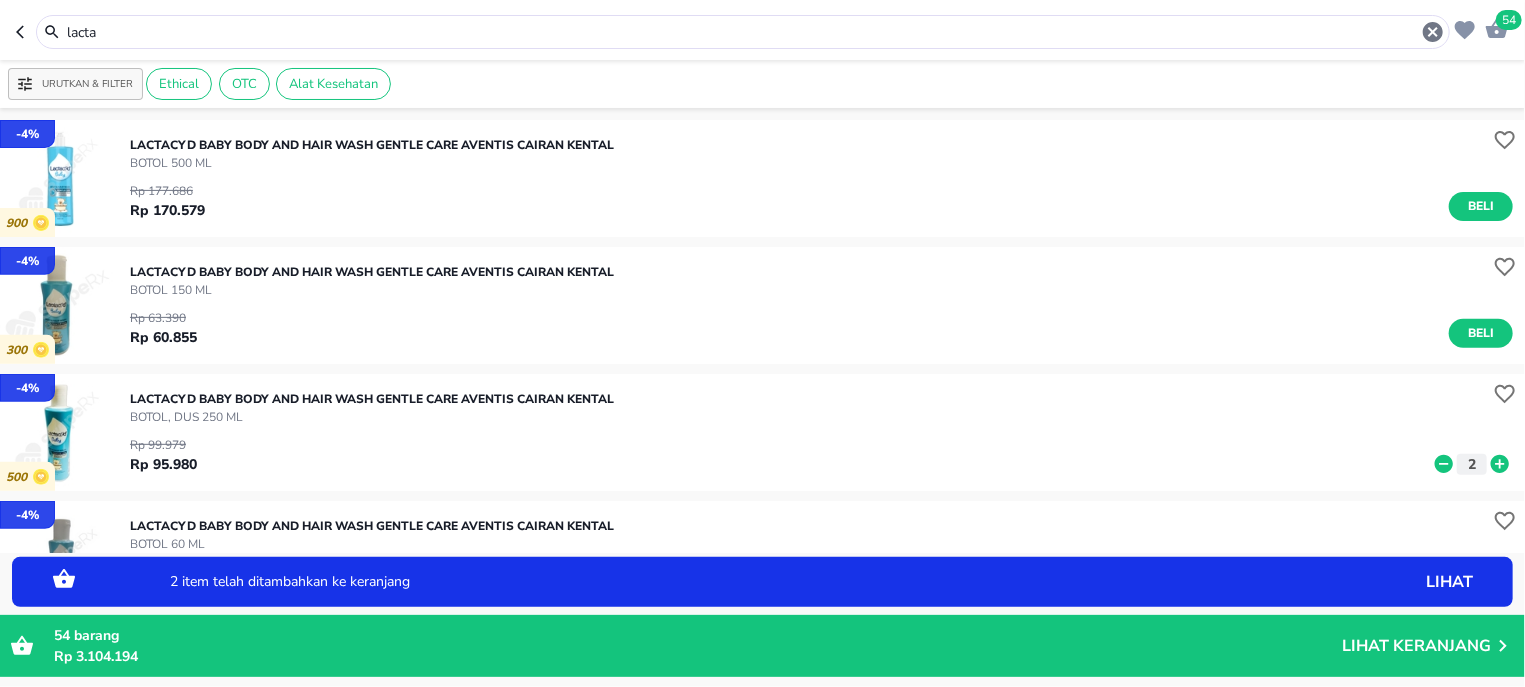 click on "lacta" at bounding box center (743, 32) 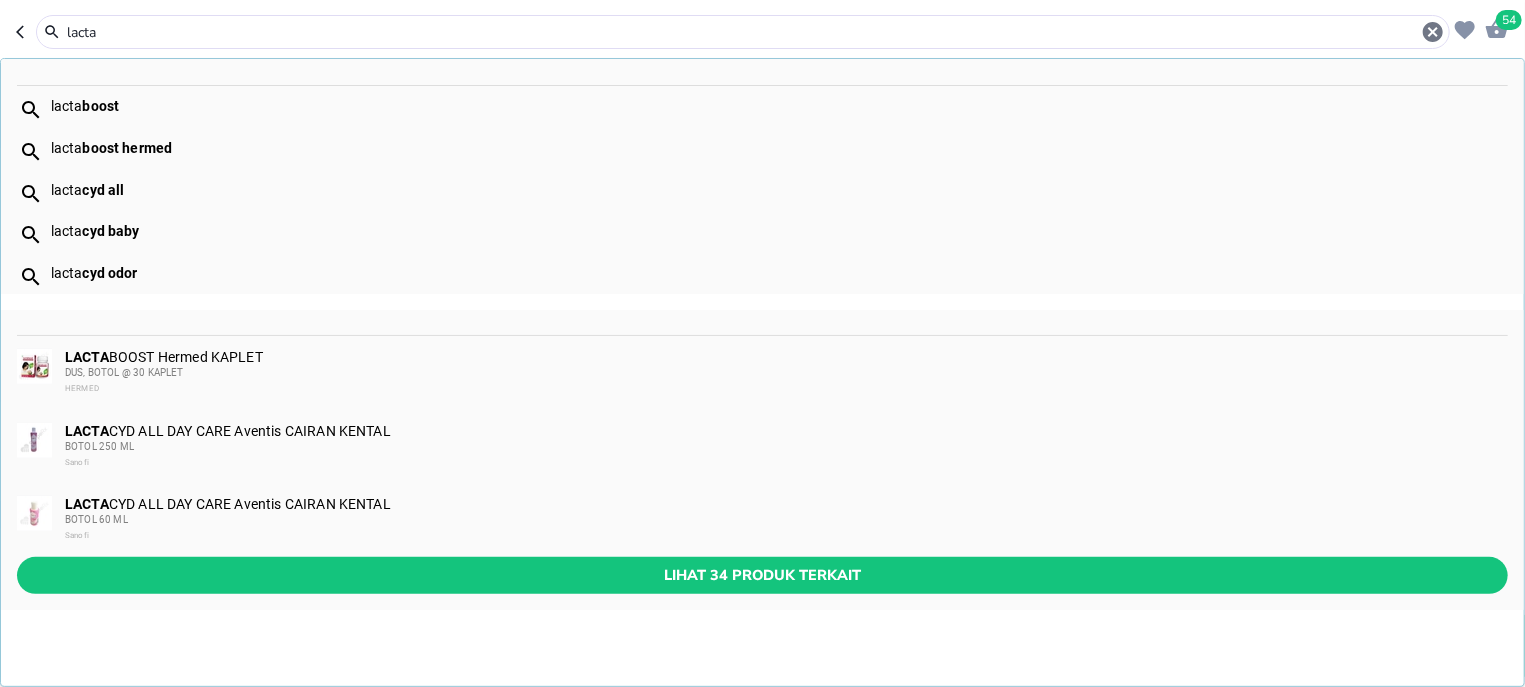 click on "lacta" at bounding box center [743, 32] 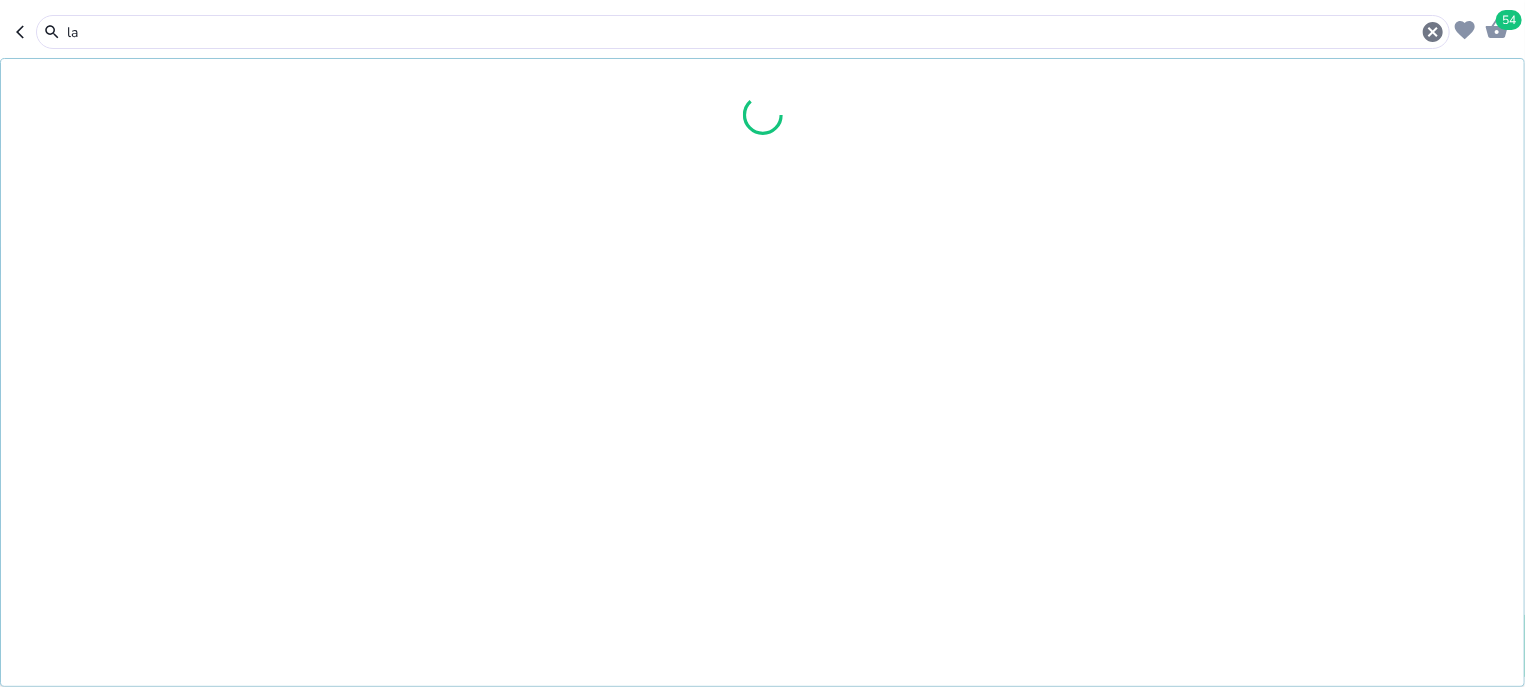type on "l" 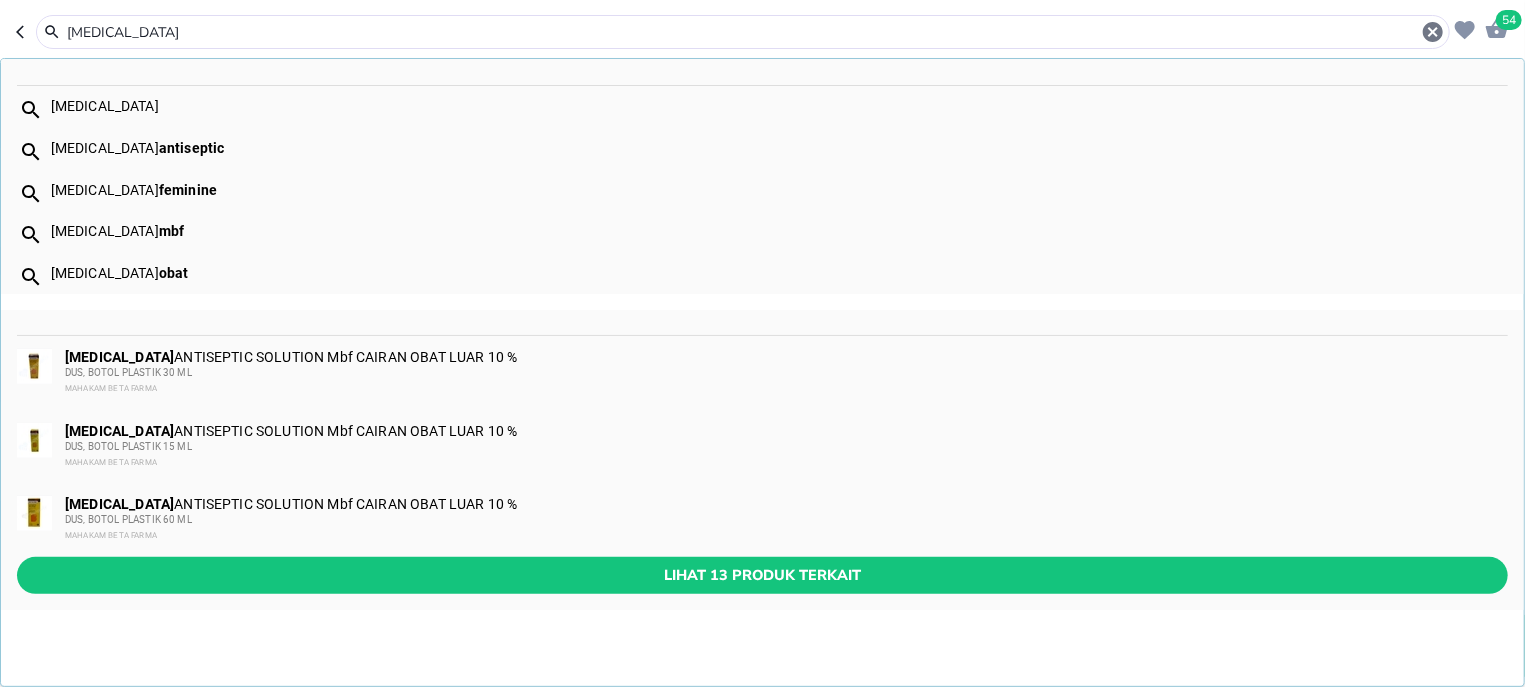 type on "[MEDICAL_DATA]" 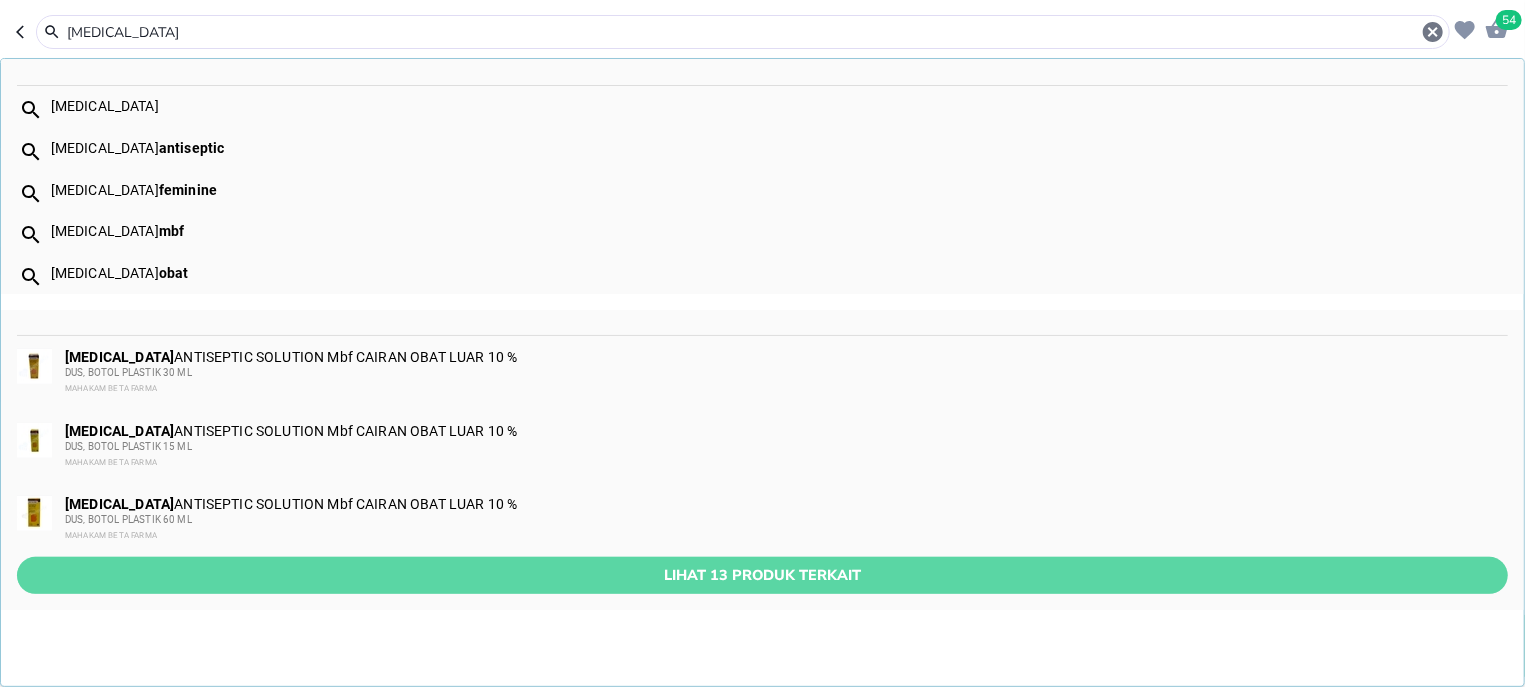 click on "Lihat 13 produk terkait" at bounding box center (762, 575) 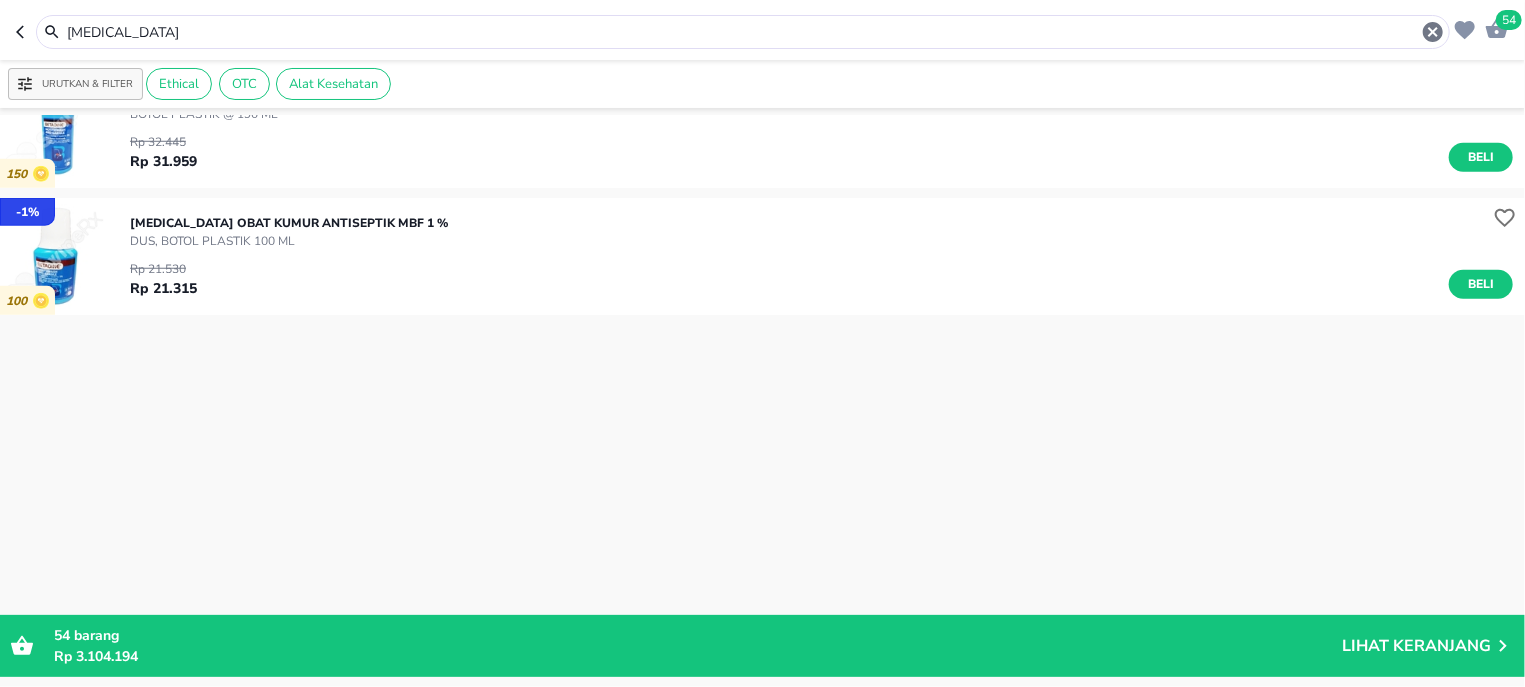 scroll, scrollTop: 430, scrollLeft: 0, axis: vertical 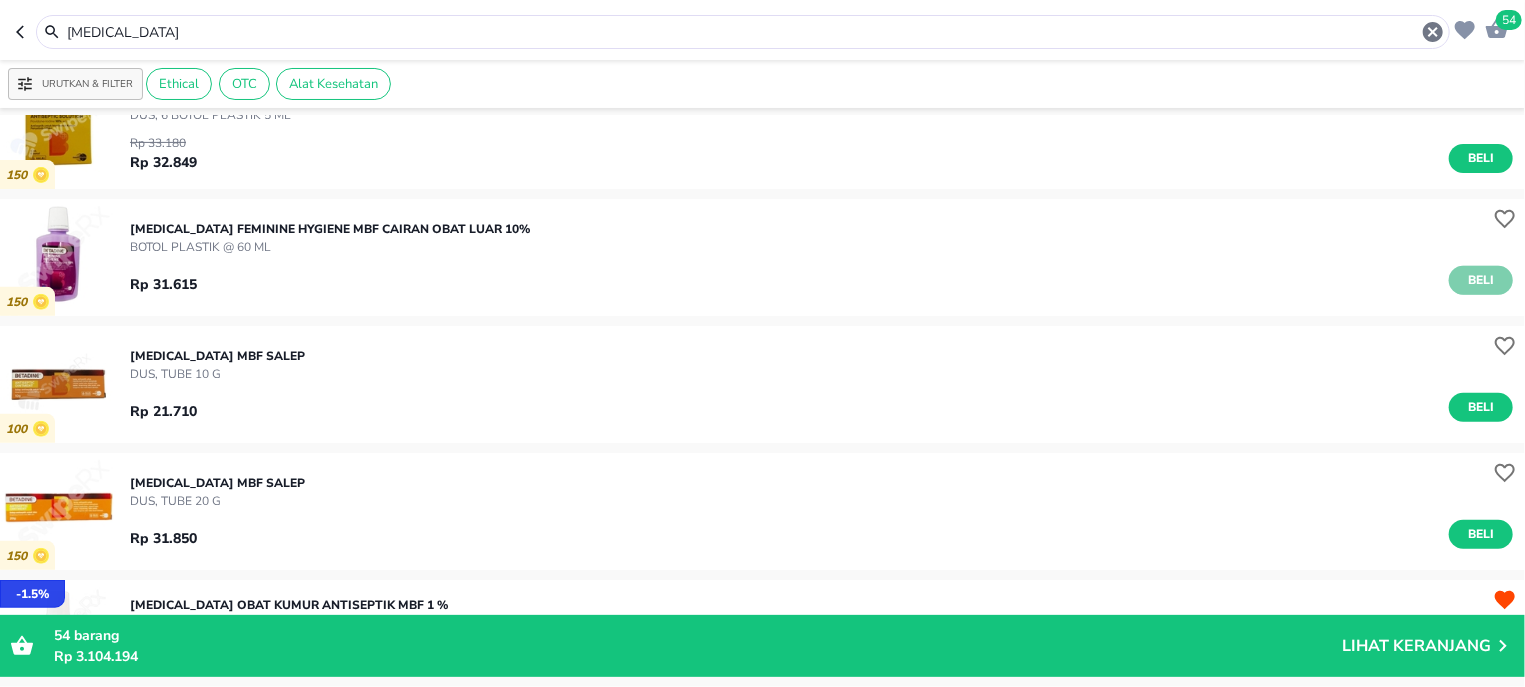 click on "Beli" at bounding box center (1481, 280) 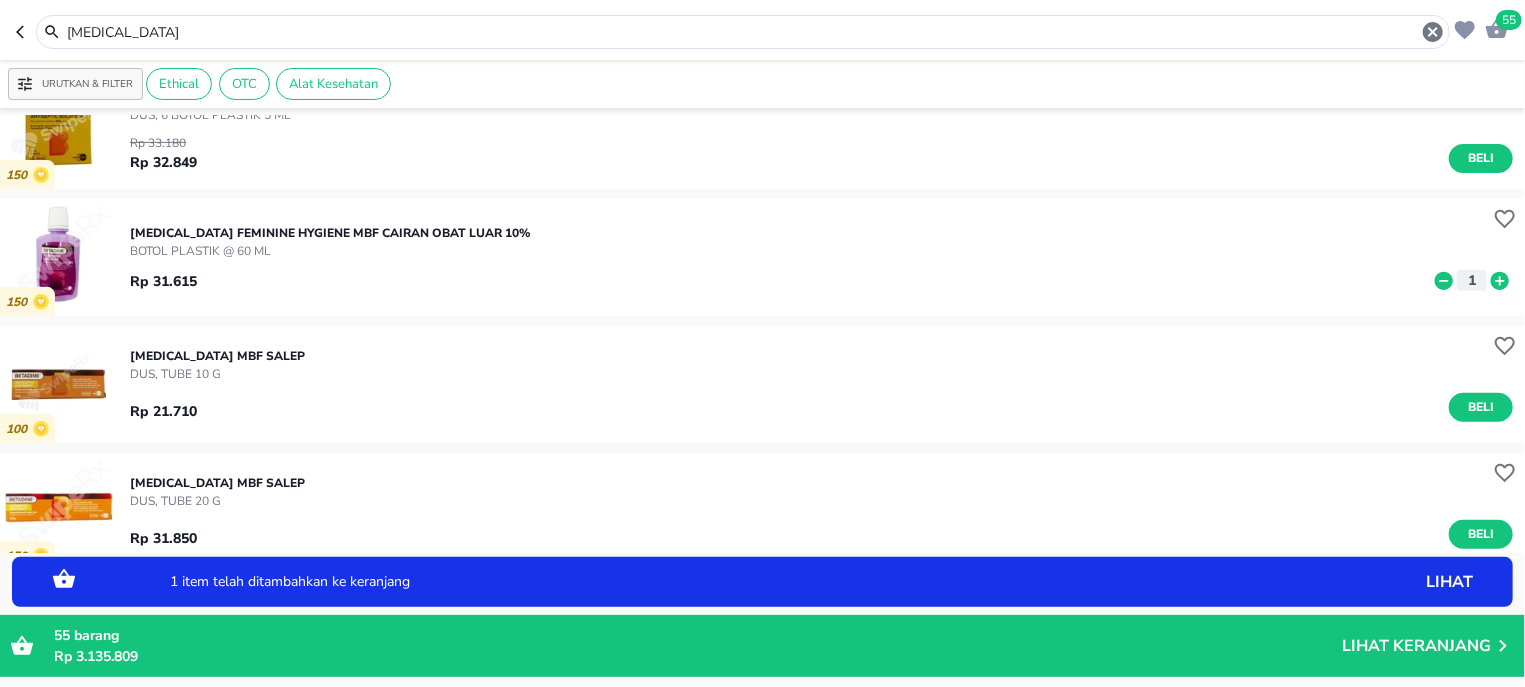 click 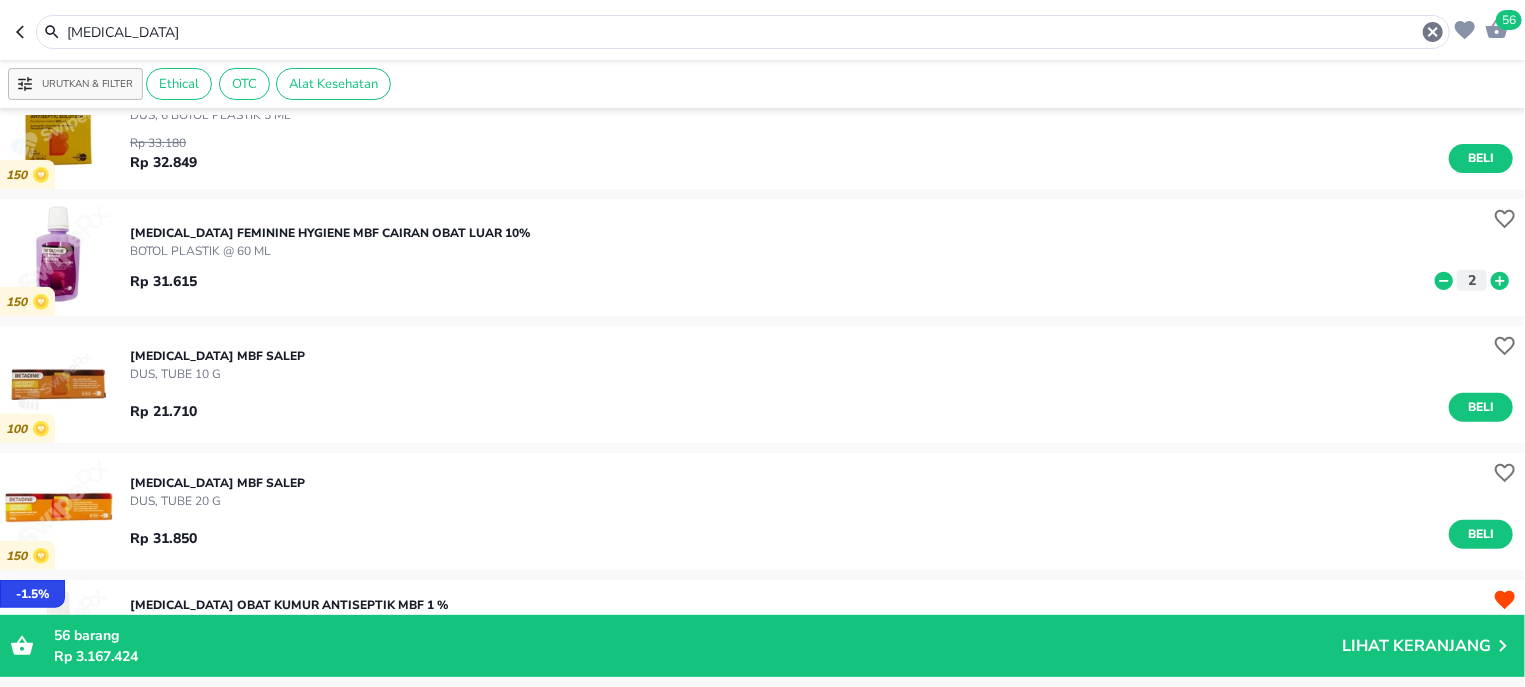 click on "[MEDICAL_DATA]" at bounding box center (743, 32) 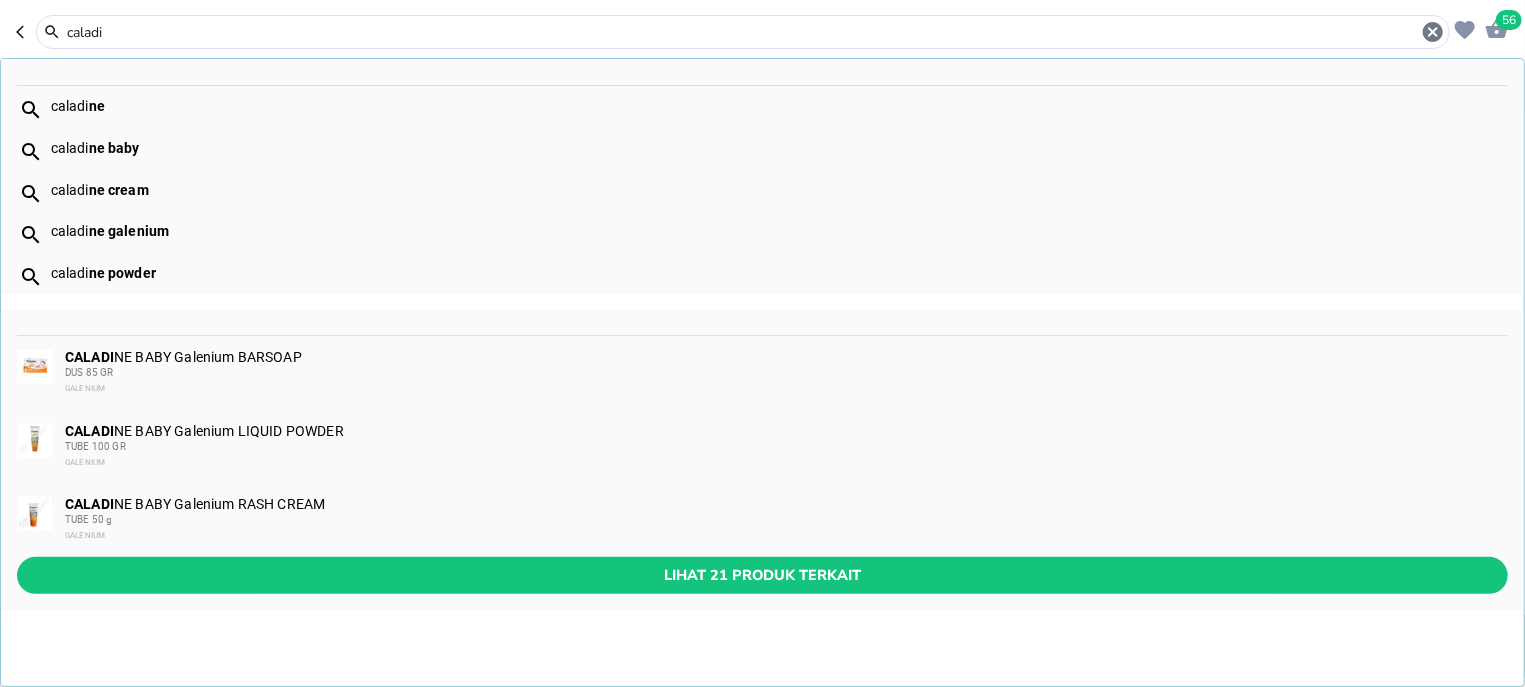 type on "caladi" 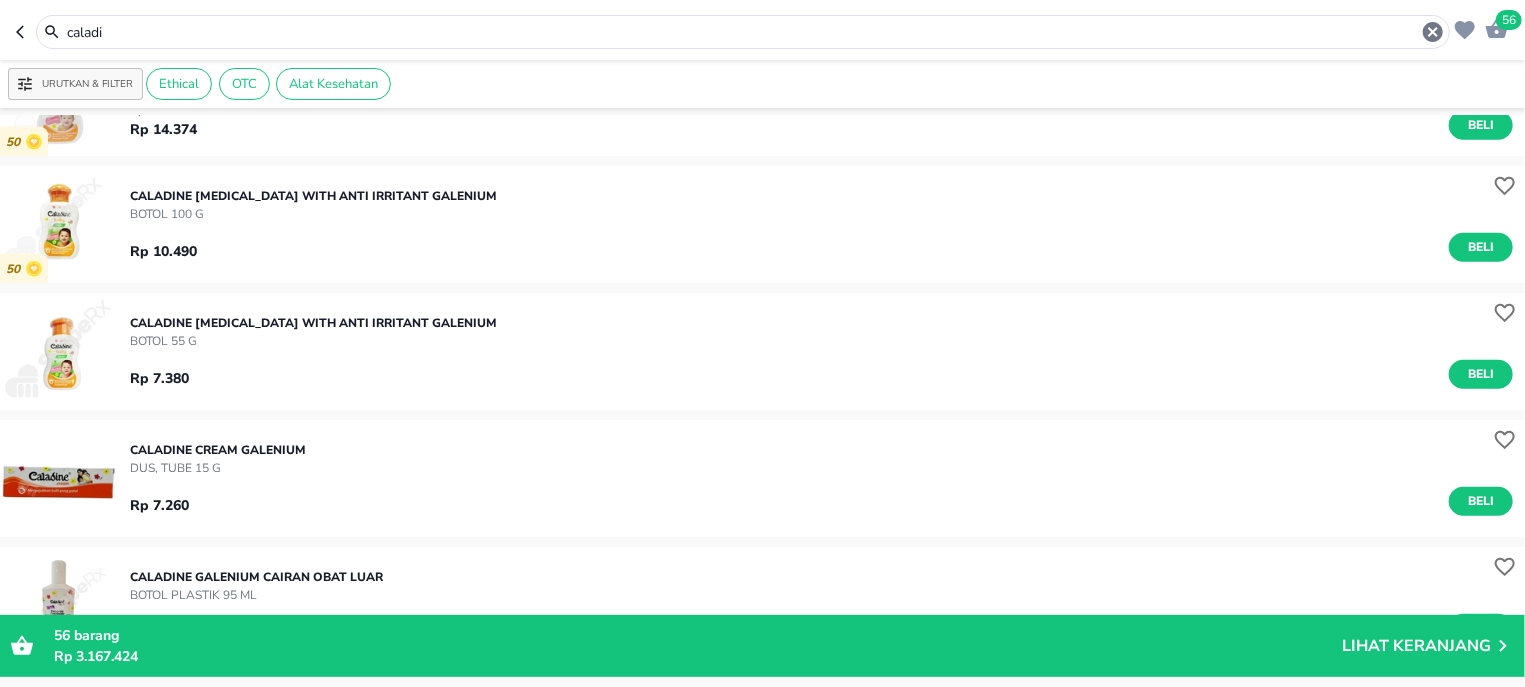 scroll, scrollTop: 637, scrollLeft: 0, axis: vertical 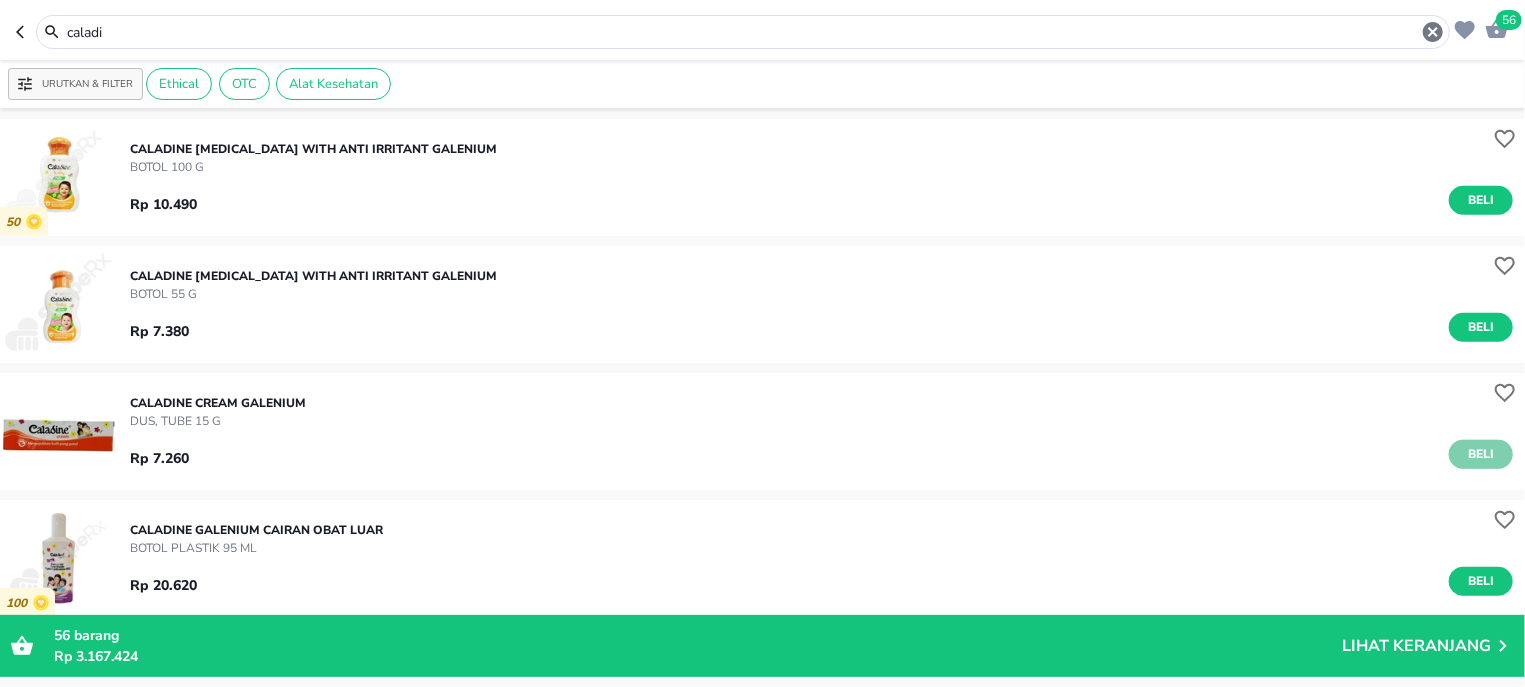 click on "Beli" at bounding box center [1481, 454] 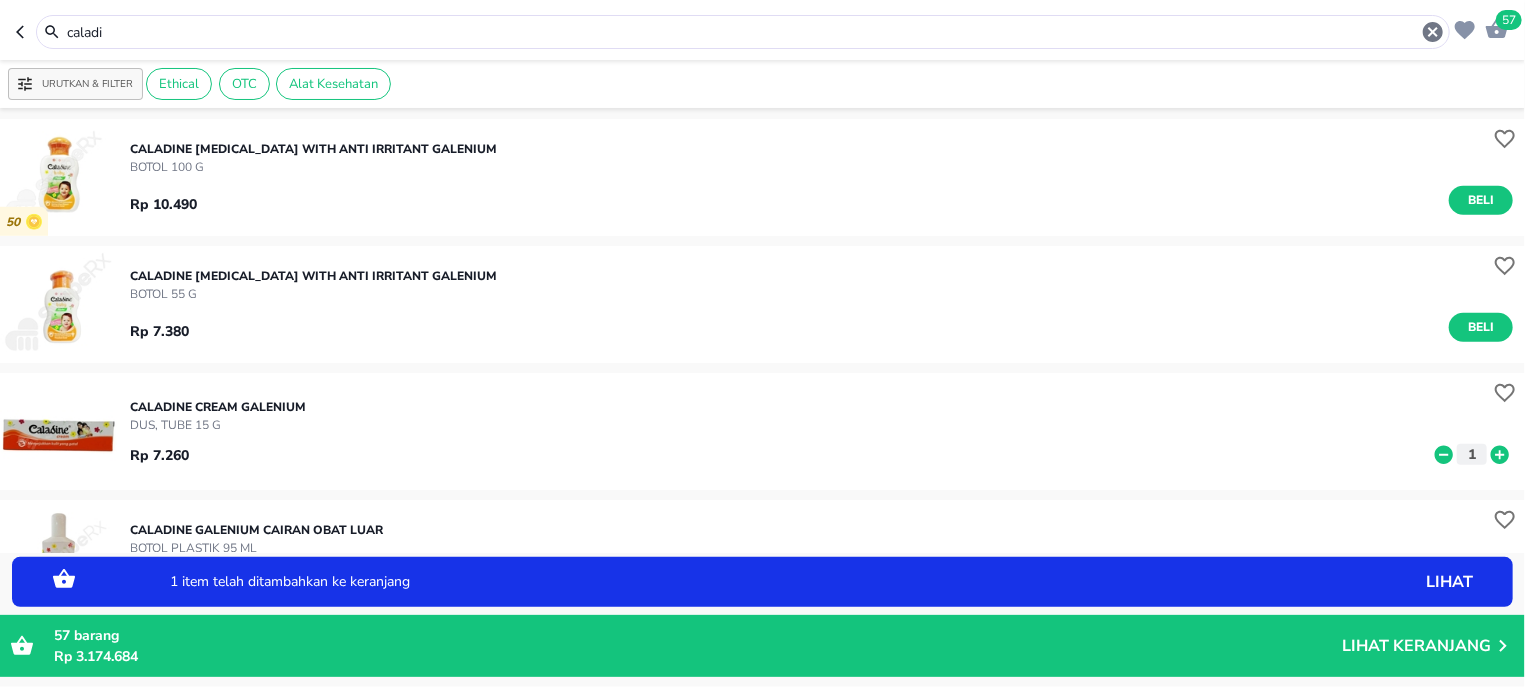 click 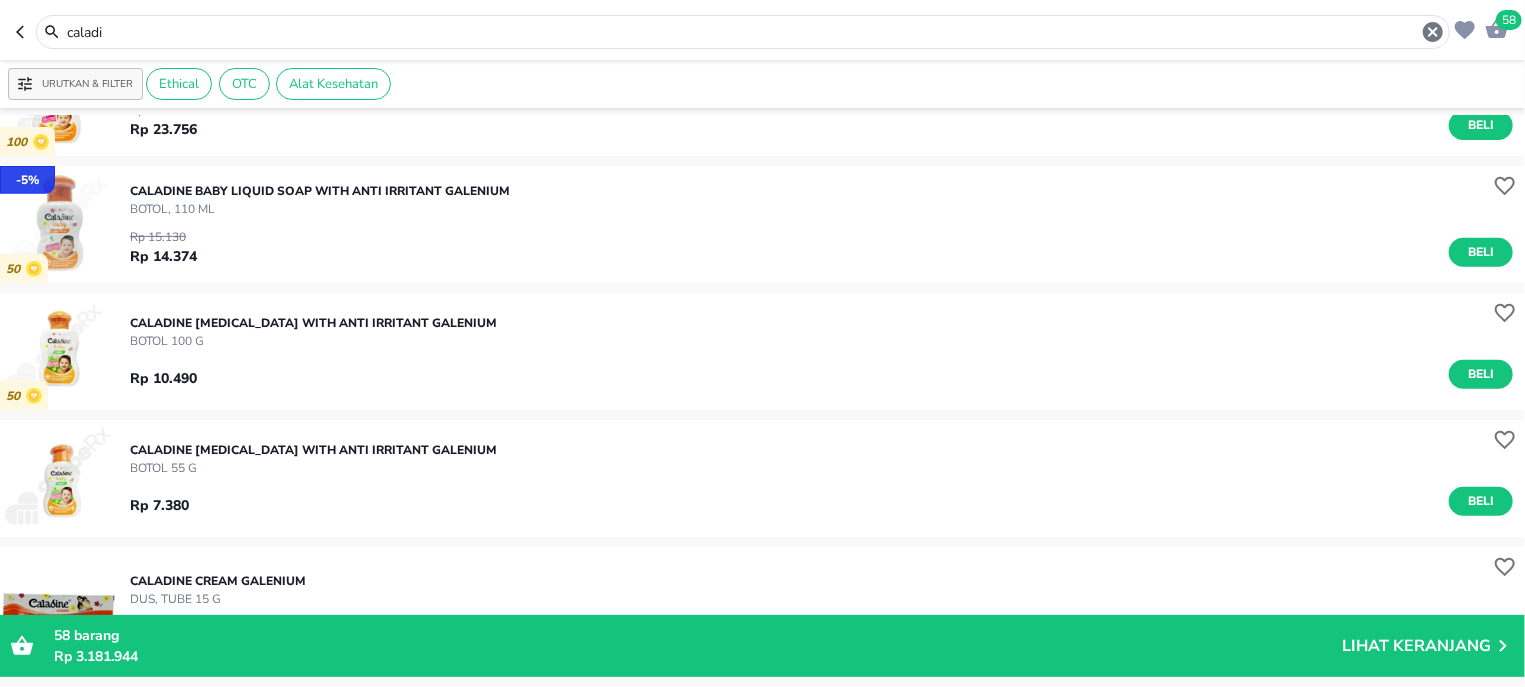 scroll, scrollTop: 255, scrollLeft: 0, axis: vertical 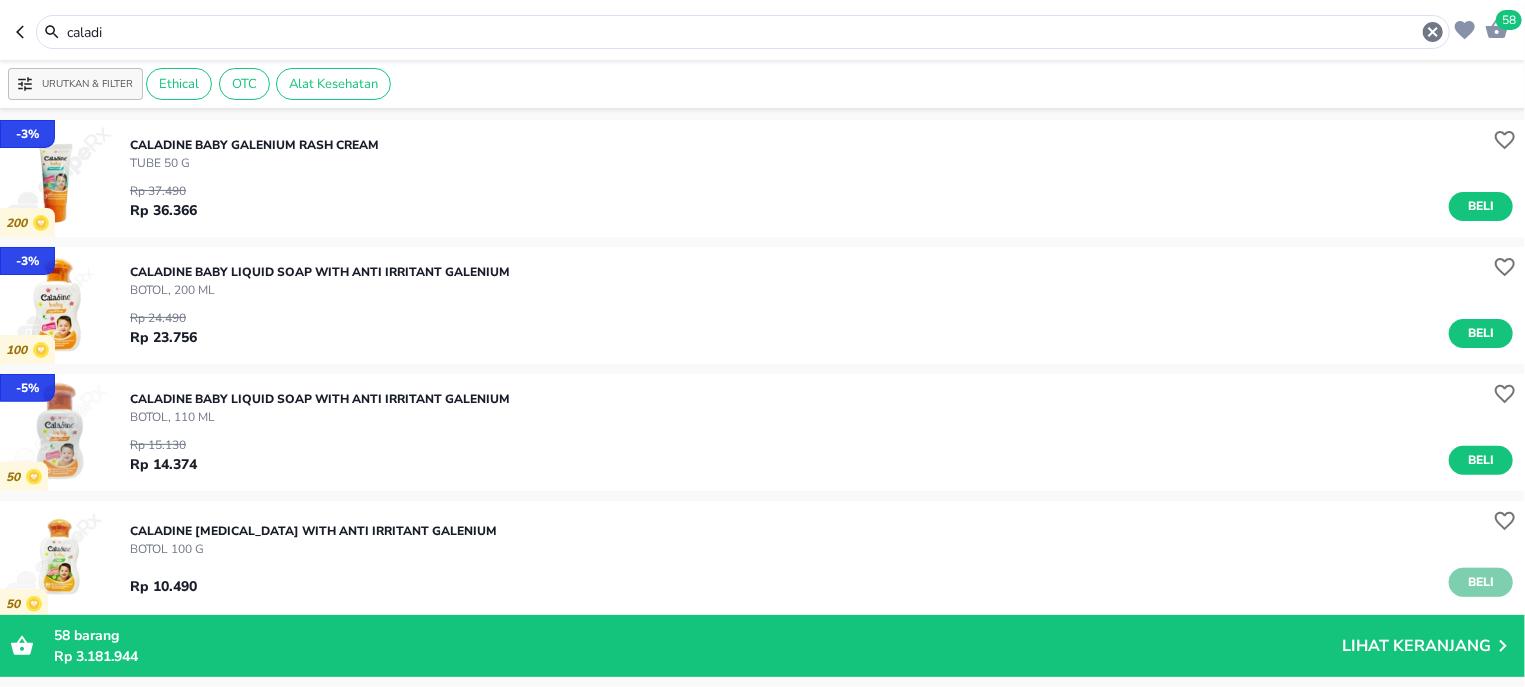 click on "Beli" at bounding box center (1481, 582) 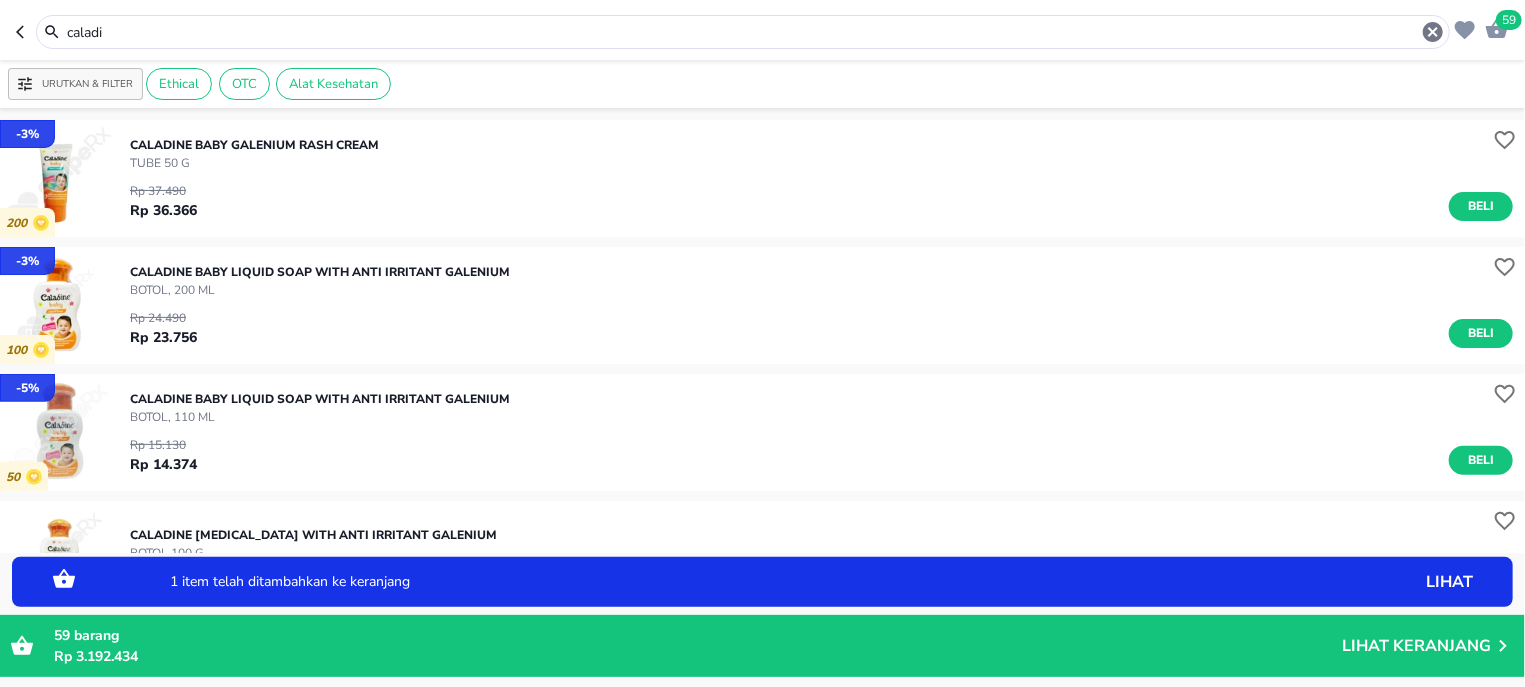 scroll, scrollTop: 382, scrollLeft: 0, axis: vertical 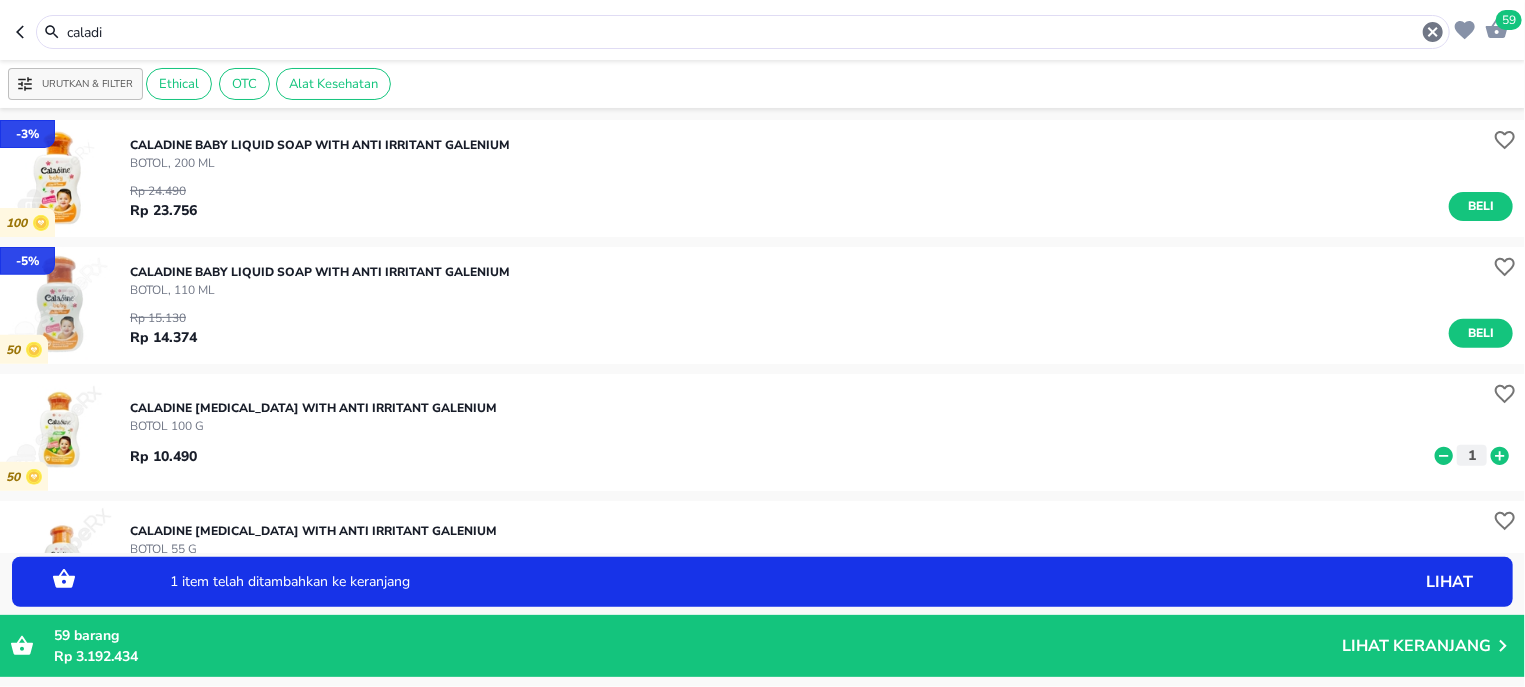 click 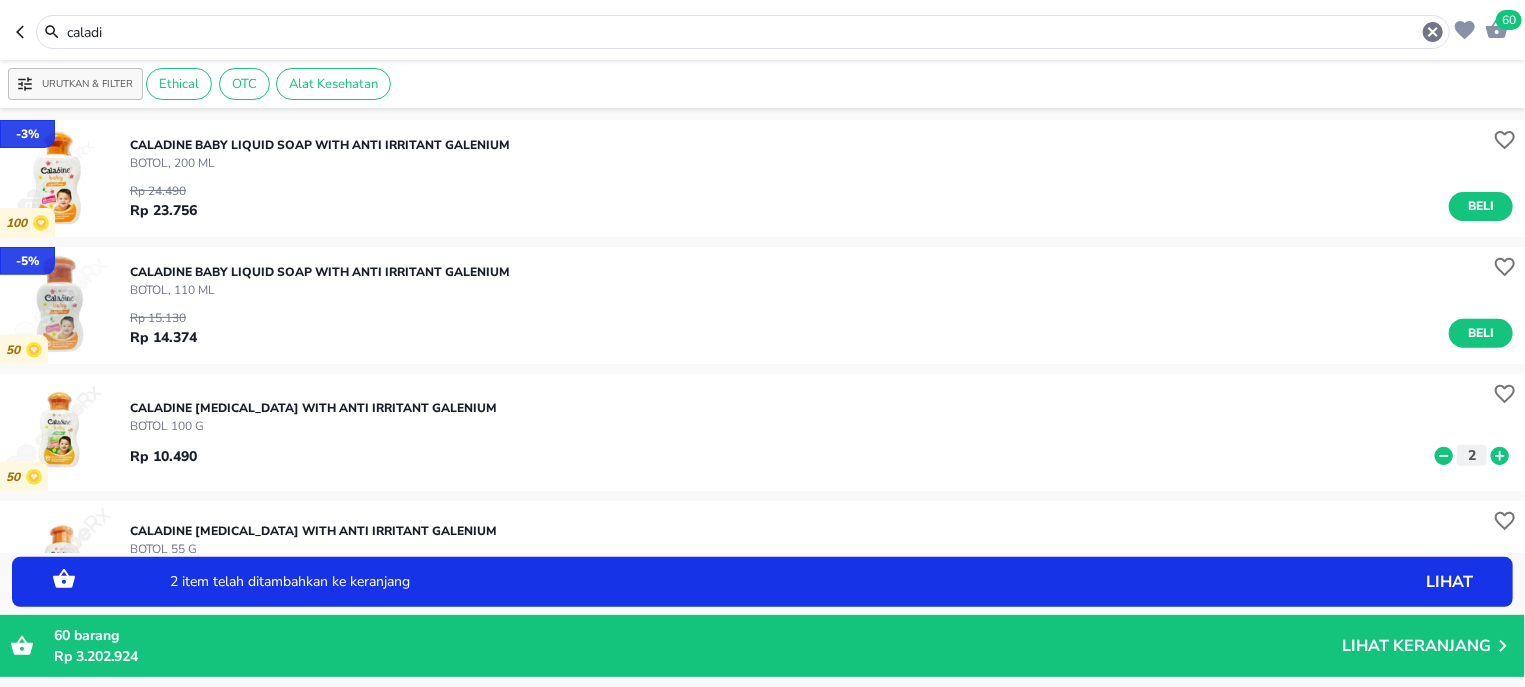 scroll, scrollTop: 509, scrollLeft: 0, axis: vertical 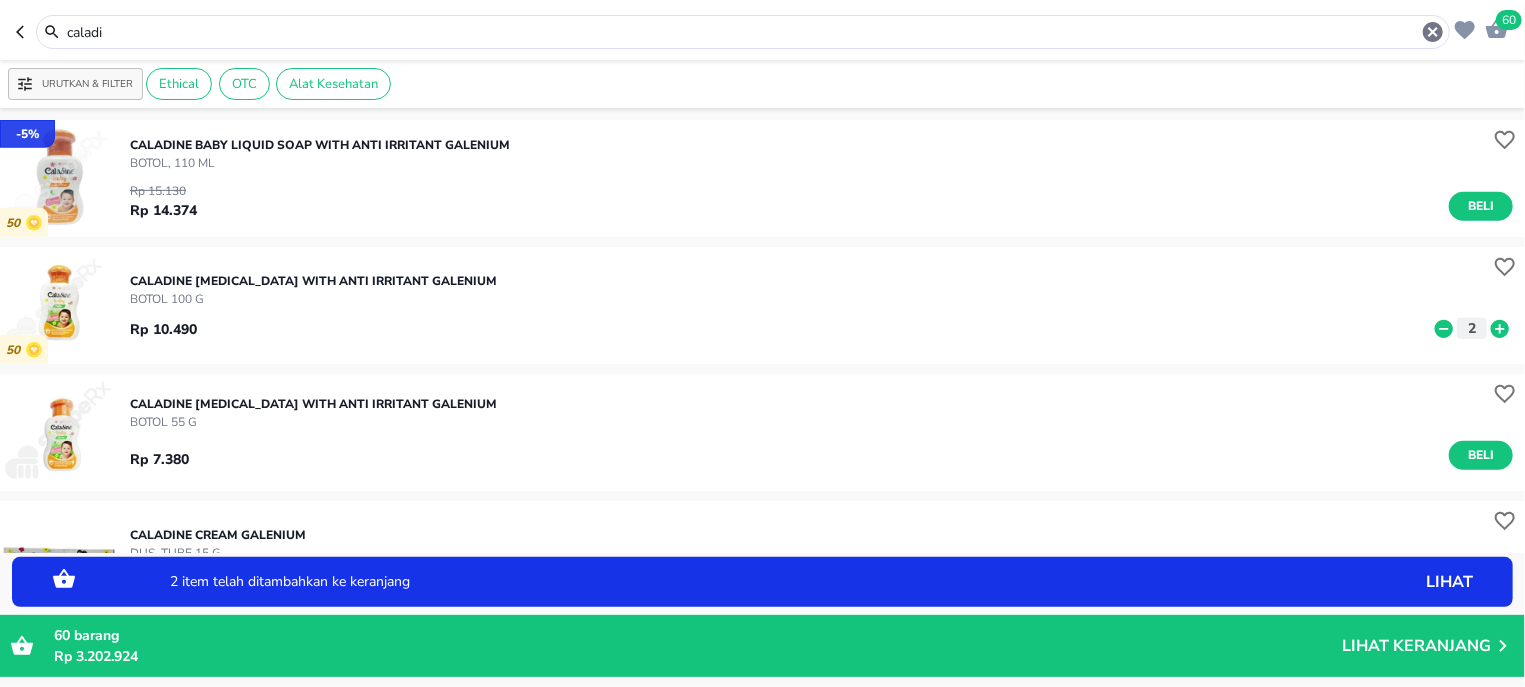 click on "Beli" at bounding box center [1481, 455] 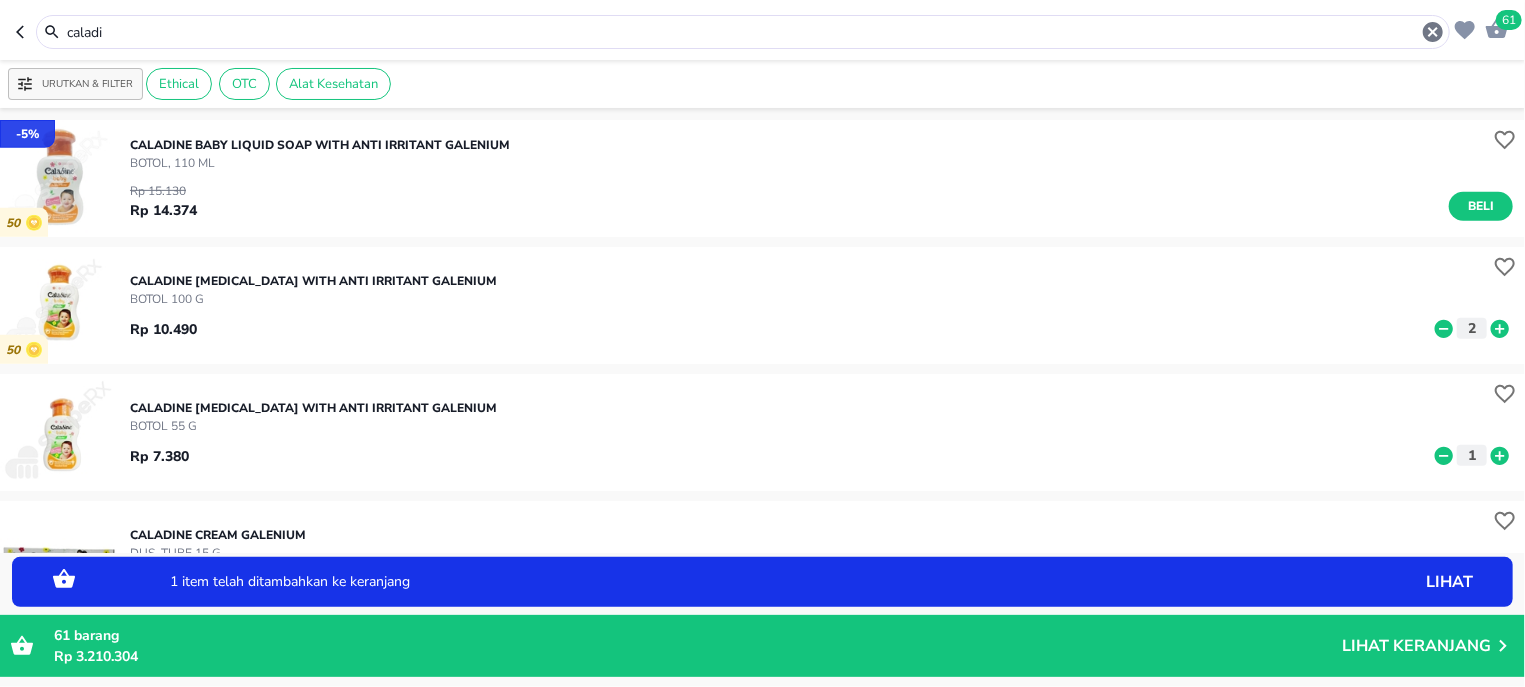 click 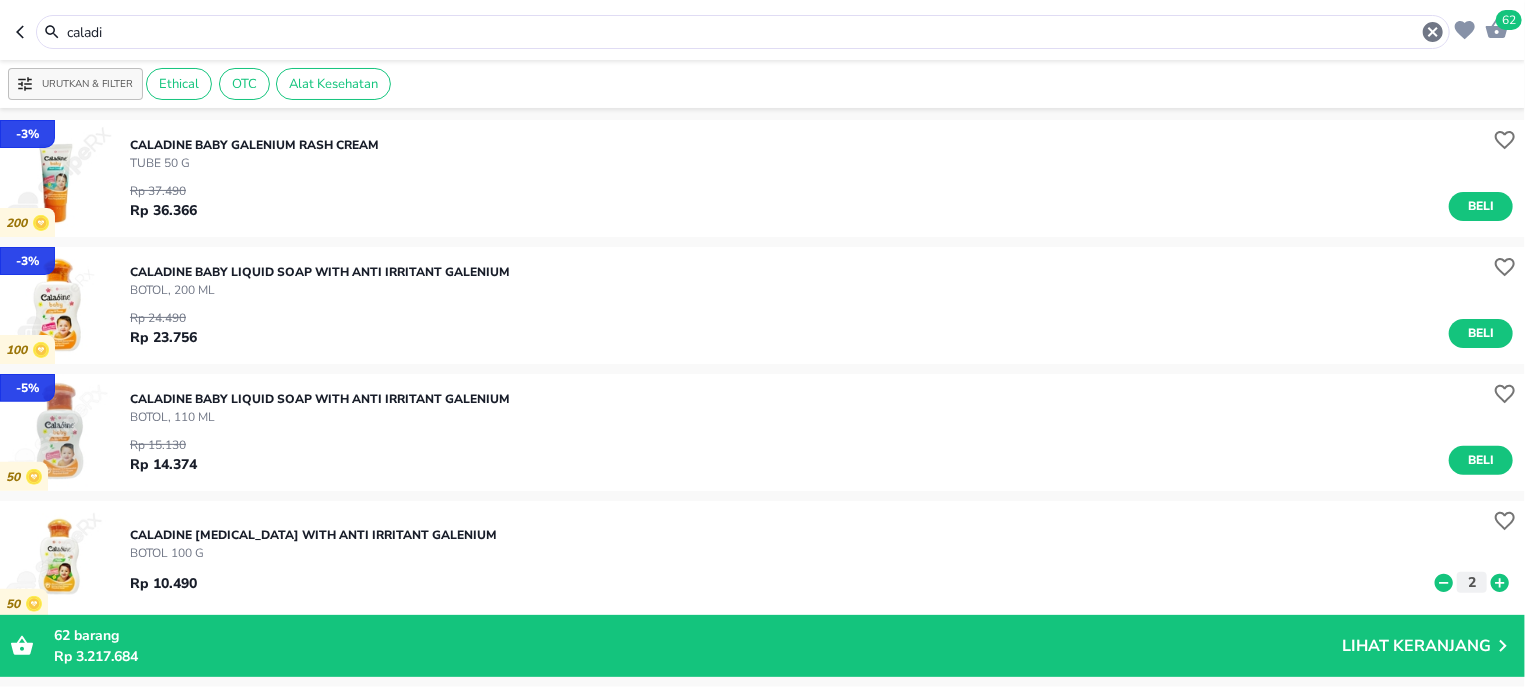 scroll, scrollTop: 127, scrollLeft: 0, axis: vertical 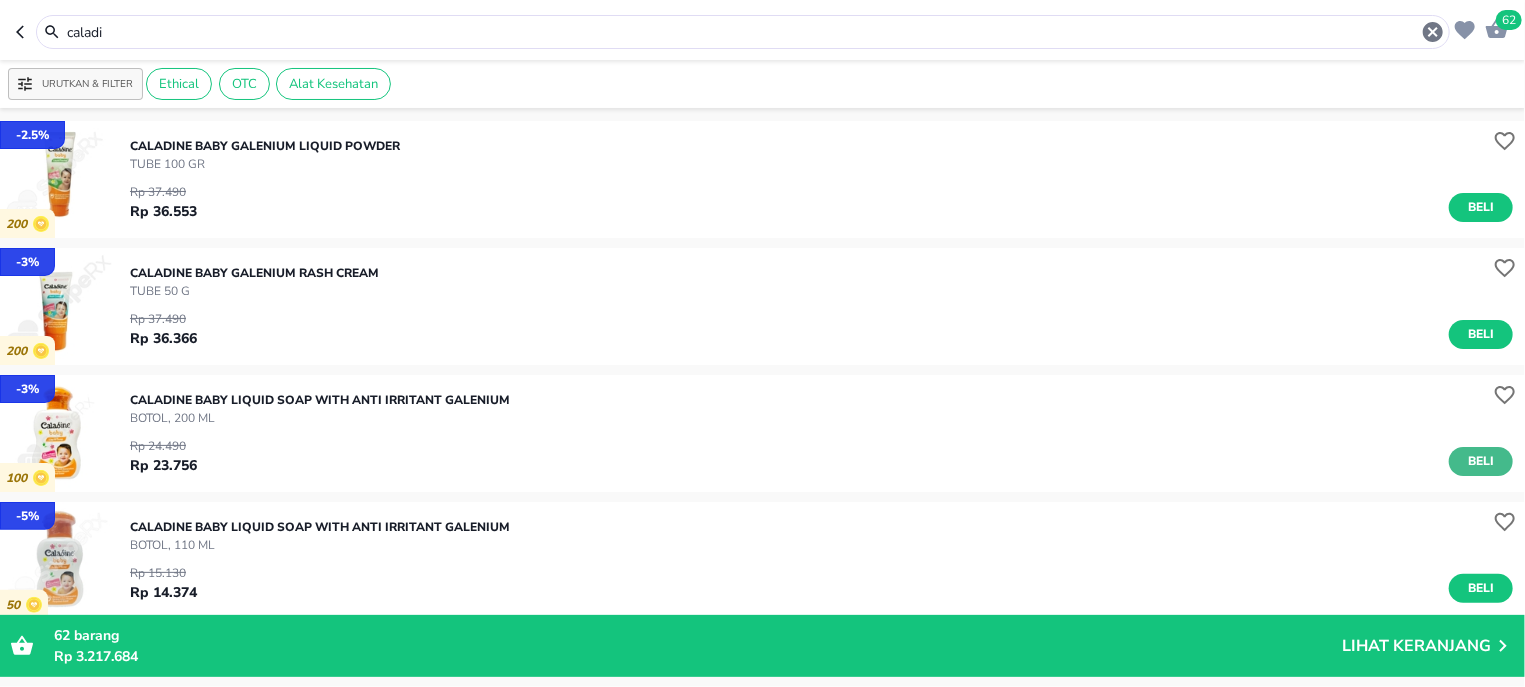 click on "Beli" at bounding box center (1481, 461) 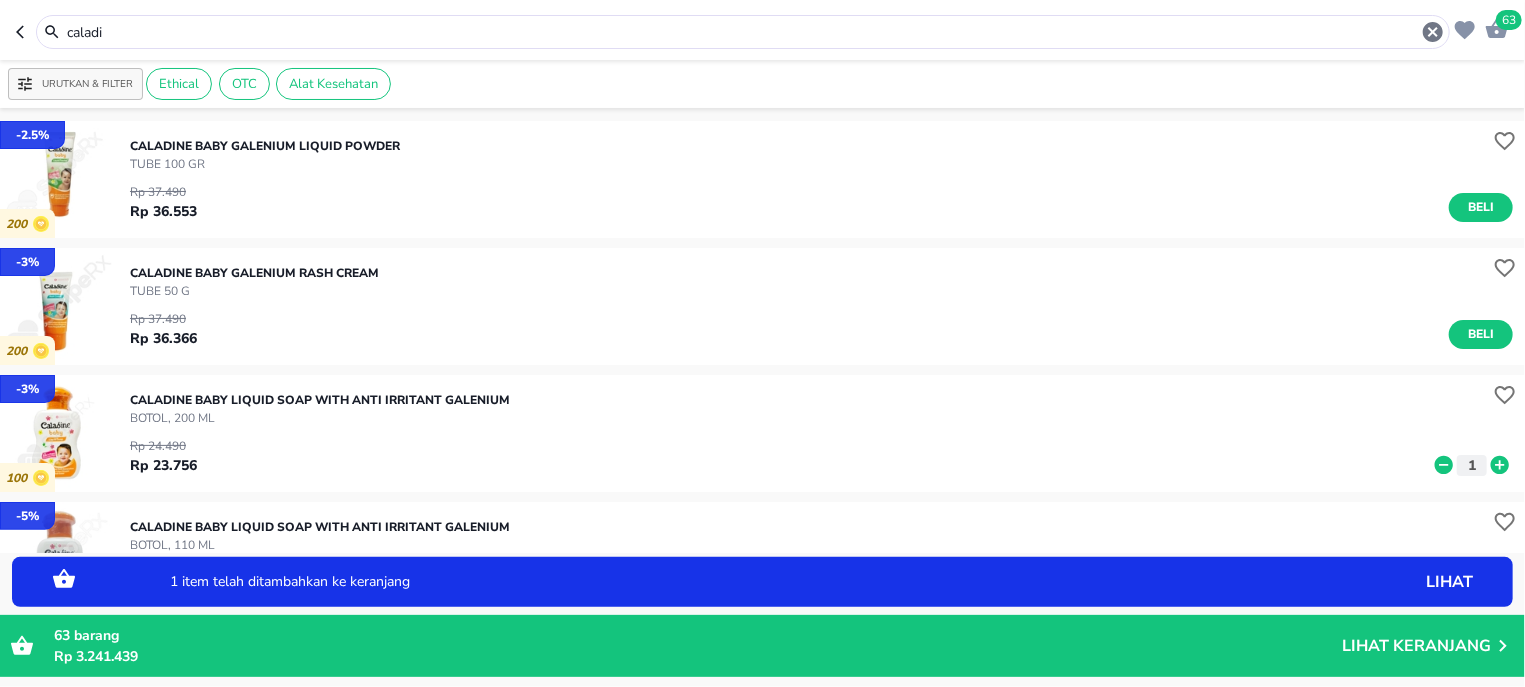 click 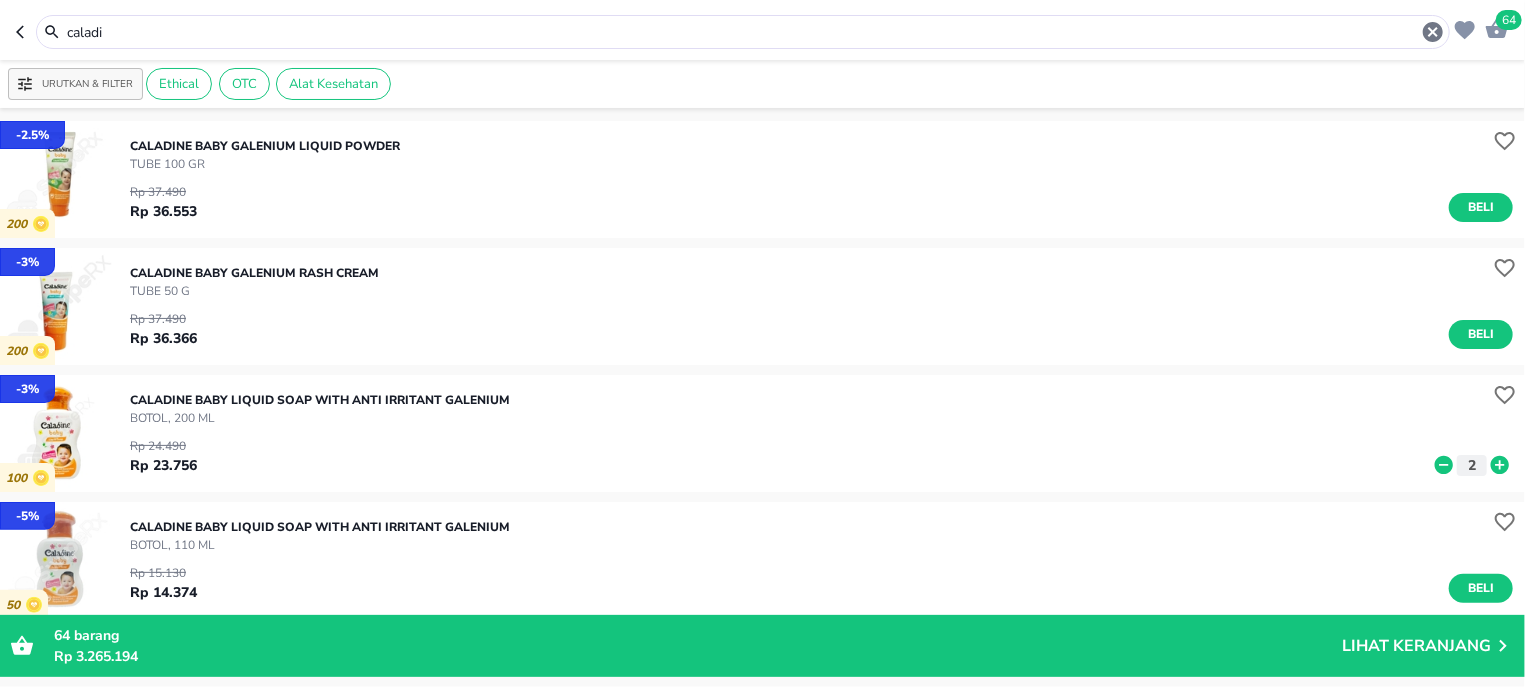 click on "caladi" at bounding box center (743, 32) 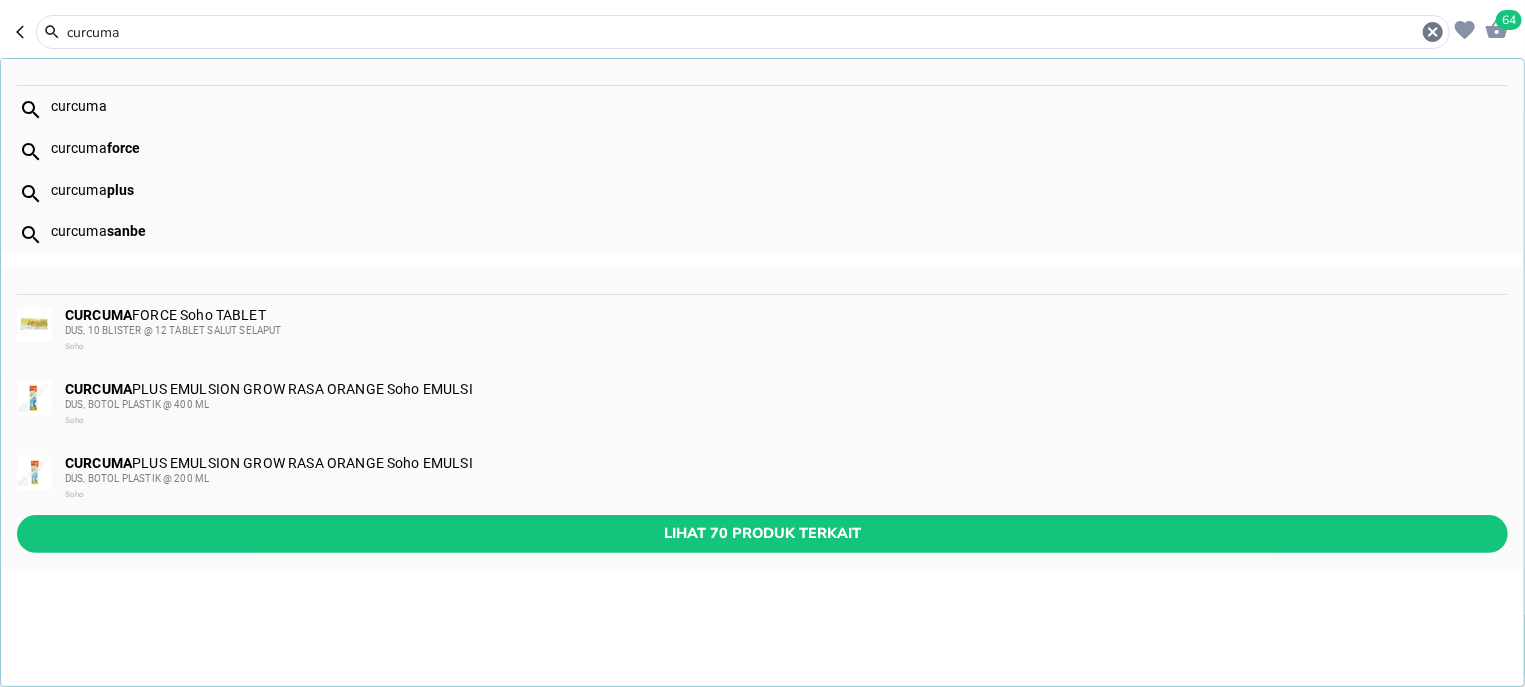 type on "curcuma" 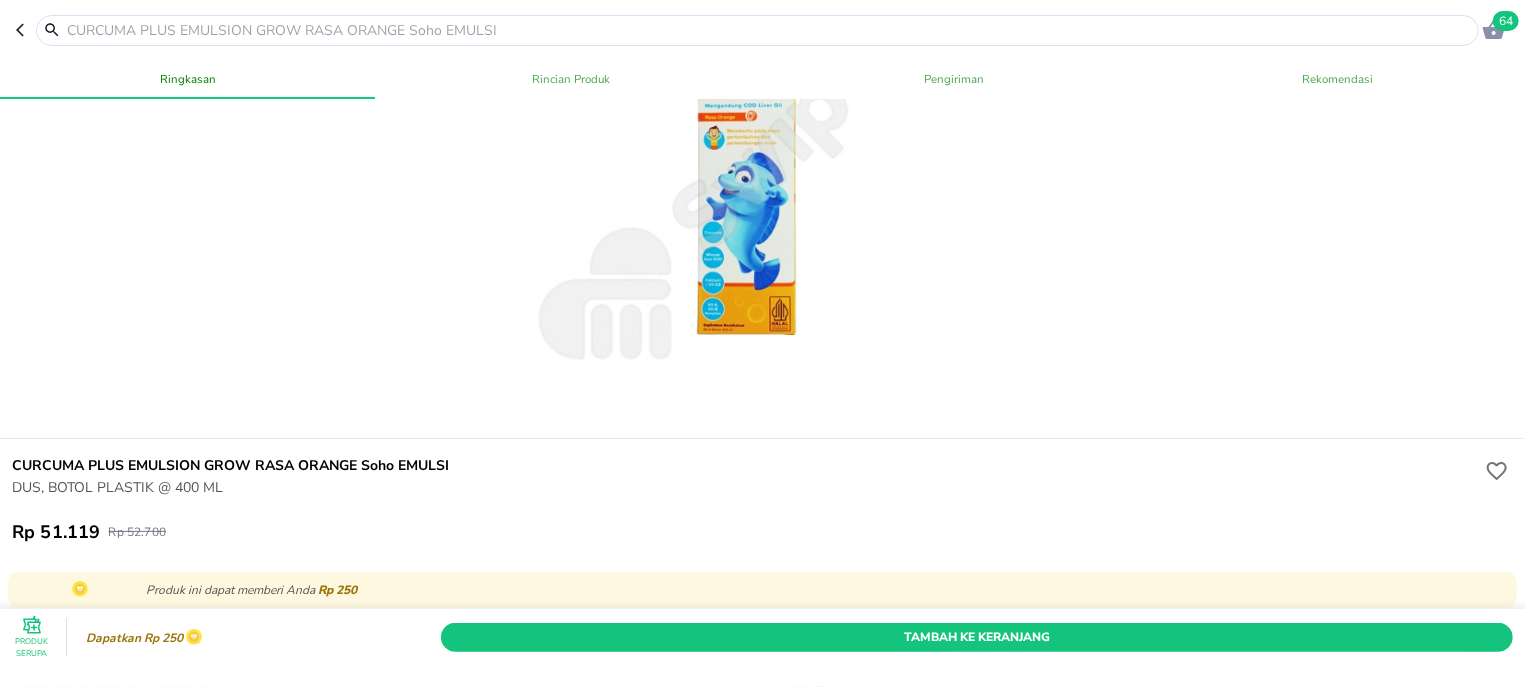 scroll, scrollTop: 382, scrollLeft: 0, axis: vertical 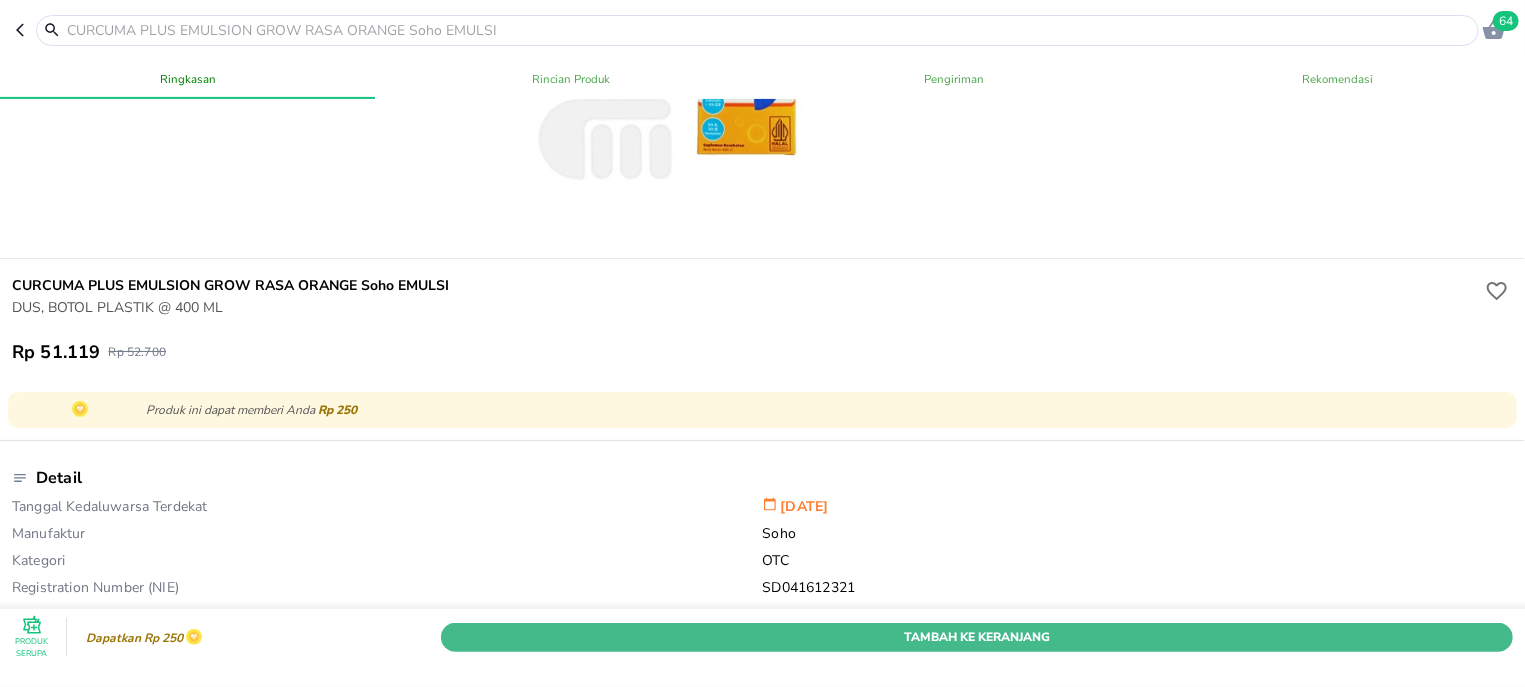 click on "Tambah Ke Keranjang" at bounding box center (977, 636) 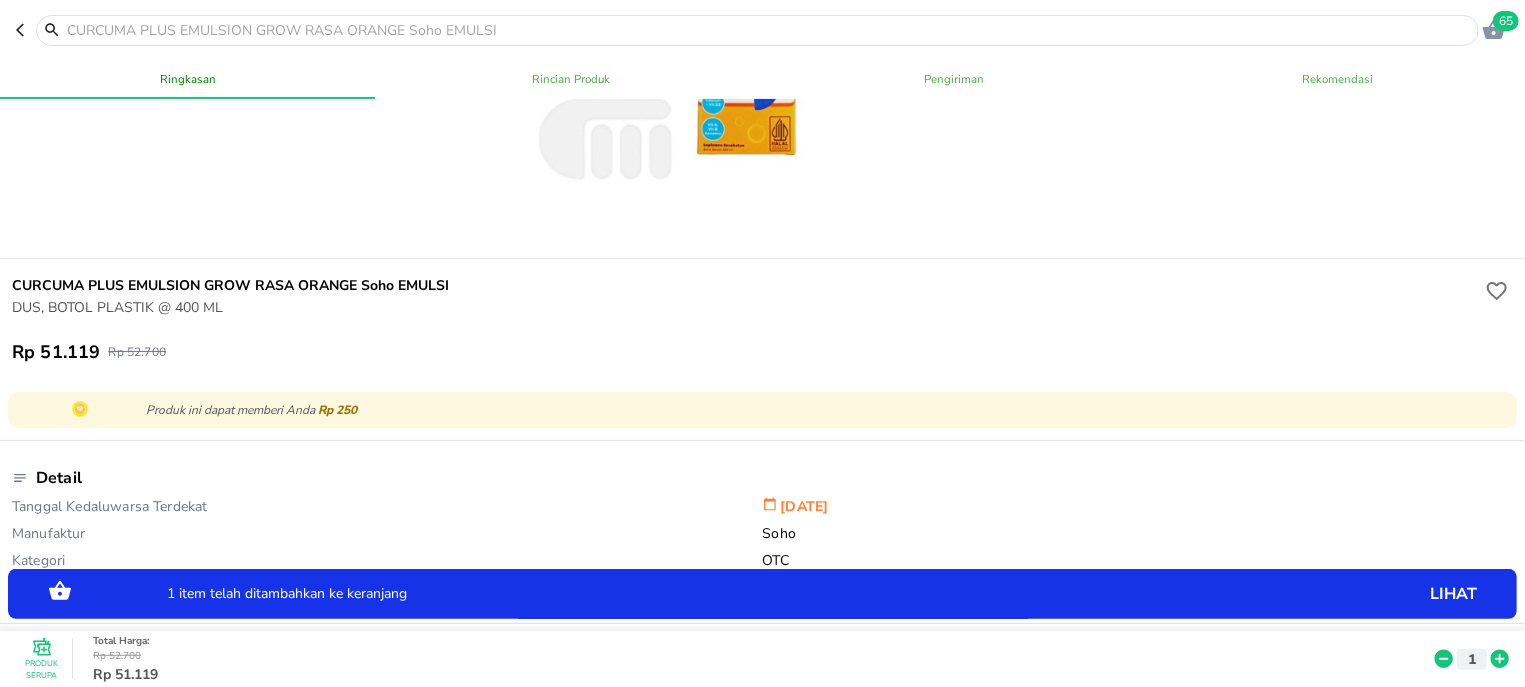 click 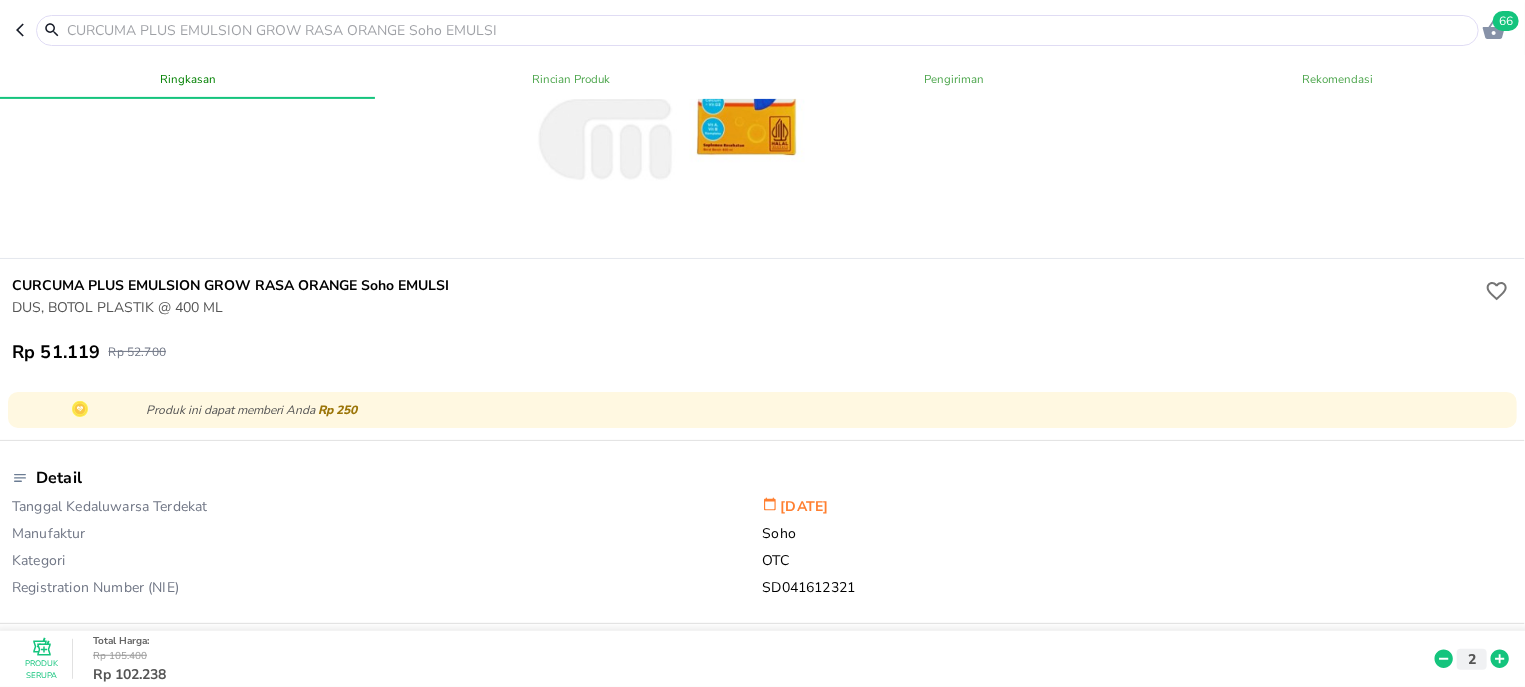 click at bounding box center [769, 30] 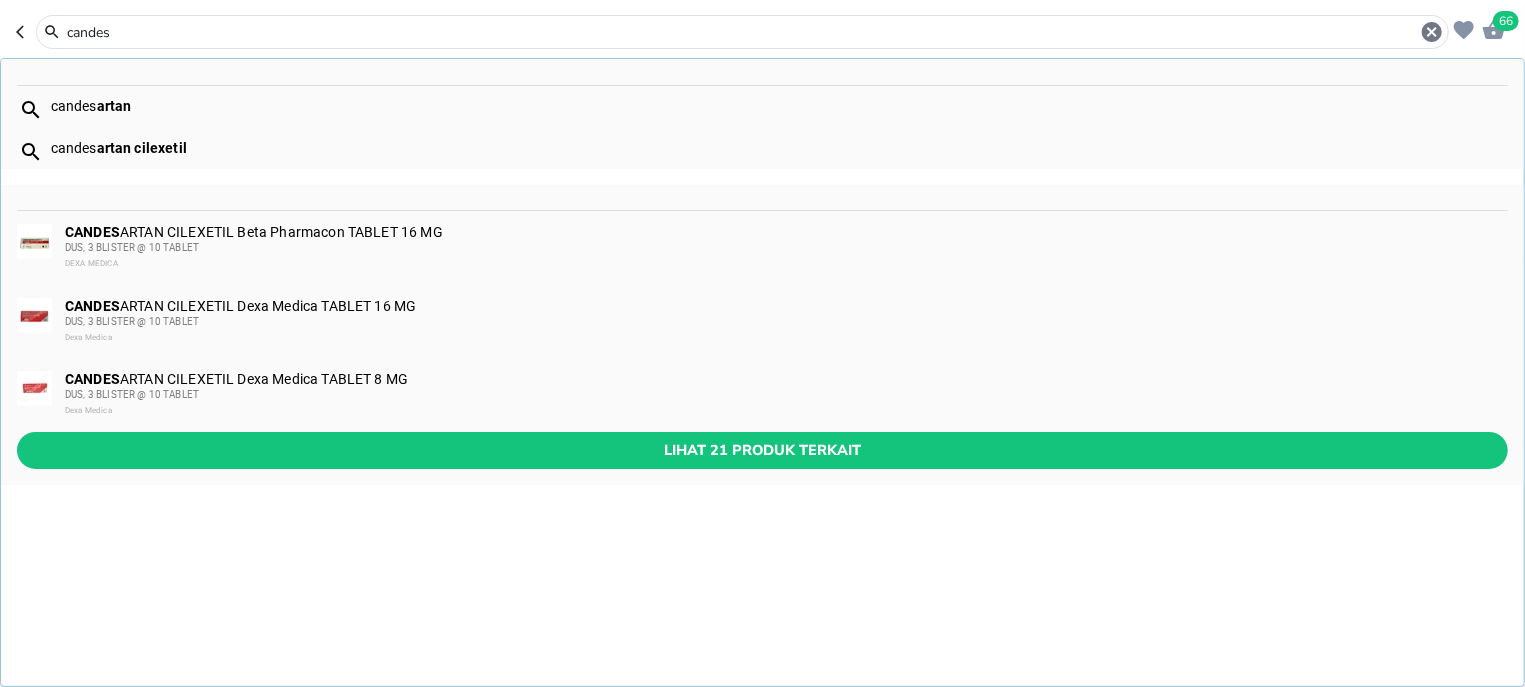 type on "candes" 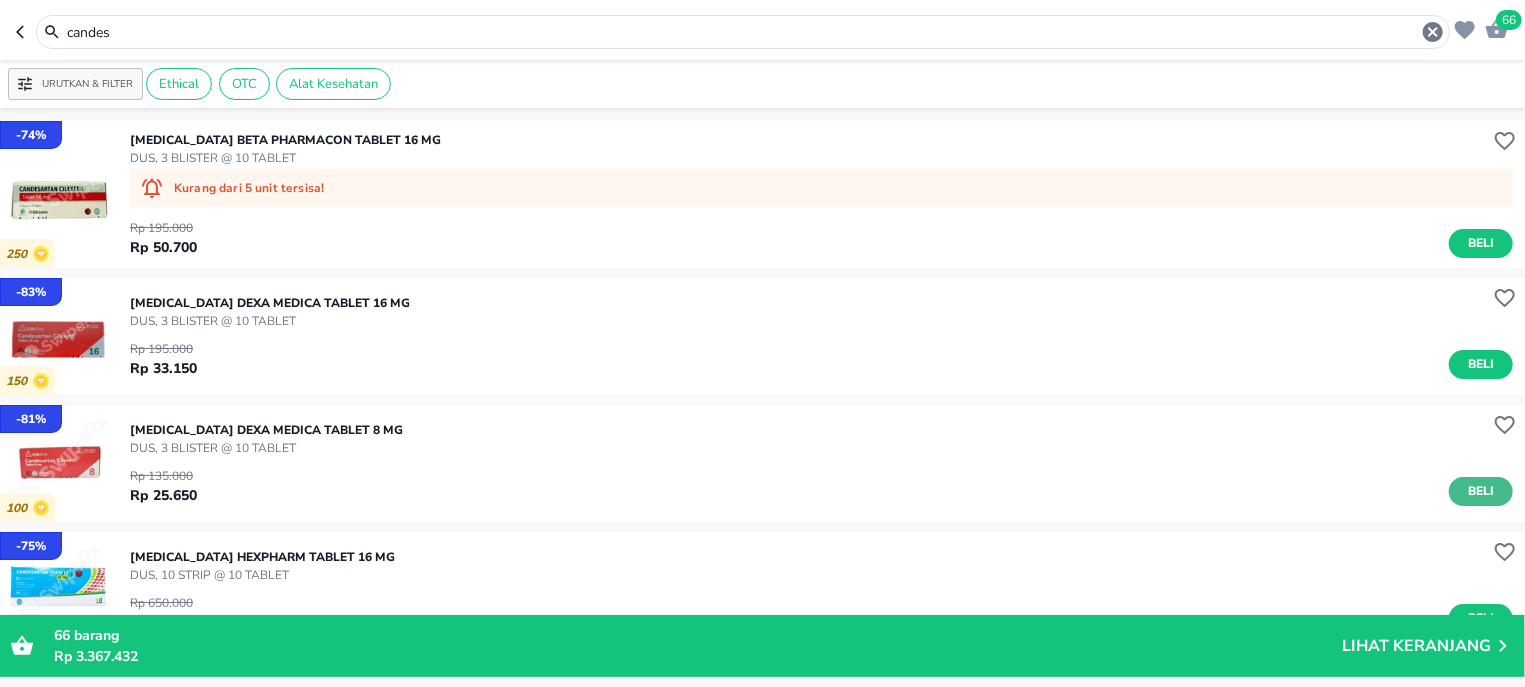 click on "Beli" at bounding box center [1481, 491] 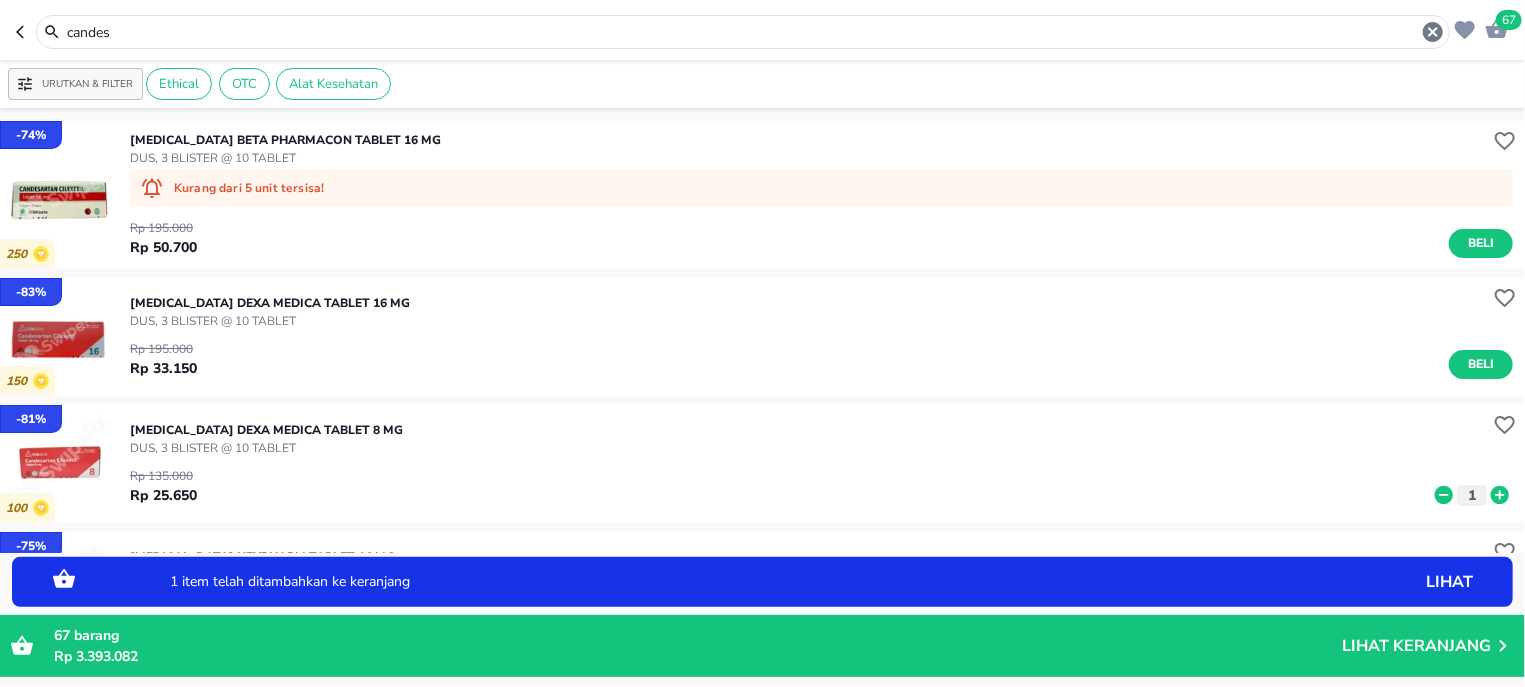 click 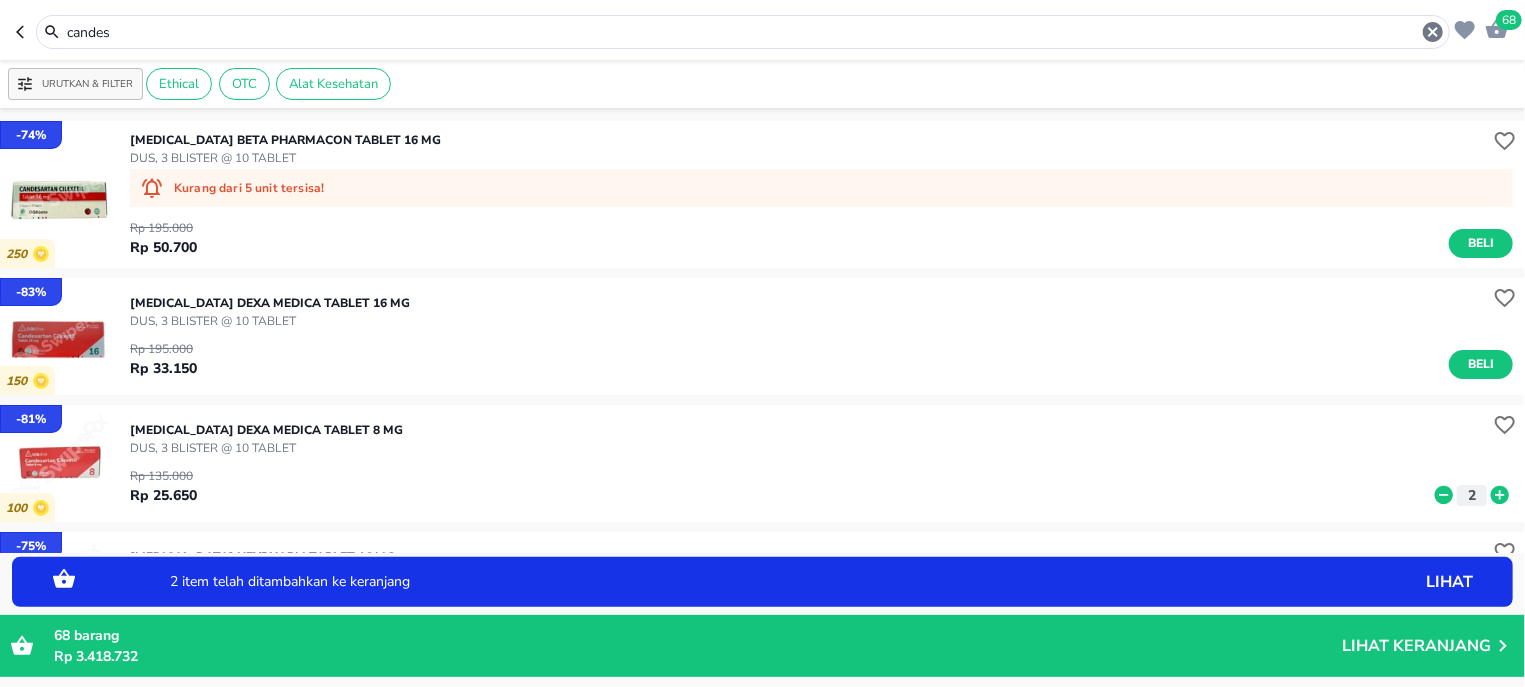 click 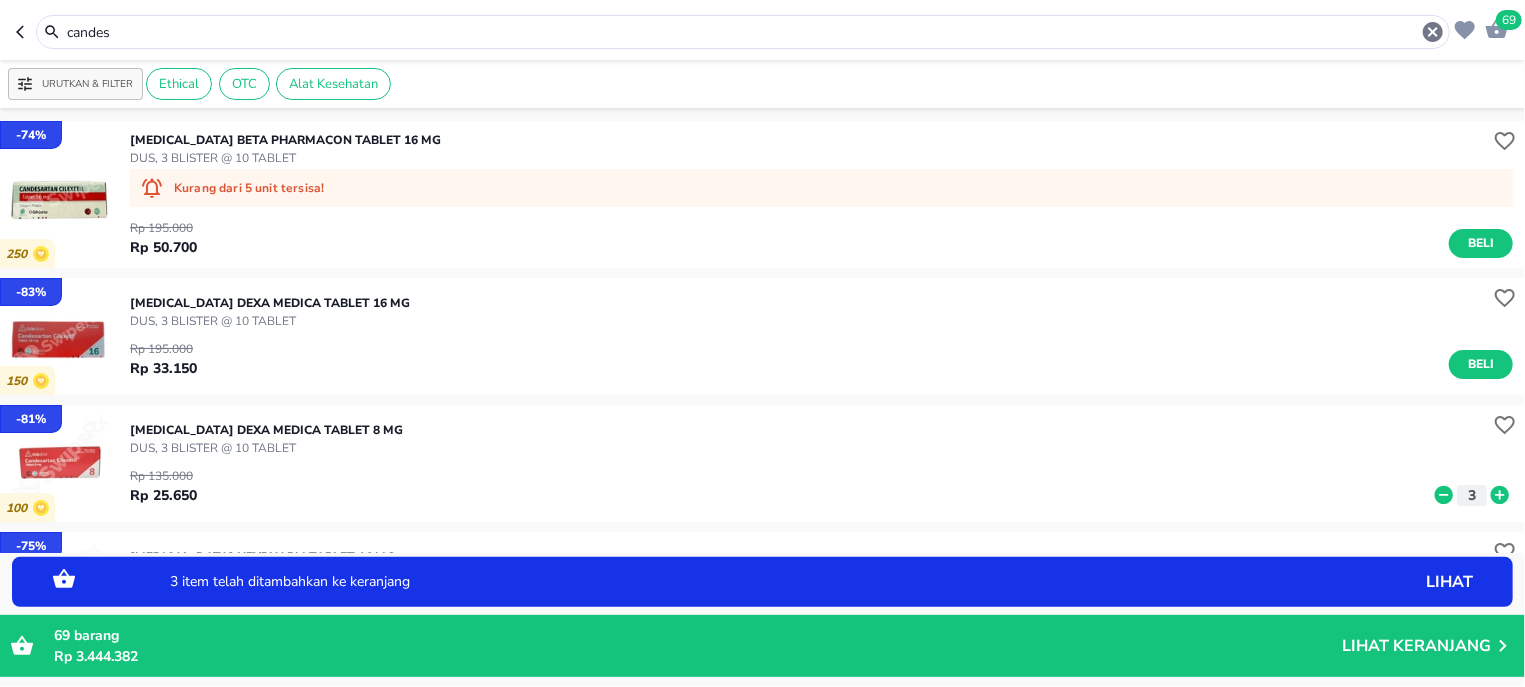 click 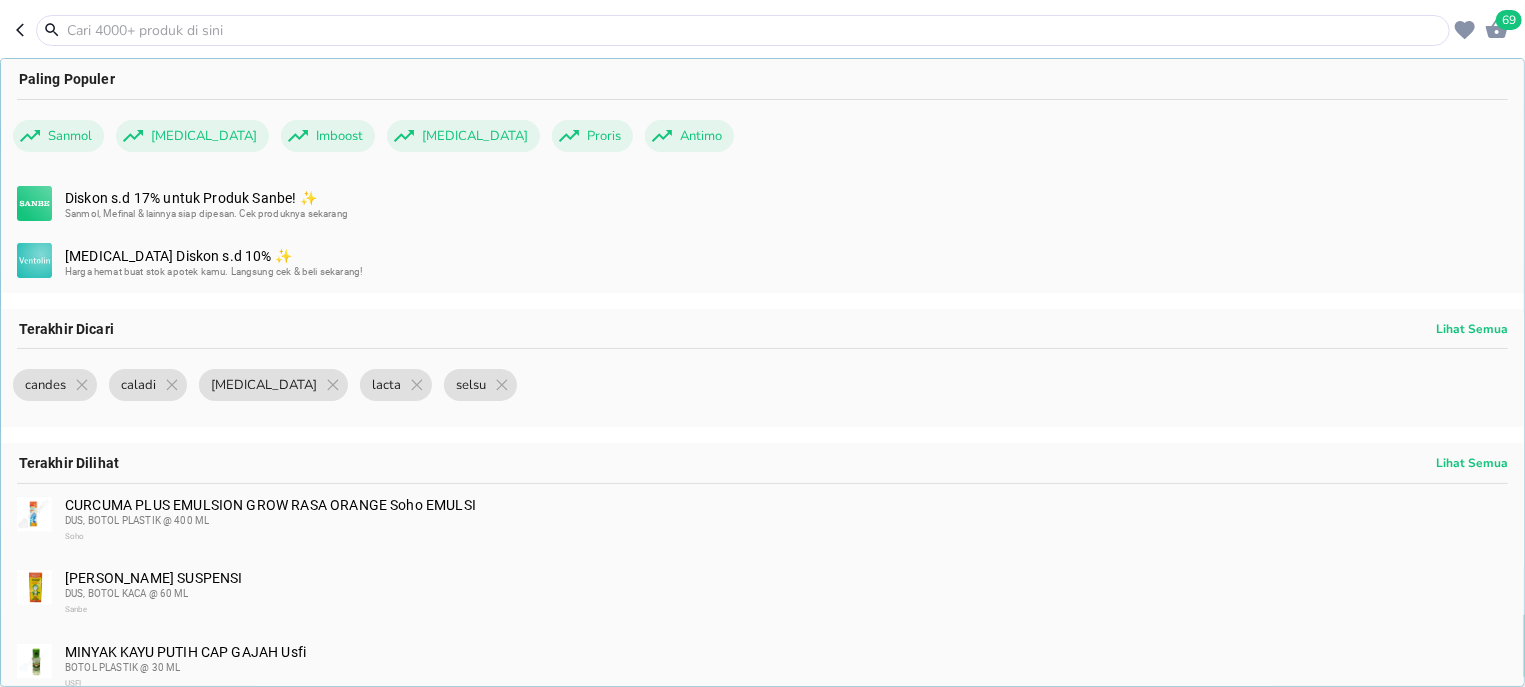click on "69 Paling Populer Sanmol [MEDICAL_DATA] Imboost [MEDICAL_DATA] Proris Antimo Diskon s.d 17% untuk Produk Sanbe! ✨ Sanmol, Mefinal & lainnya siap dipesan. Cek produknya sekarang [MEDICAL_DATA] Diskon s.d 10% ✨ Harga hemat buat stok apotek kamu. Langsung cek & beli sekarang! Terakhir Dicari Lihat Semua candes
.cls-1 {
fill: #7676768A;
stroke: #fff;
stroke-width: 0.5px;
}
.cls-2 {
fill: none;
}
caladi
.cls-1 {
fill: #7676768A;
stroke: #fff;
stroke-width: 0.5px;
}
.cls-2 {
fill: none;
}
[MEDICAL_DATA]
.cls-1 {
fill: #7676768A;
stroke: #fff;
stroke-width: 0.5px;
}
.cls-2 {
fill: none;
}
lacta
.cls-1 {
fill: #7676768A;
stroke: #fff;
stroke-width: 0.5px;
}
.cls-2 {
fill: none;
}
selsu Terakhir Dilihat Lihat Semua CURCUMA PLUS EMULSION GROW RASA ORANGE Soho EMULSI       Soho         Sanbe" at bounding box center (762, 30) 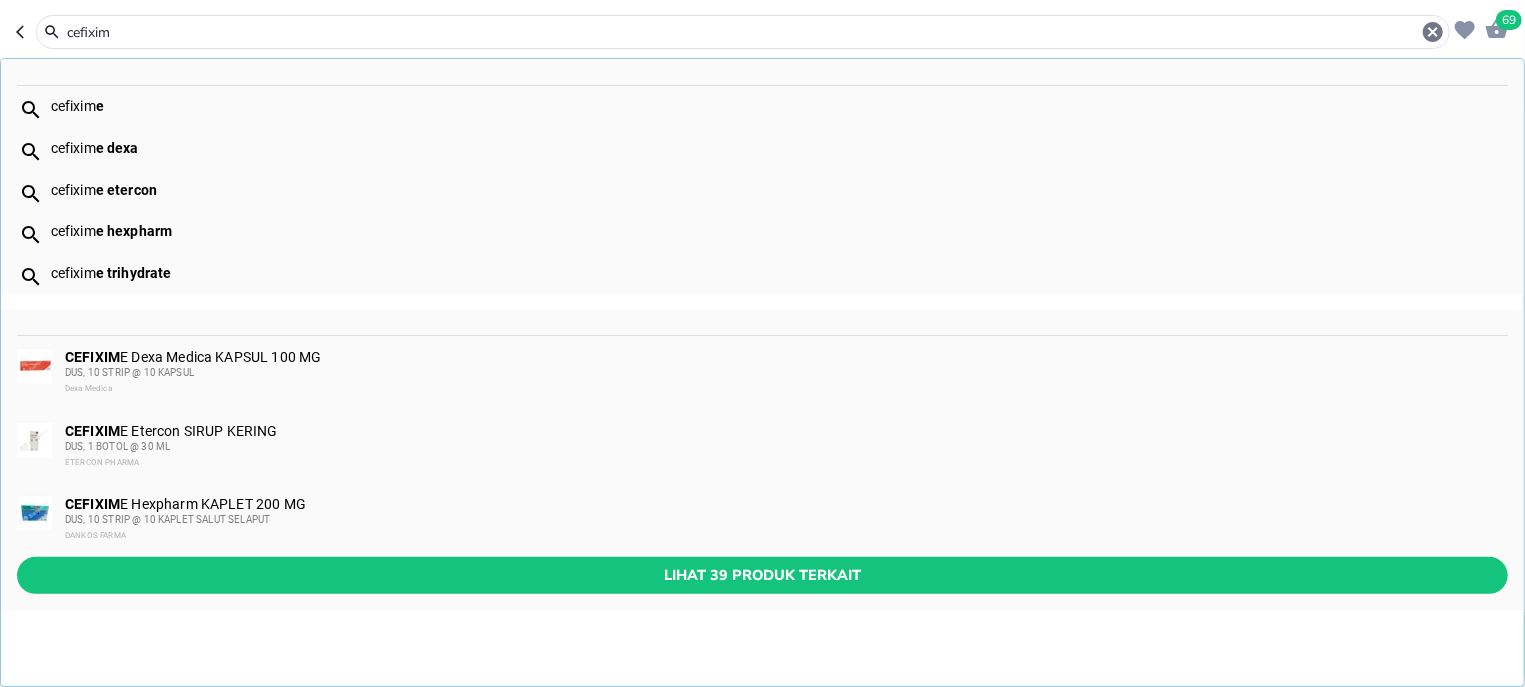type on "cefixim" 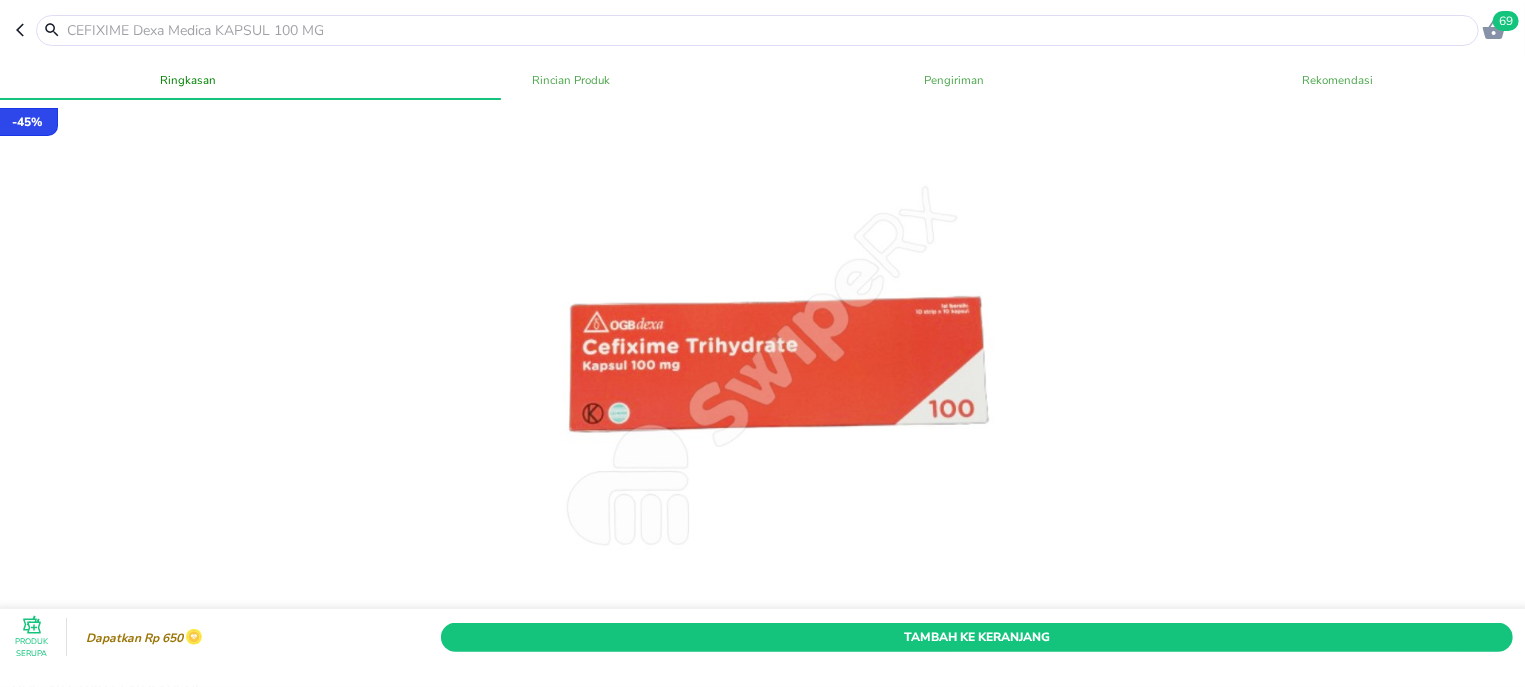 click at bounding box center [769, 30] 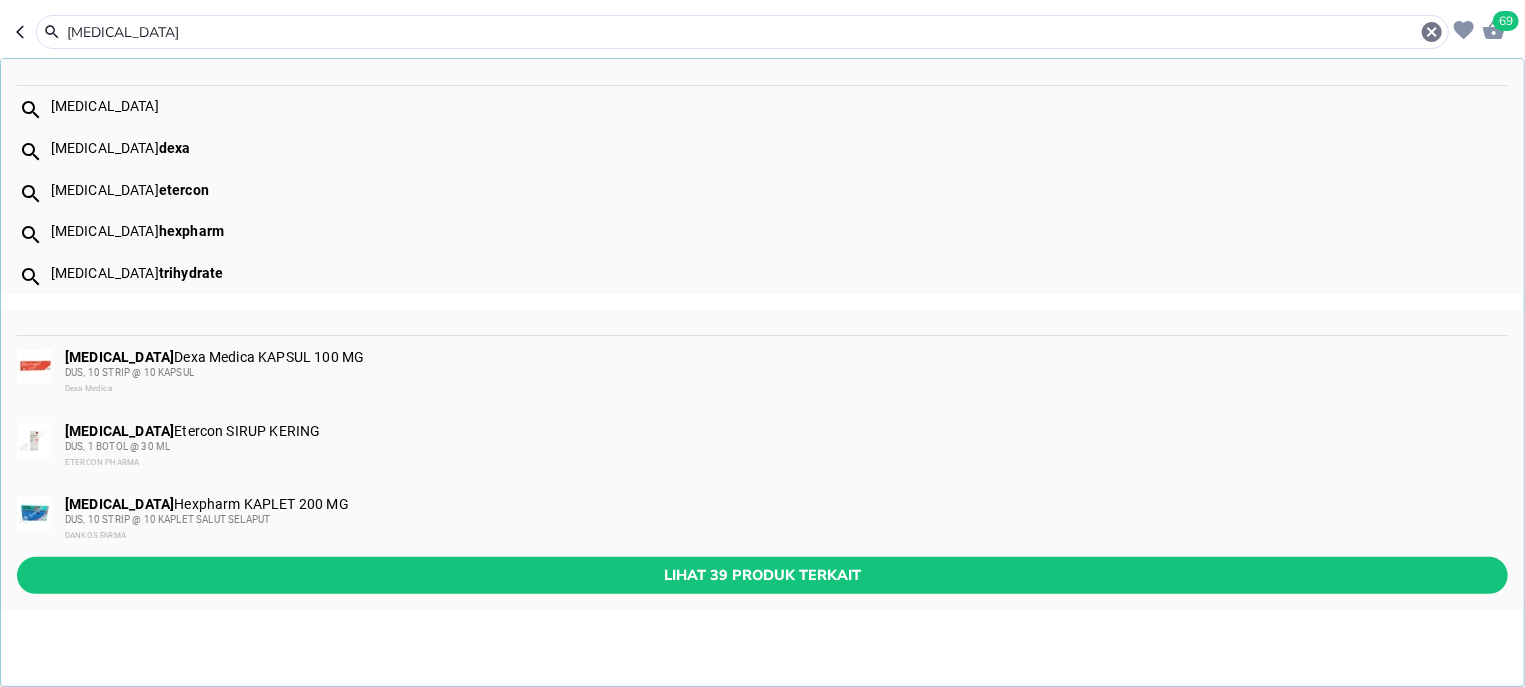 type on "[MEDICAL_DATA]" 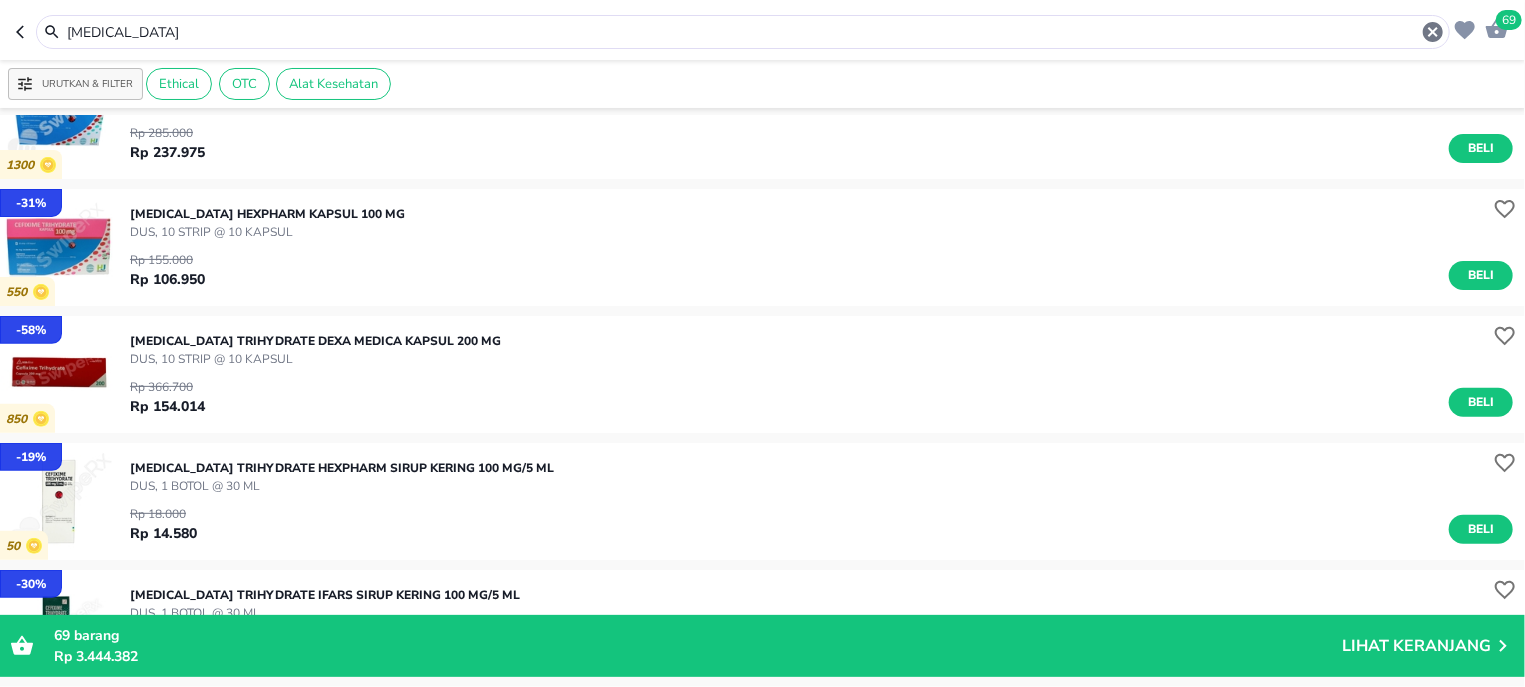 scroll, scrollTop: 382, scrollLeft: 0, axis: vertical 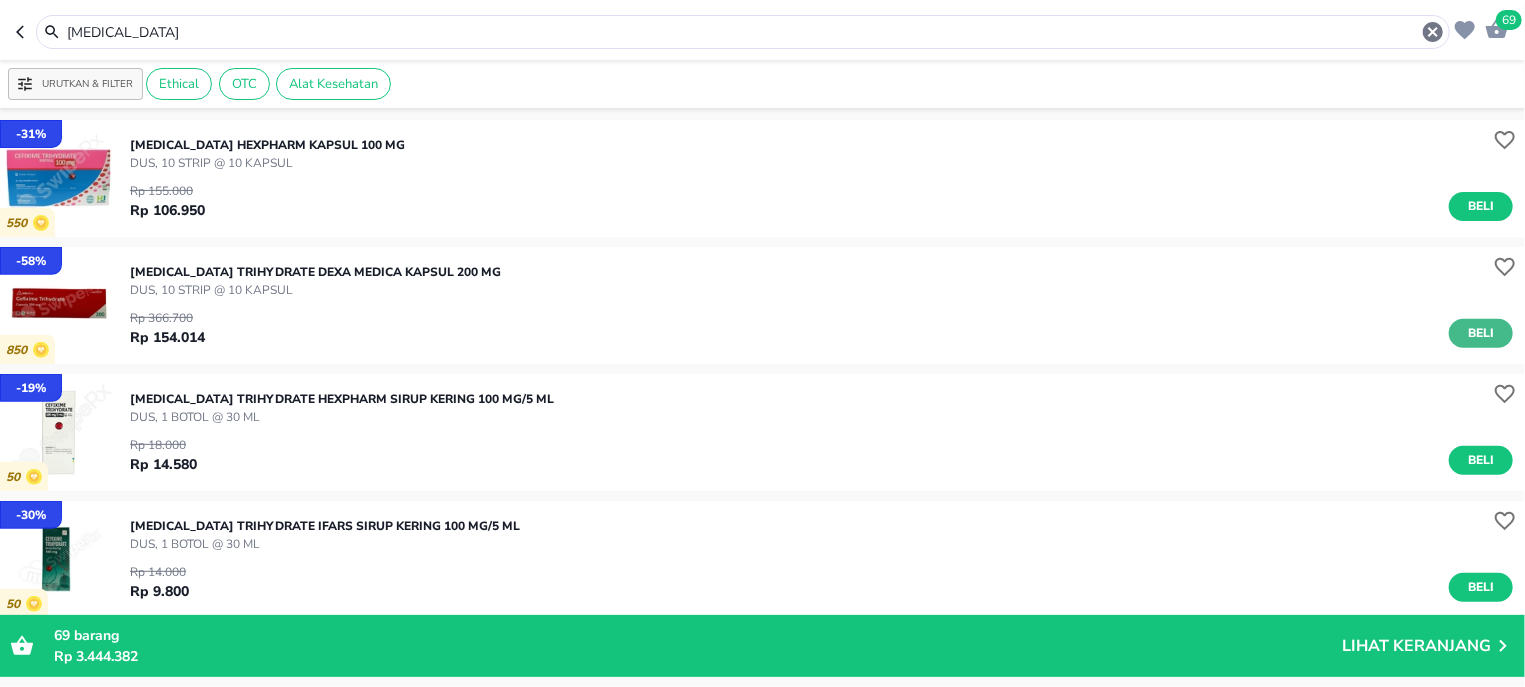 click on "Beli" at bounding box center (1481, 333) 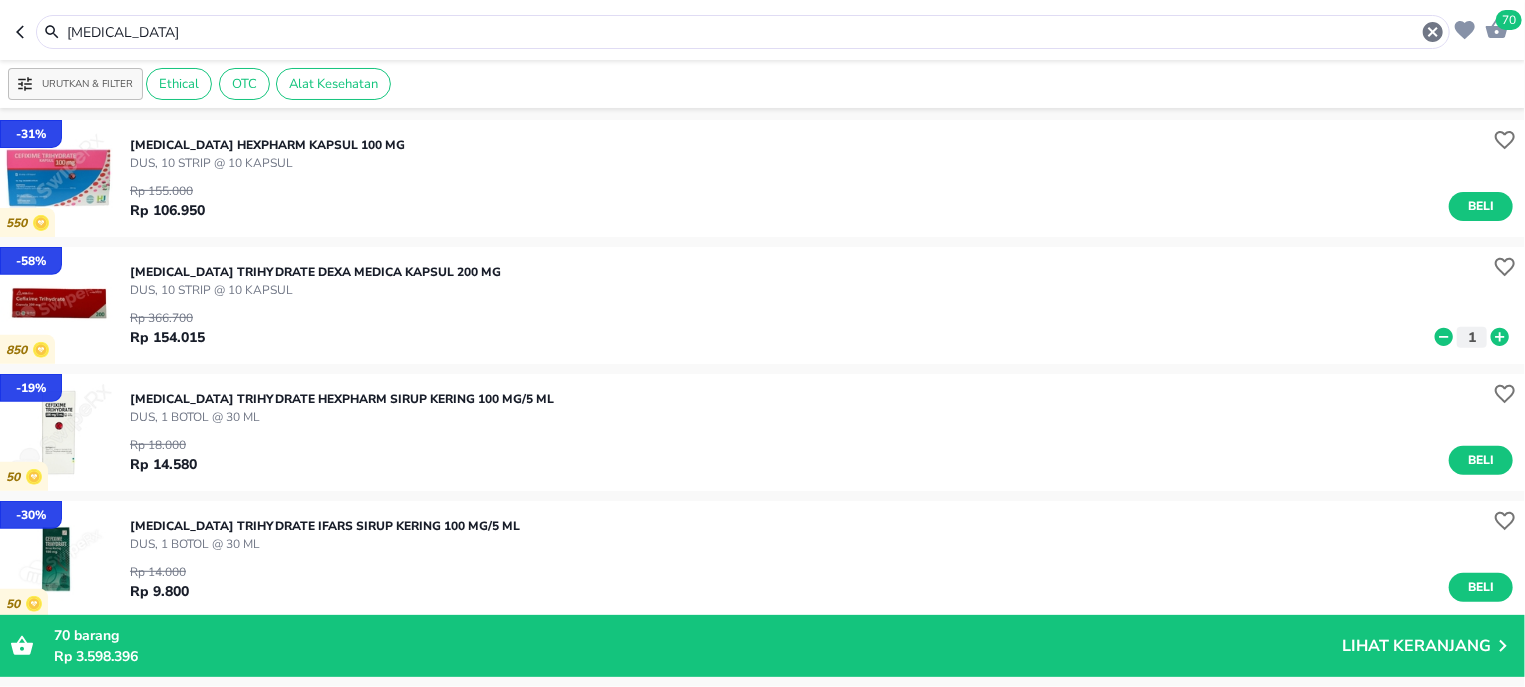 click on "[MEDICAL_DATA]" at bounding box center (743, 32) 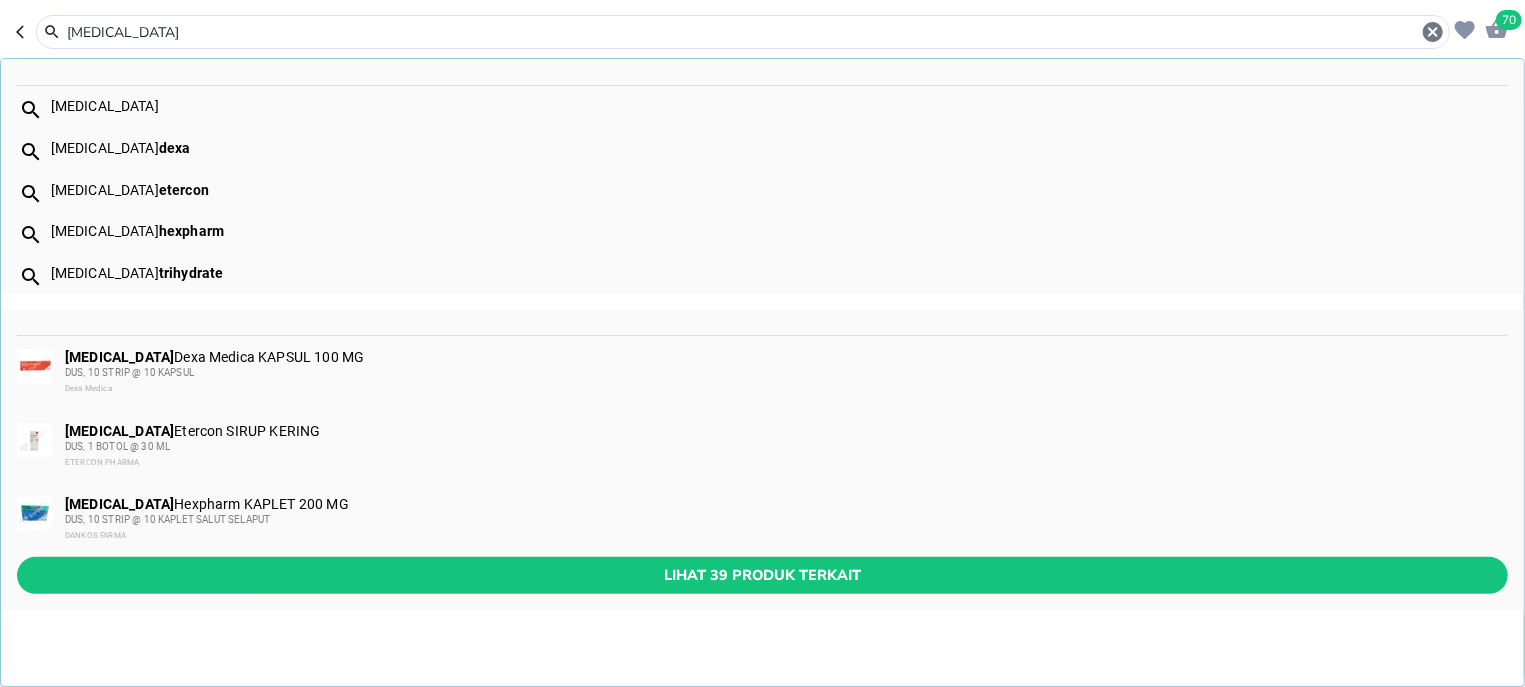 click on "[MEDICAL_DATA]" at bounding box center [743, 32] 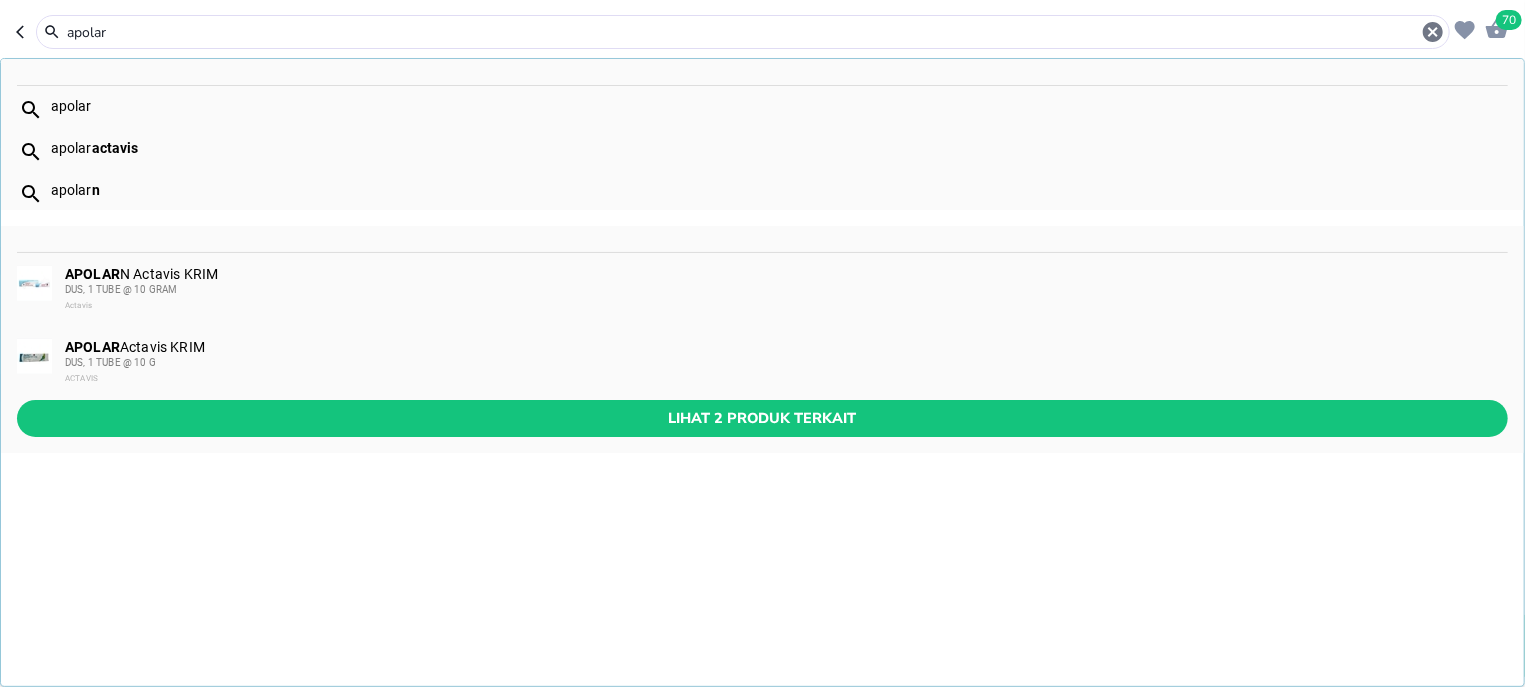 type on "apolar" 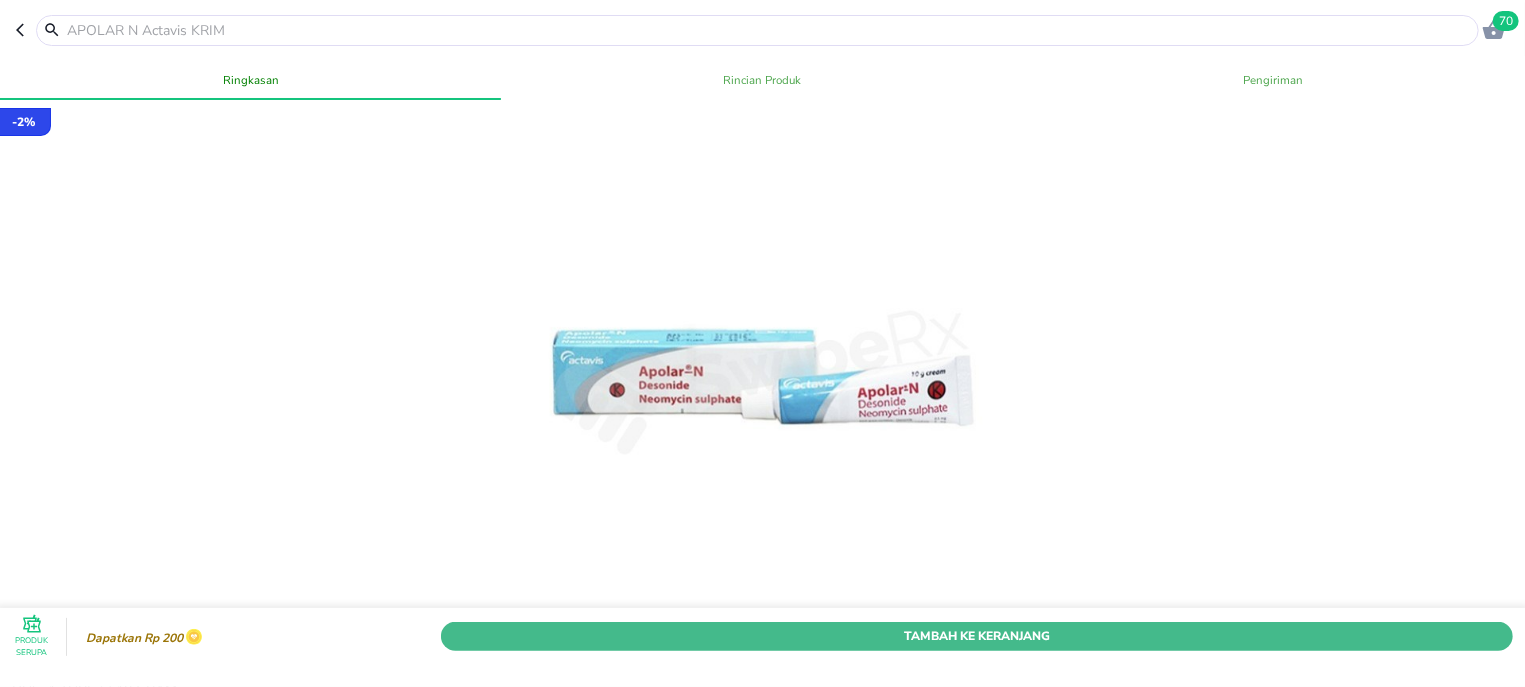 click on "Tambah Ke Keranjang" at bounding box center (977, 636) 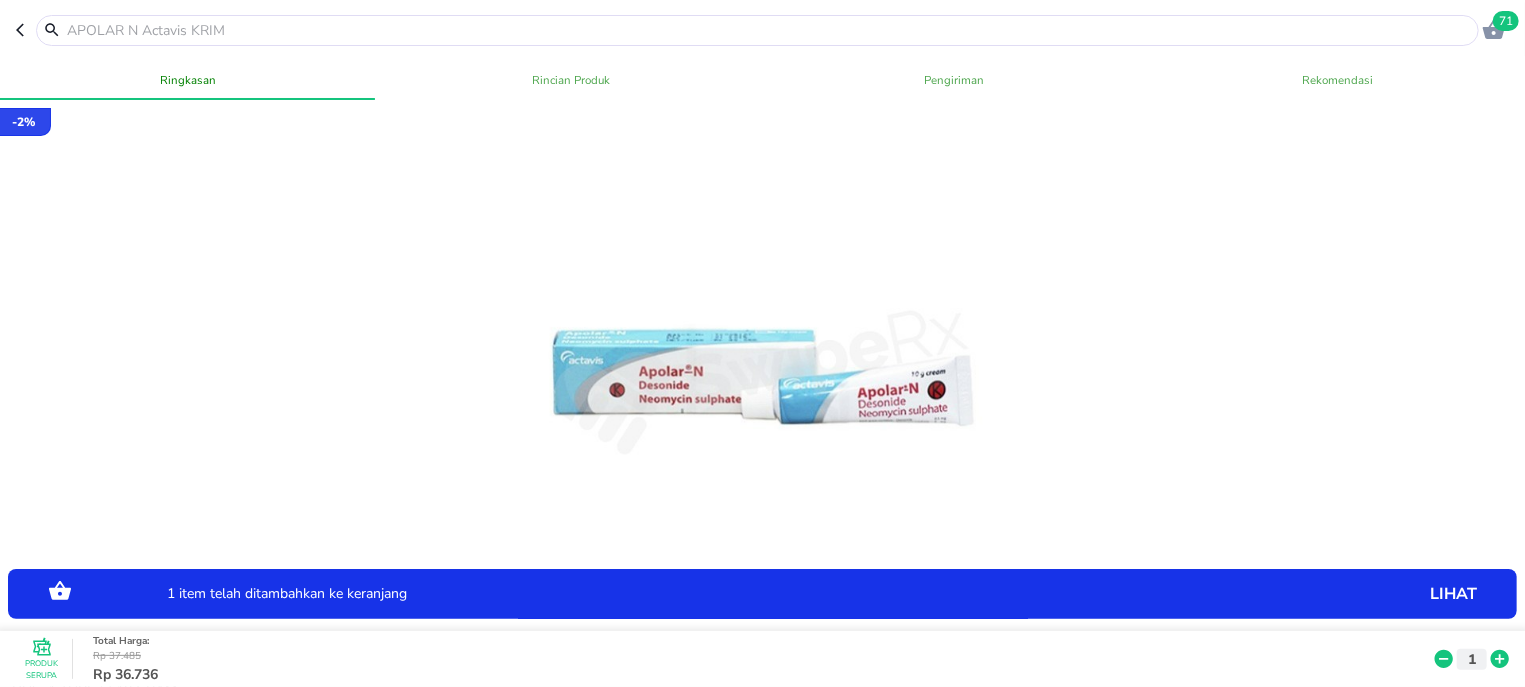 click 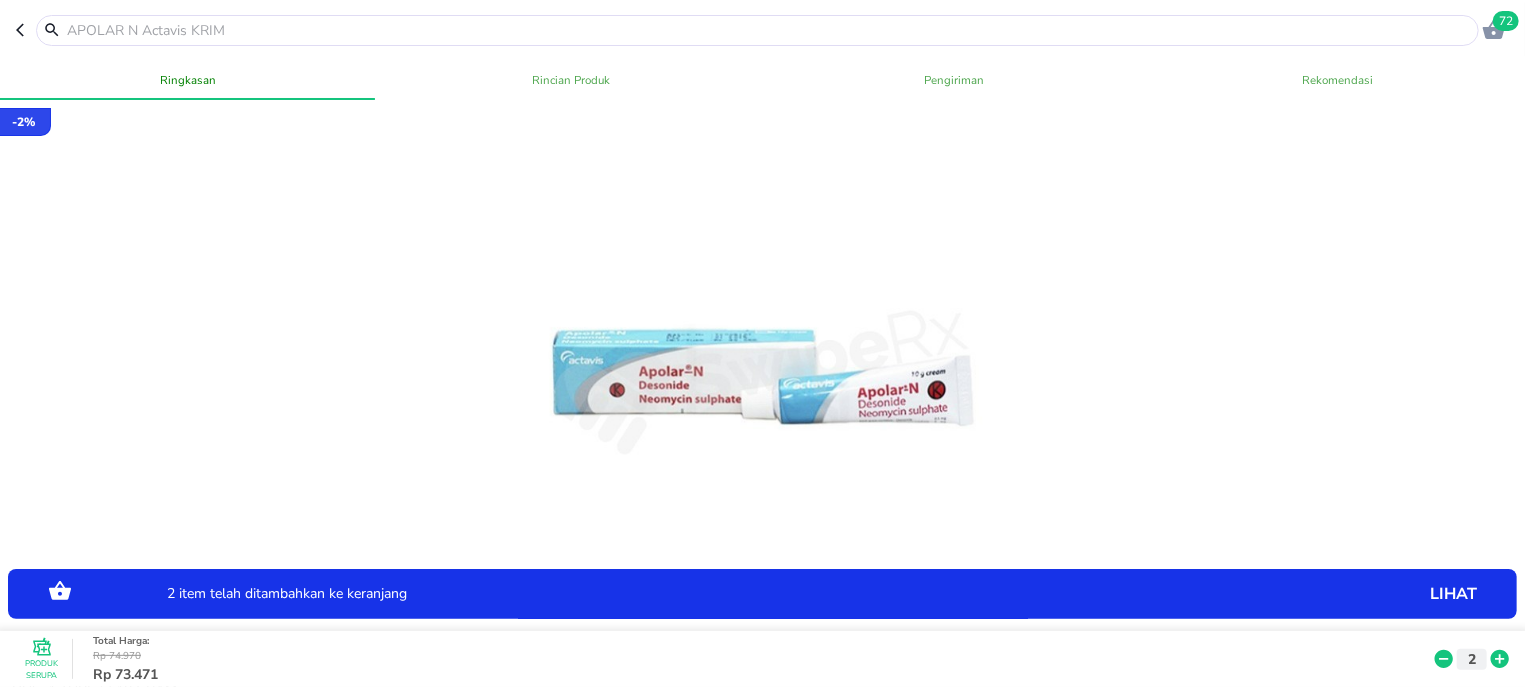 click at bounding box center [769, 30] 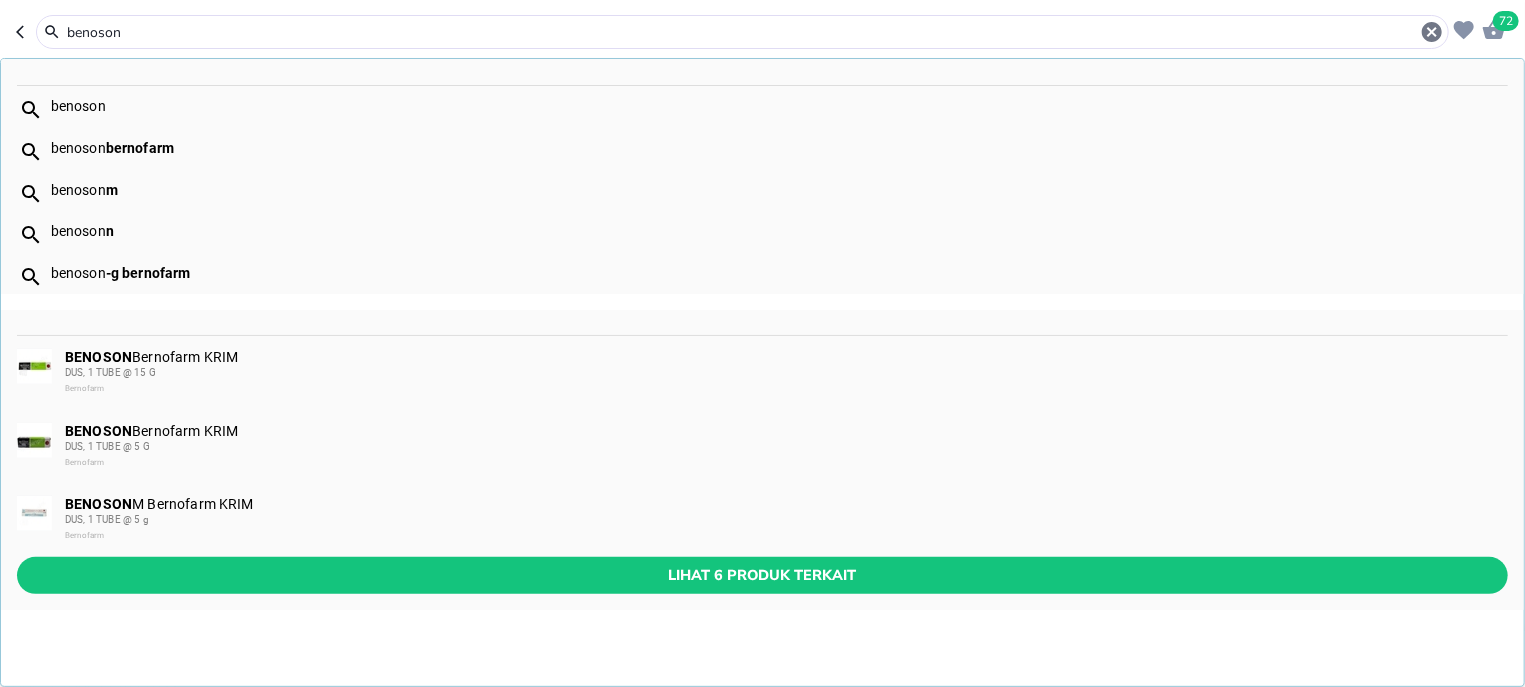 type on "benoson" 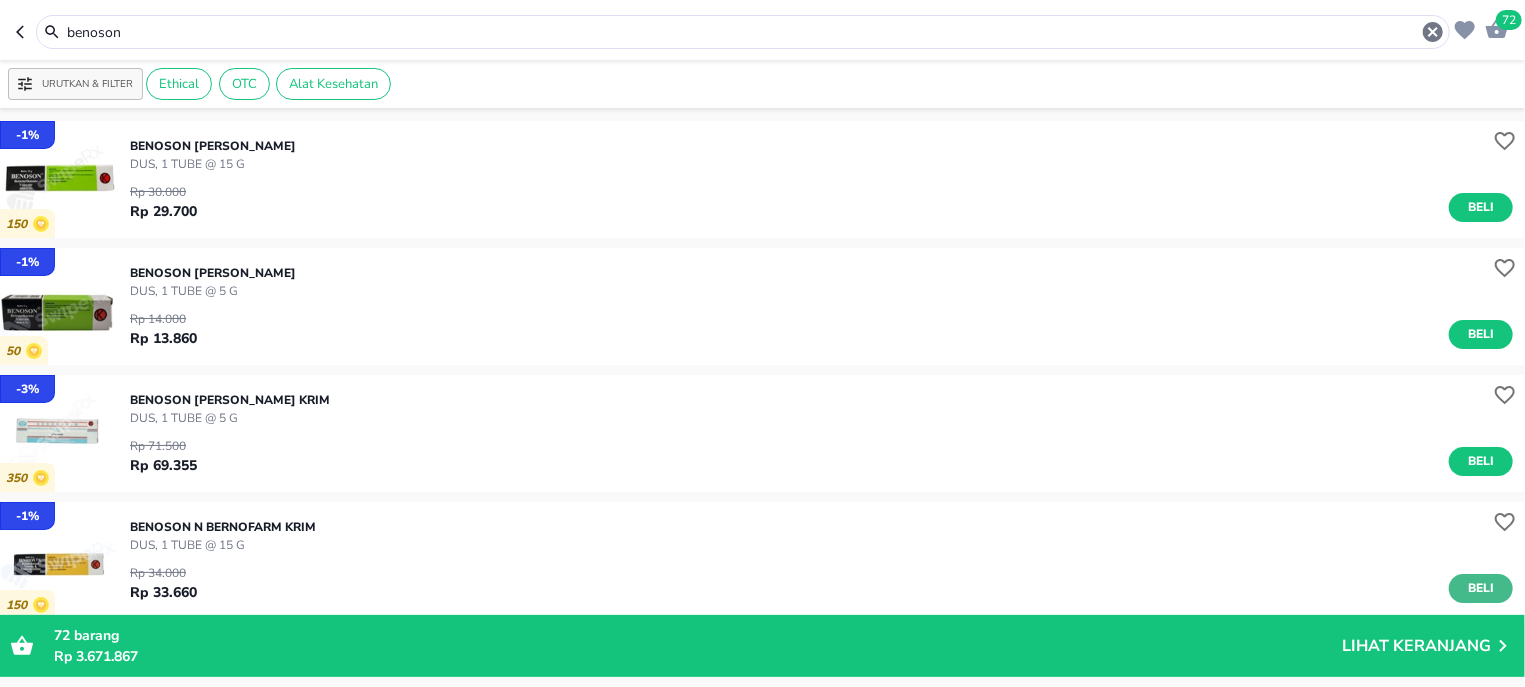 scroll, scrollTop: 255, scrollLeft: 0, axis: vertical 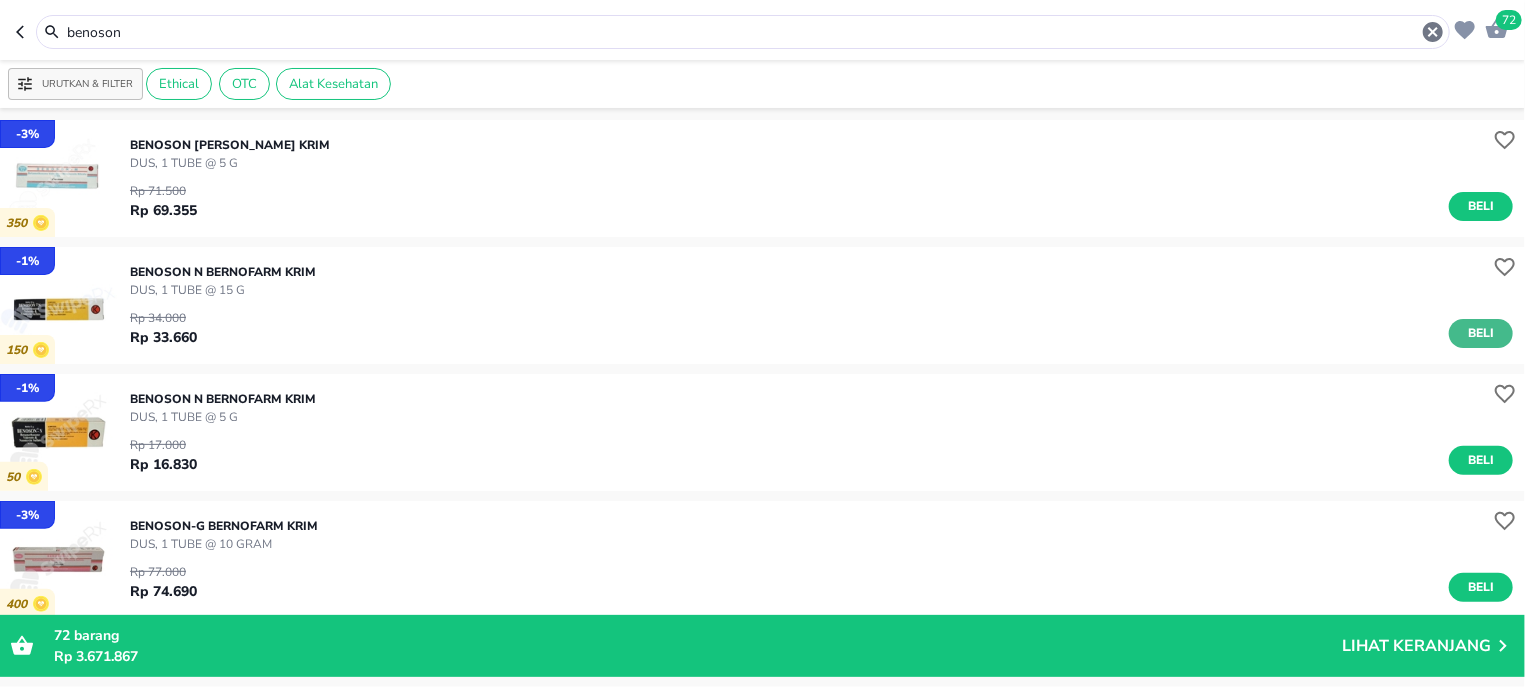 click on "Beli" at bounding box center [1481, 333] 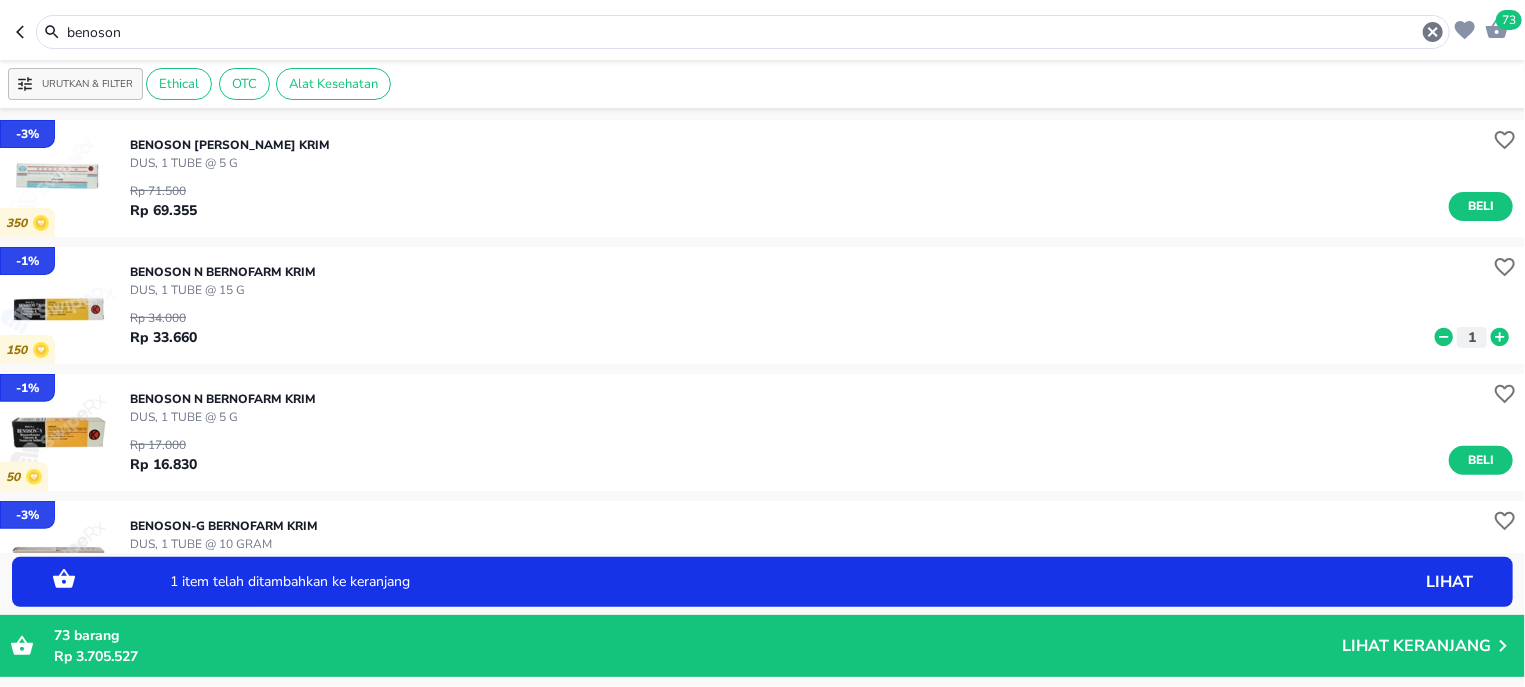 click 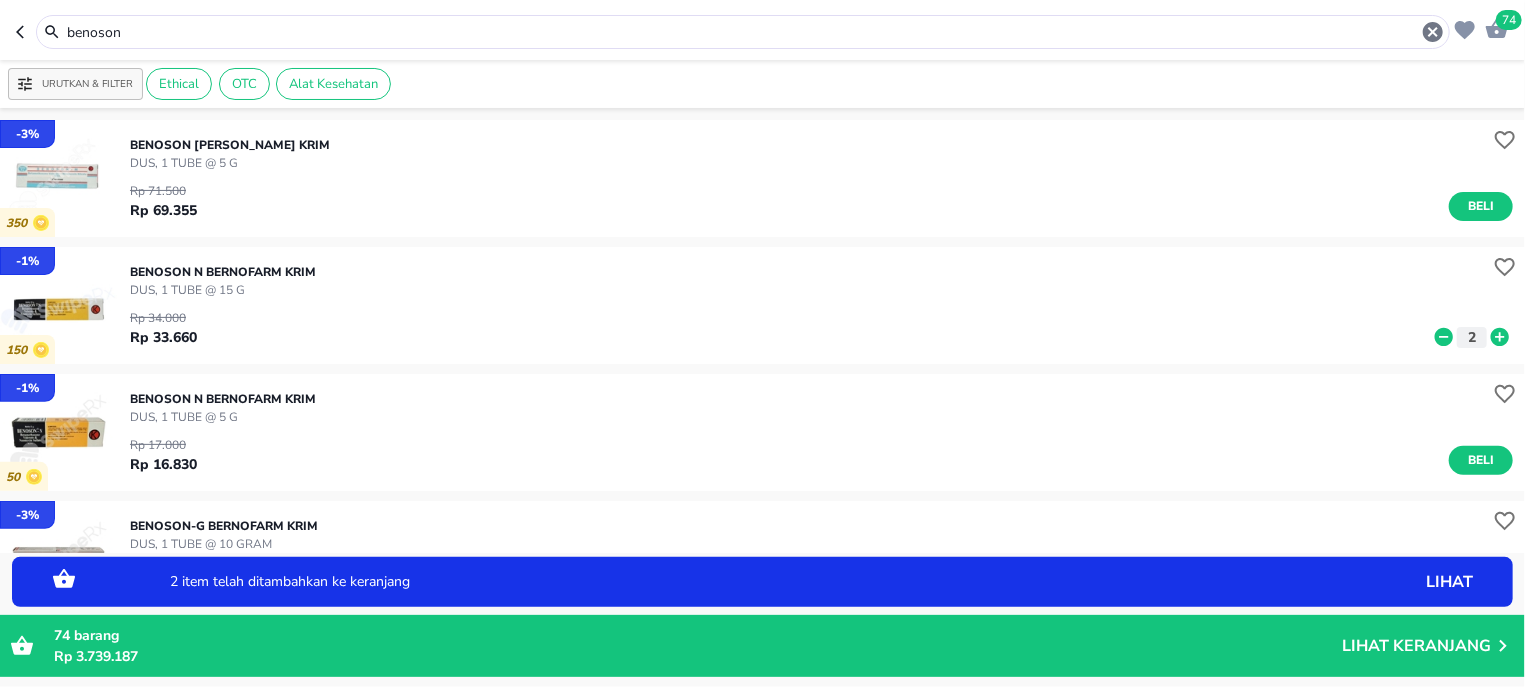 click 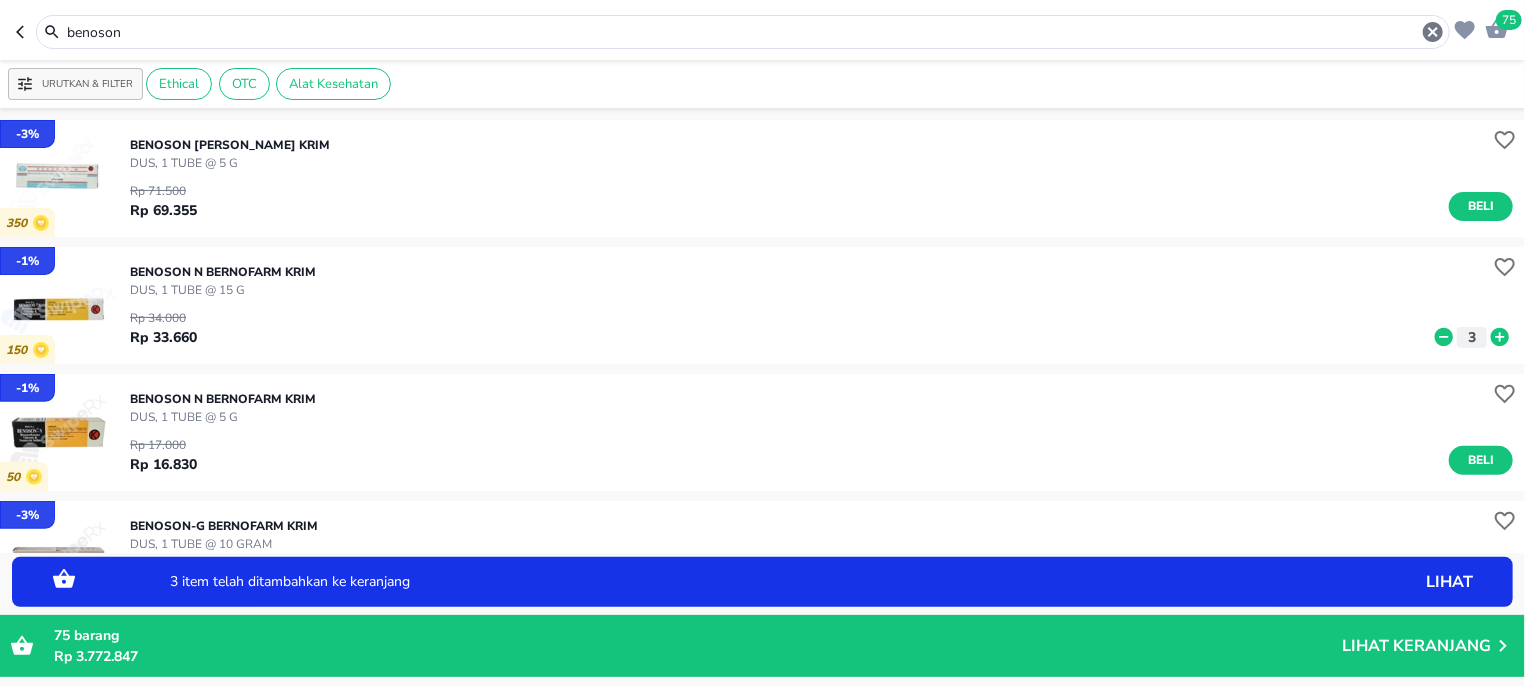 click on "benoson" at bounding box center [743, 32] 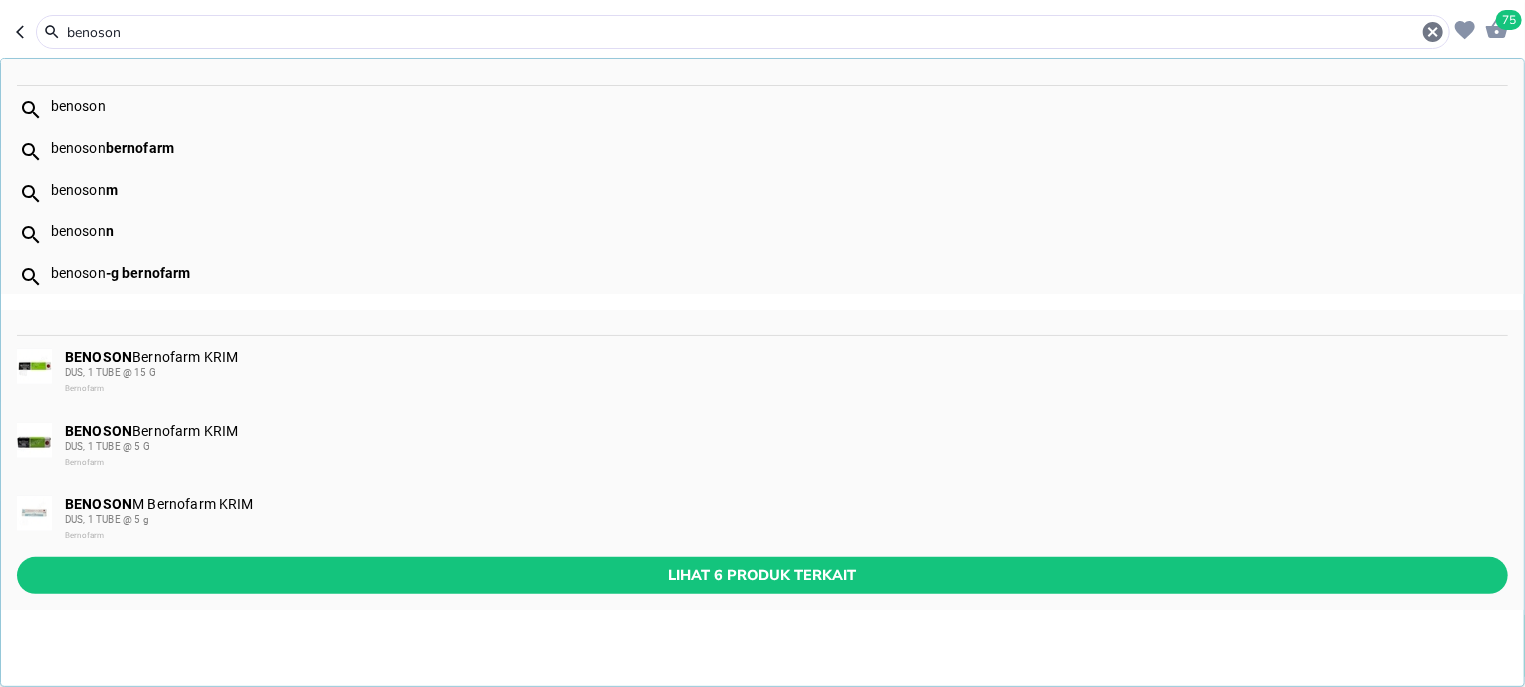 click on "benoson" at bounding box center [743, 32] 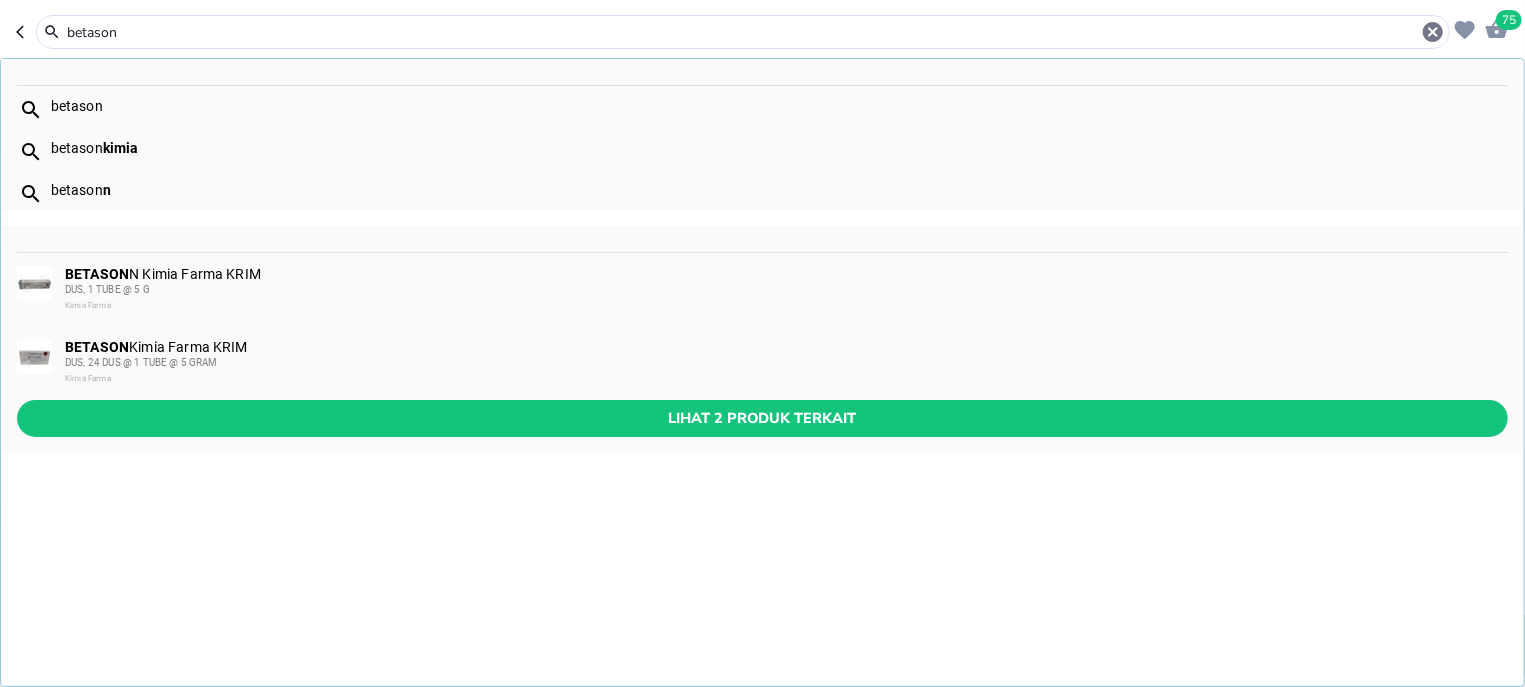 type on "betason" 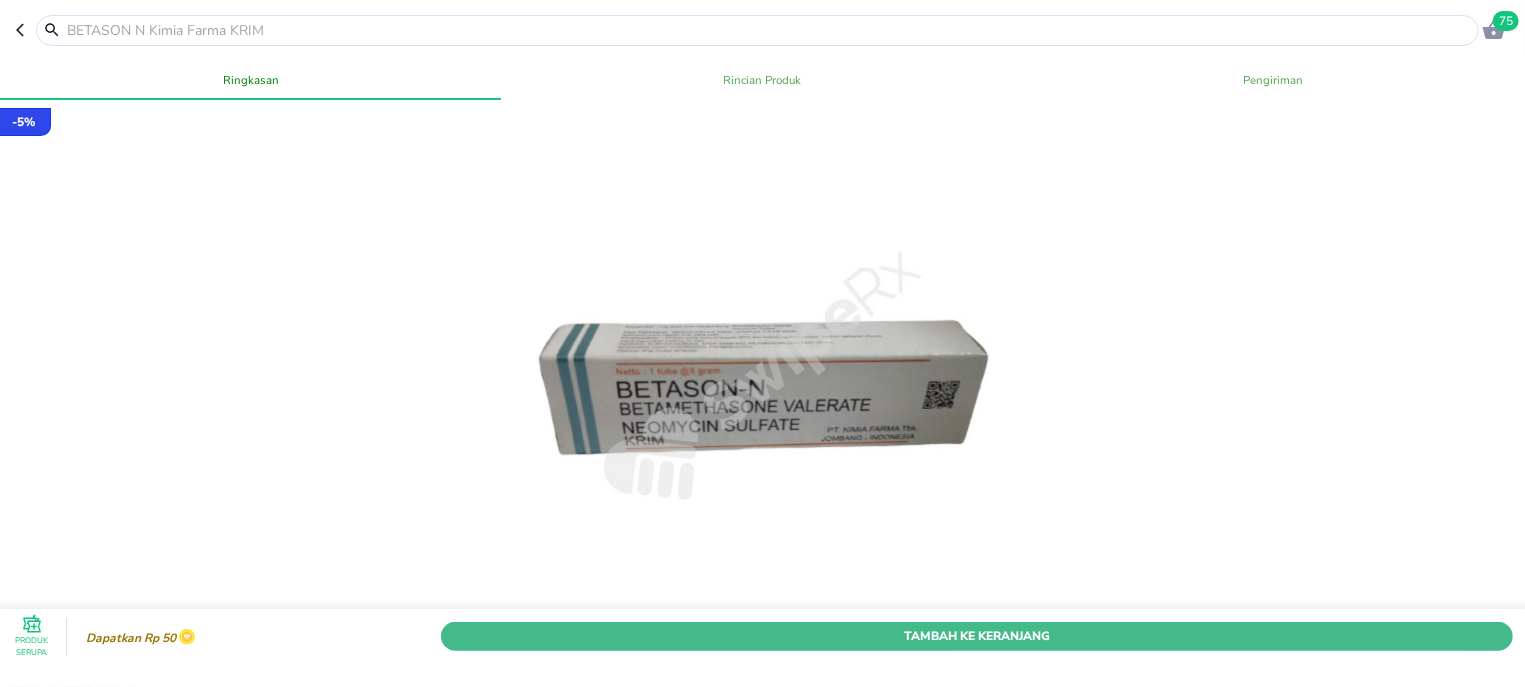 click on "Tambah Ke Keranjang" at bounding box center [977, 636] 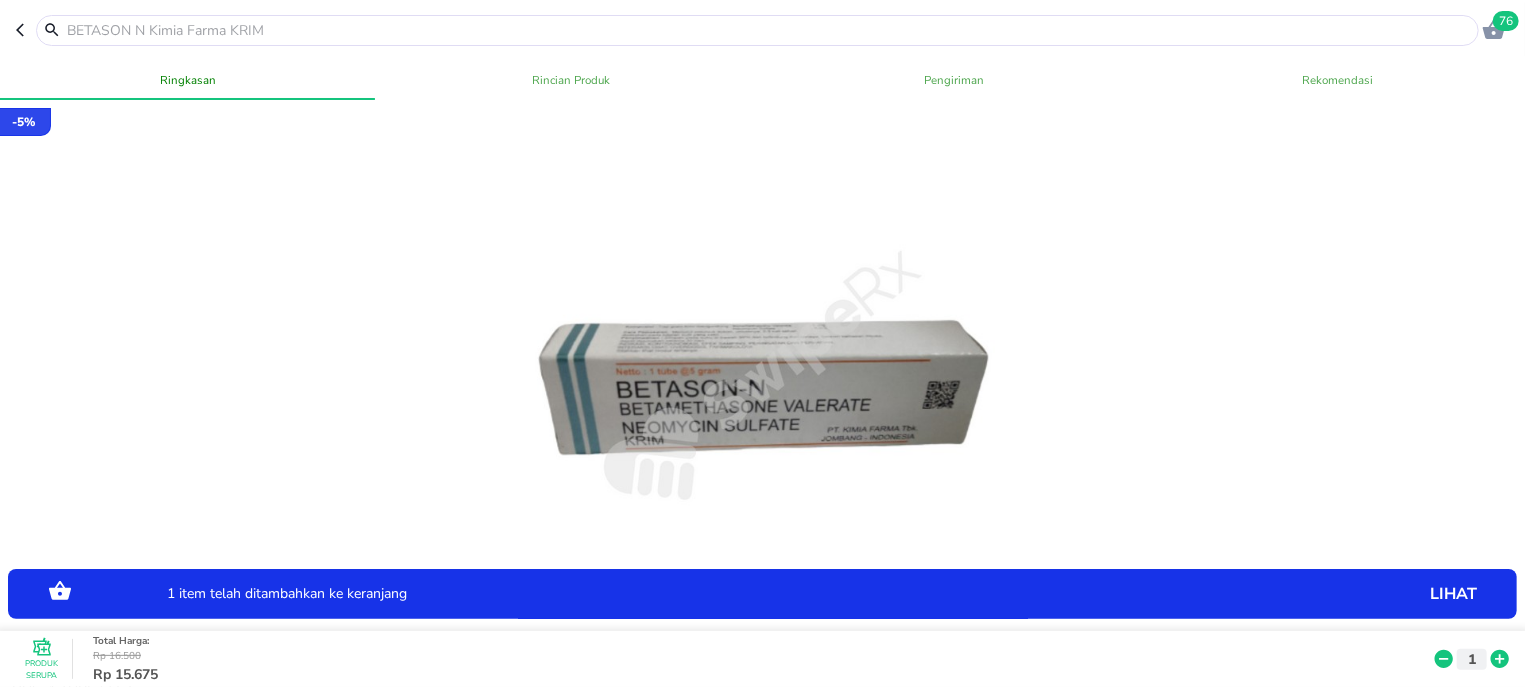 click 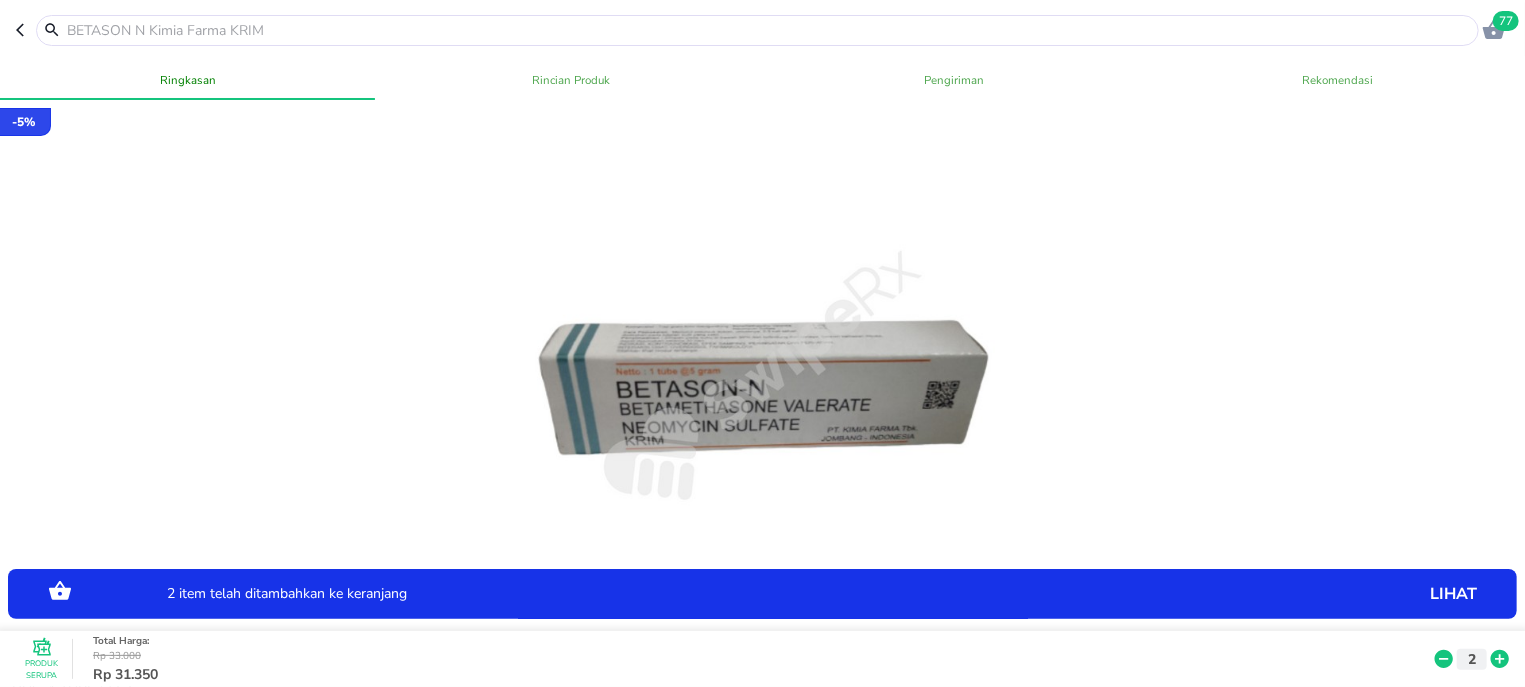click 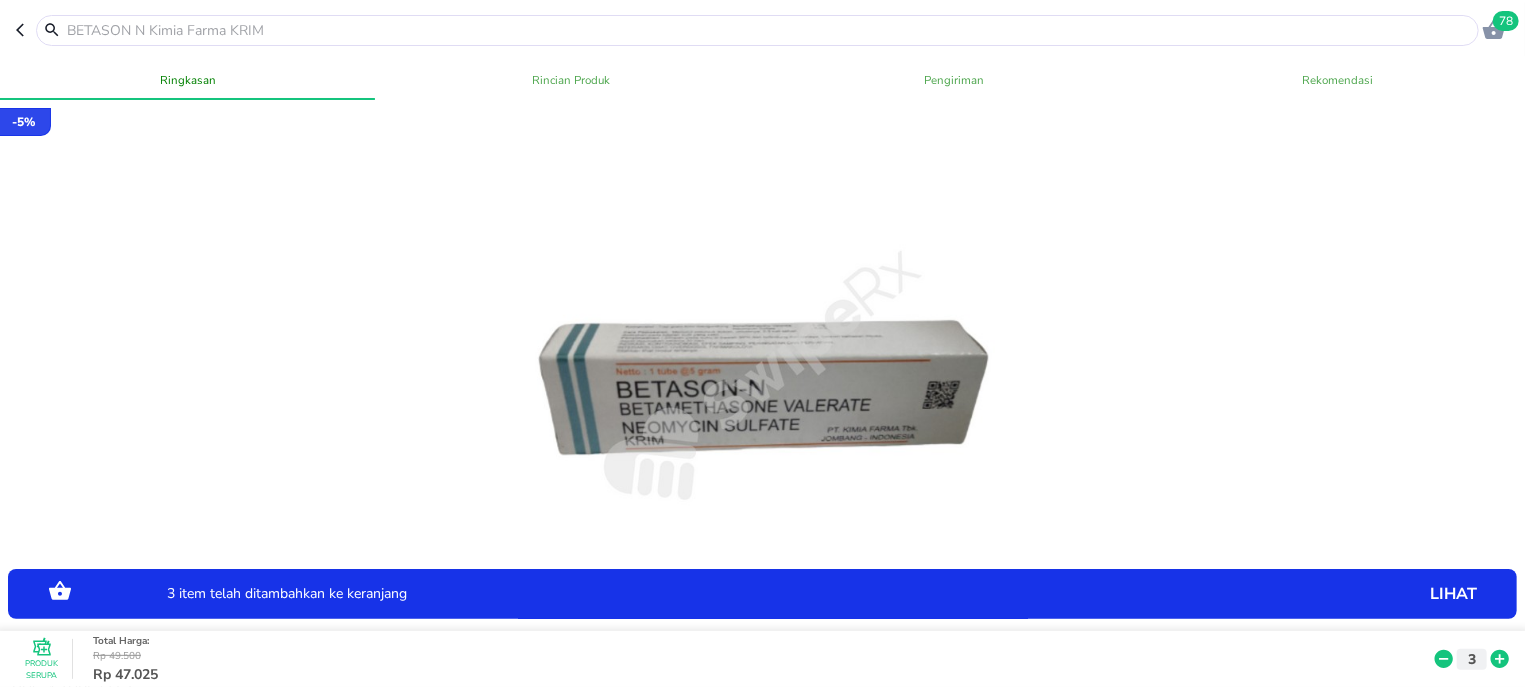 click 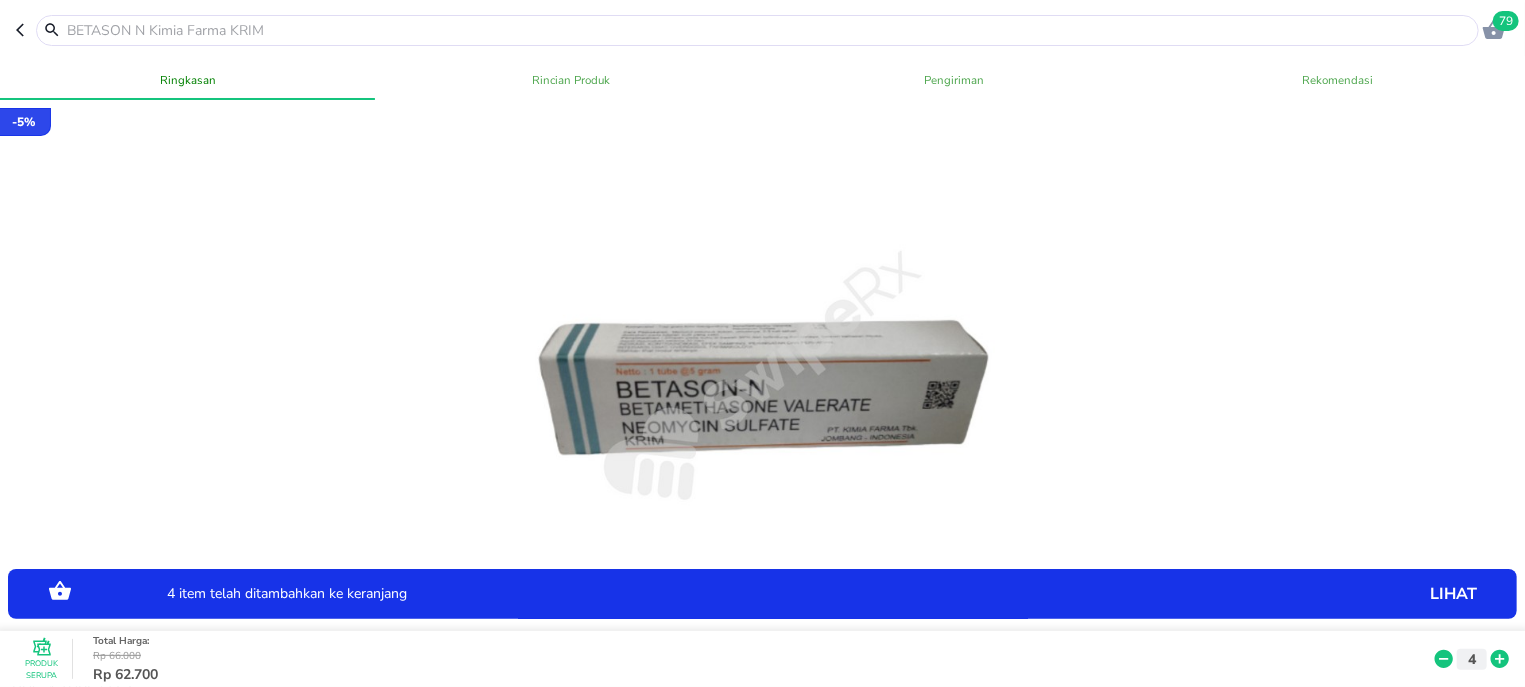 click 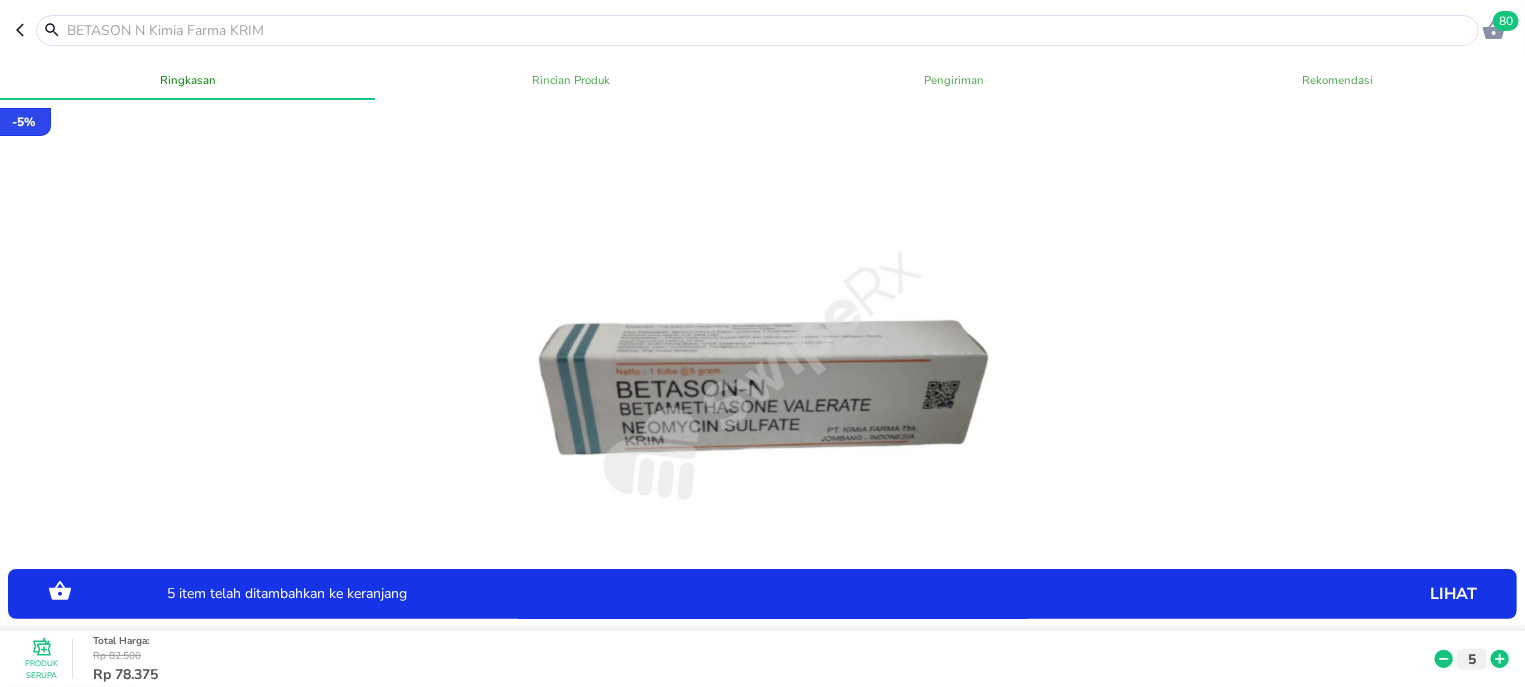 click 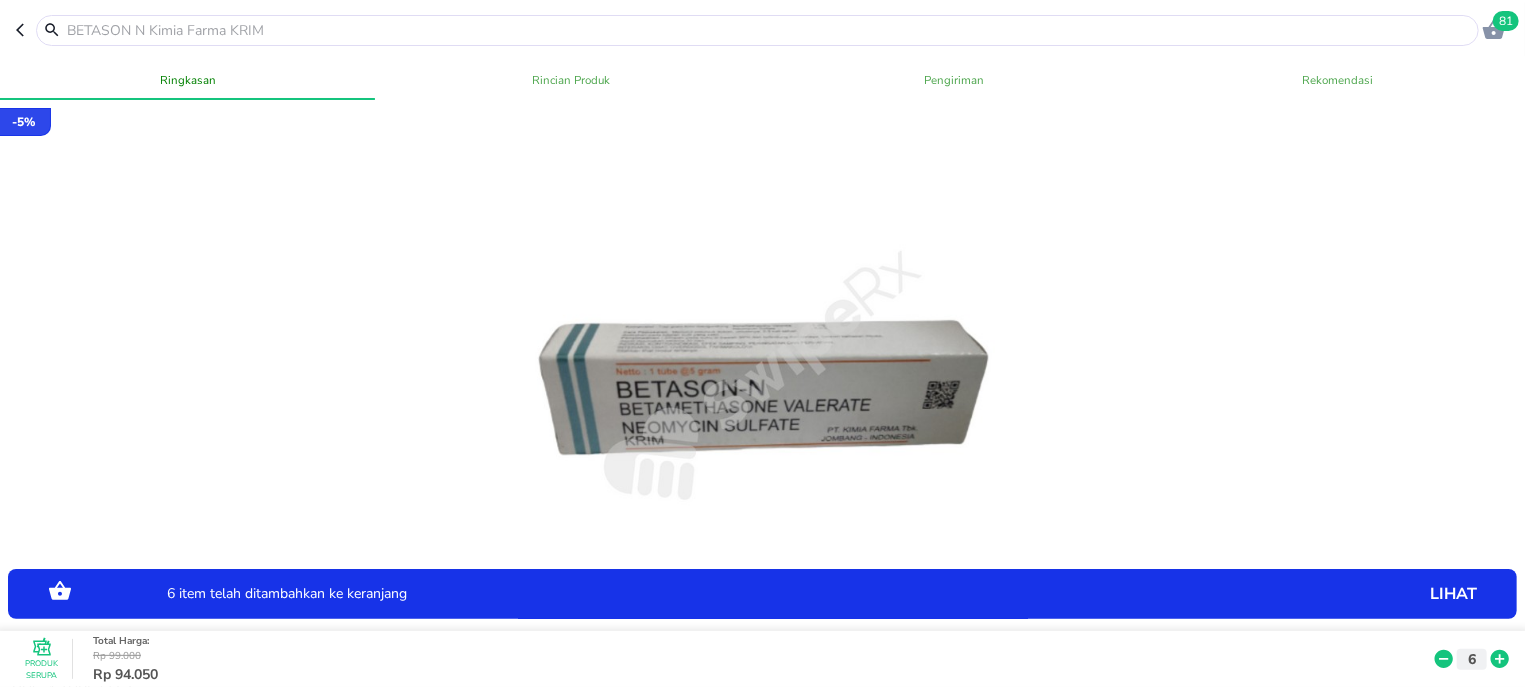 click at bounding box center [769, 30] 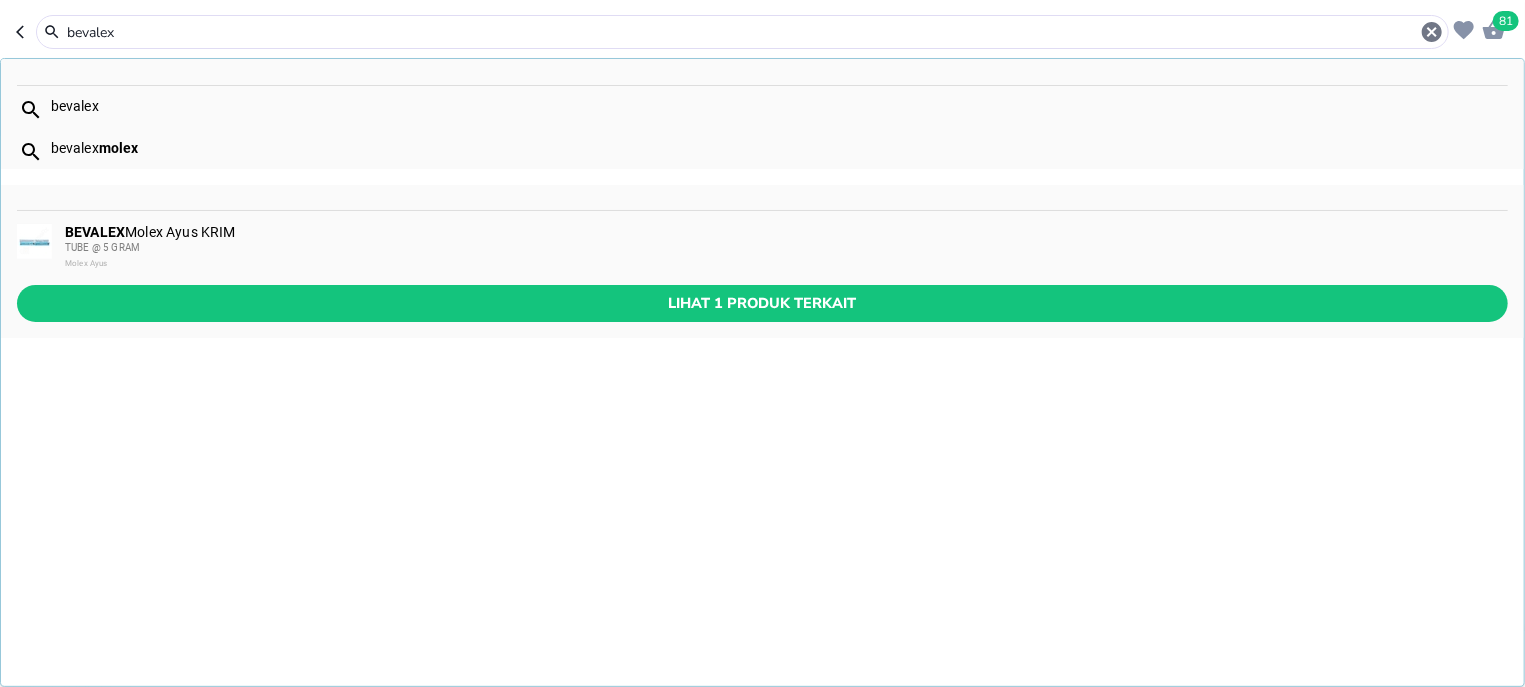 type on "bevalex" 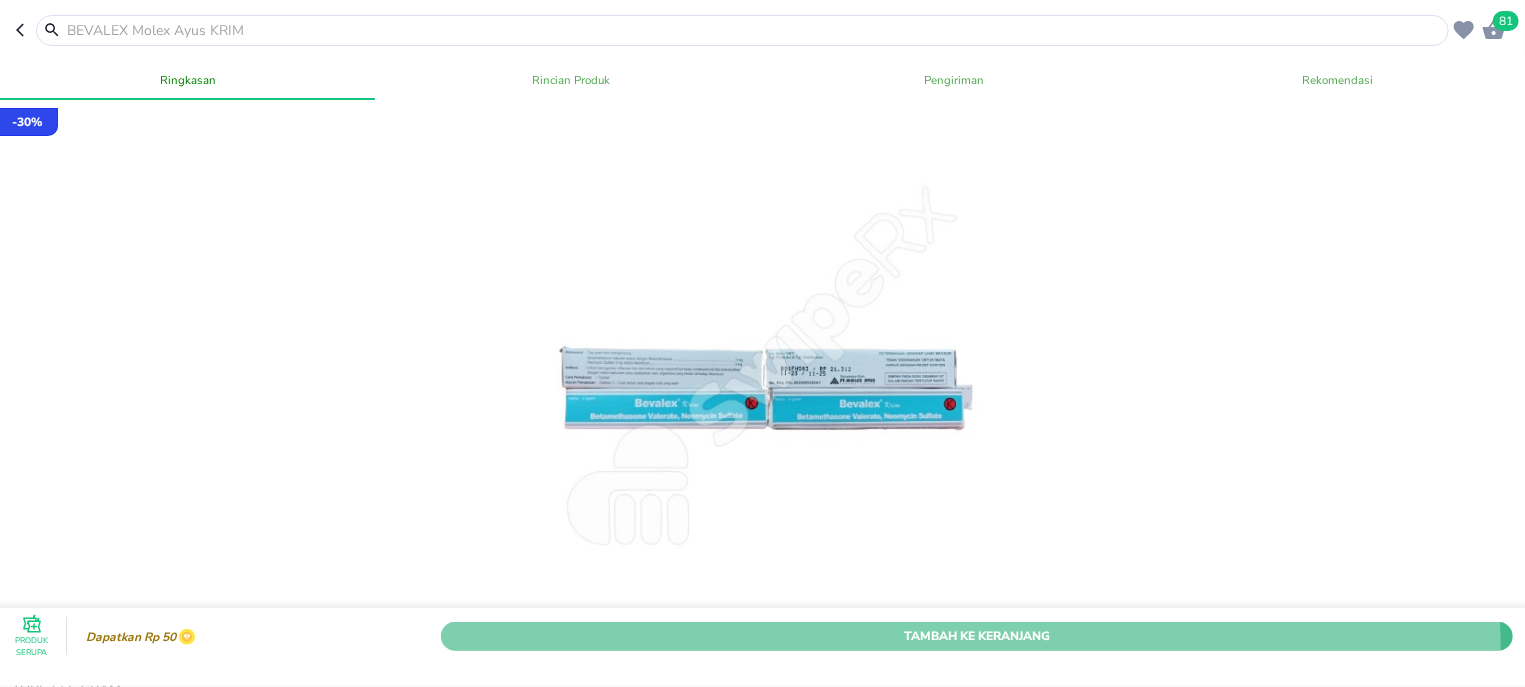 click on "Tambah Ke Keranjang" at bounding box center [977, 636] 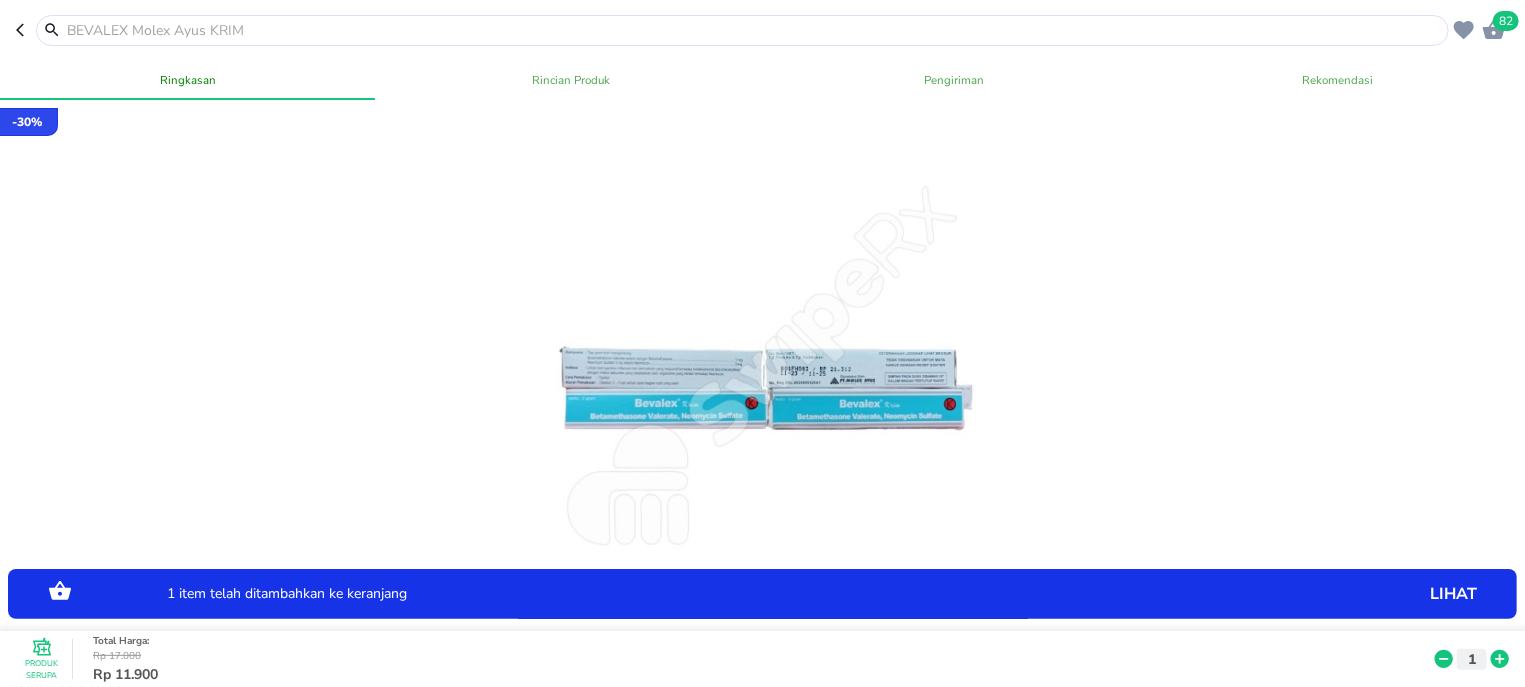 click 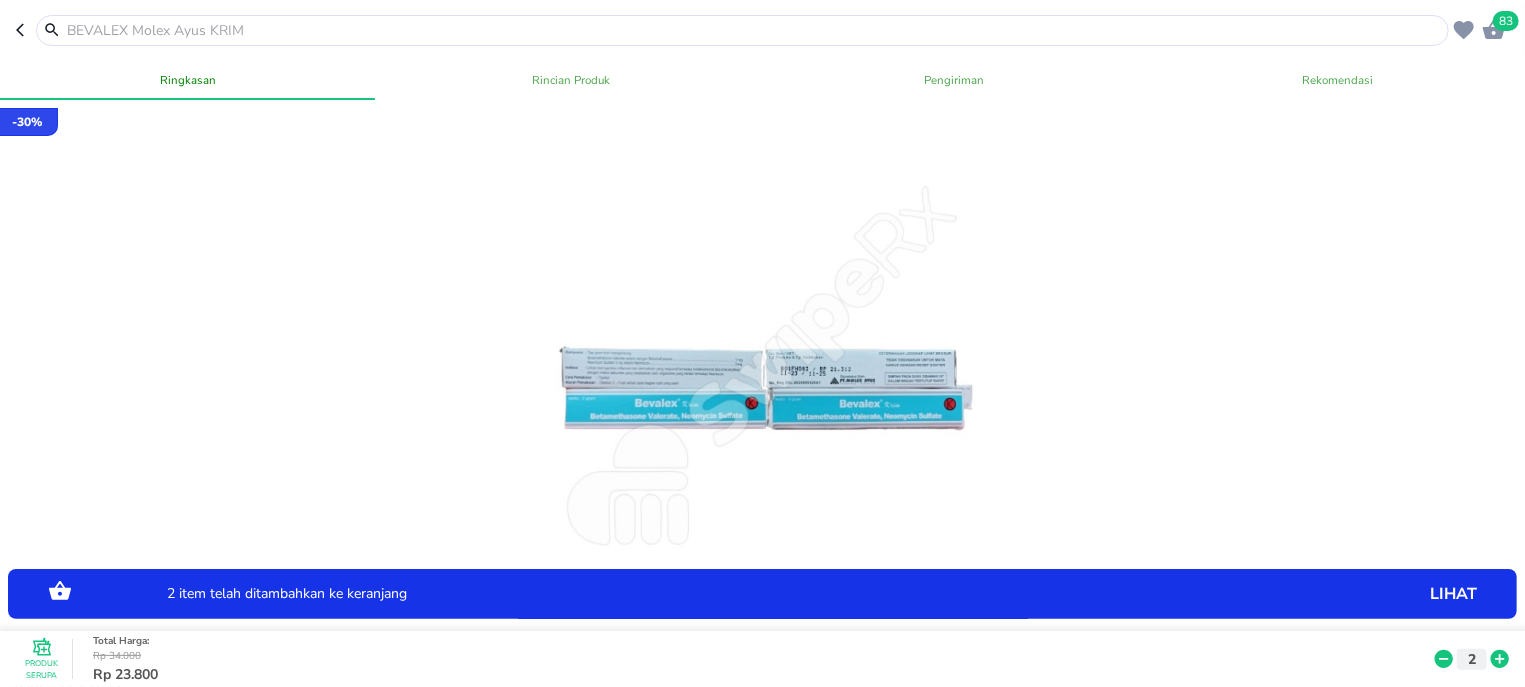click 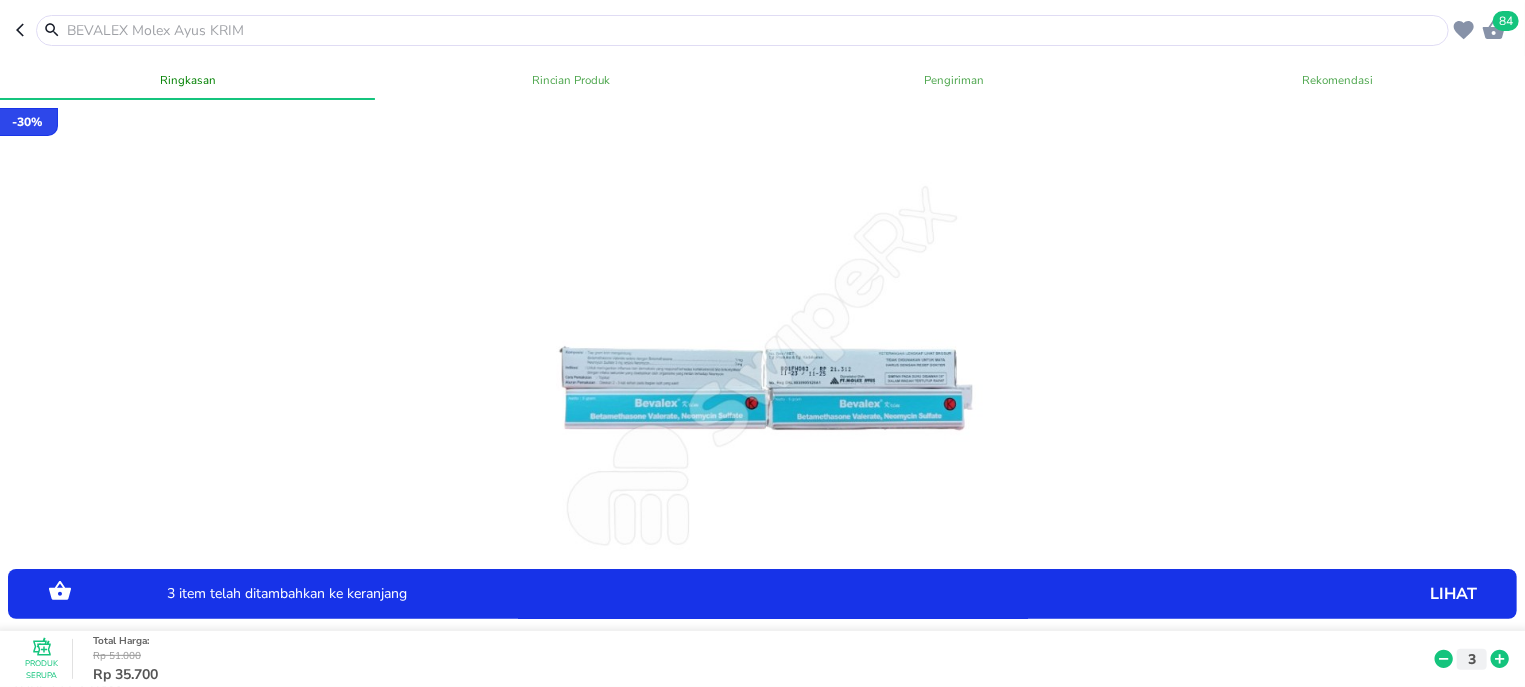 click 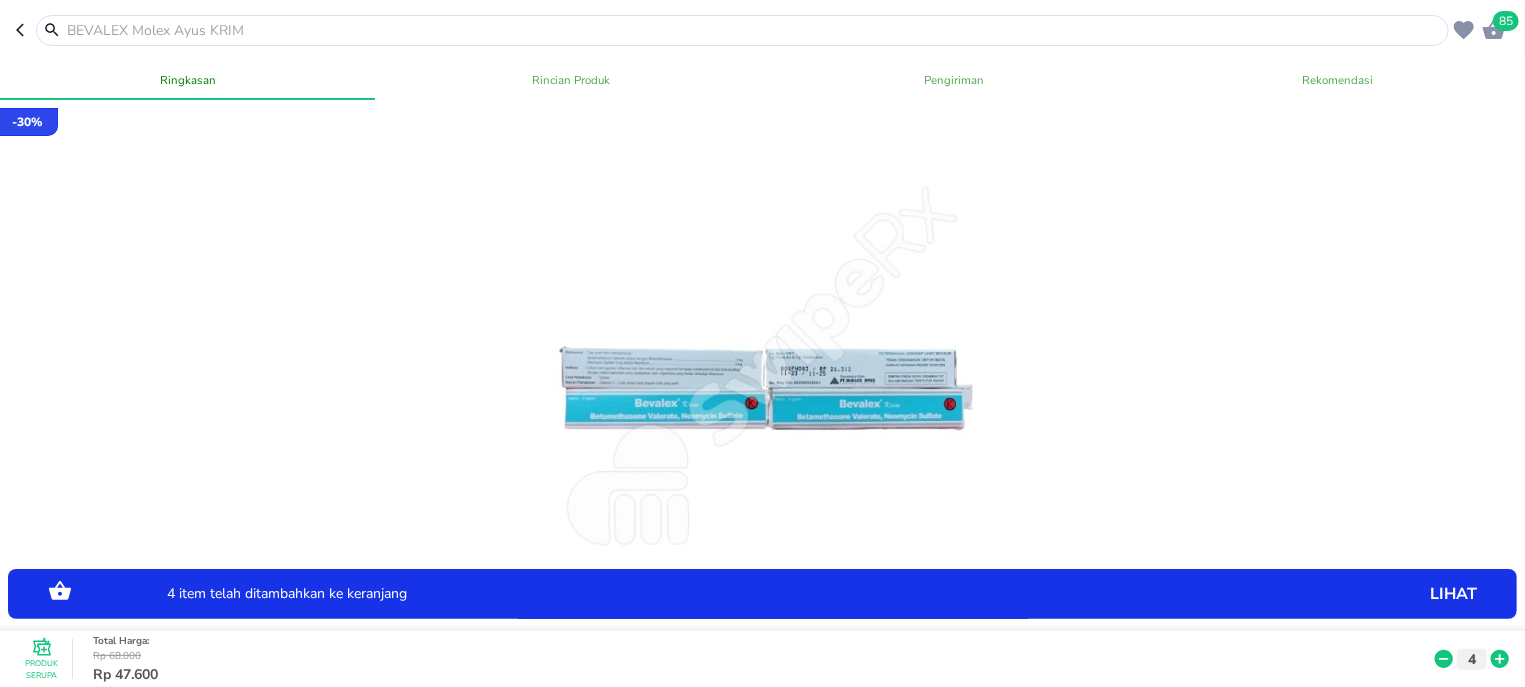click 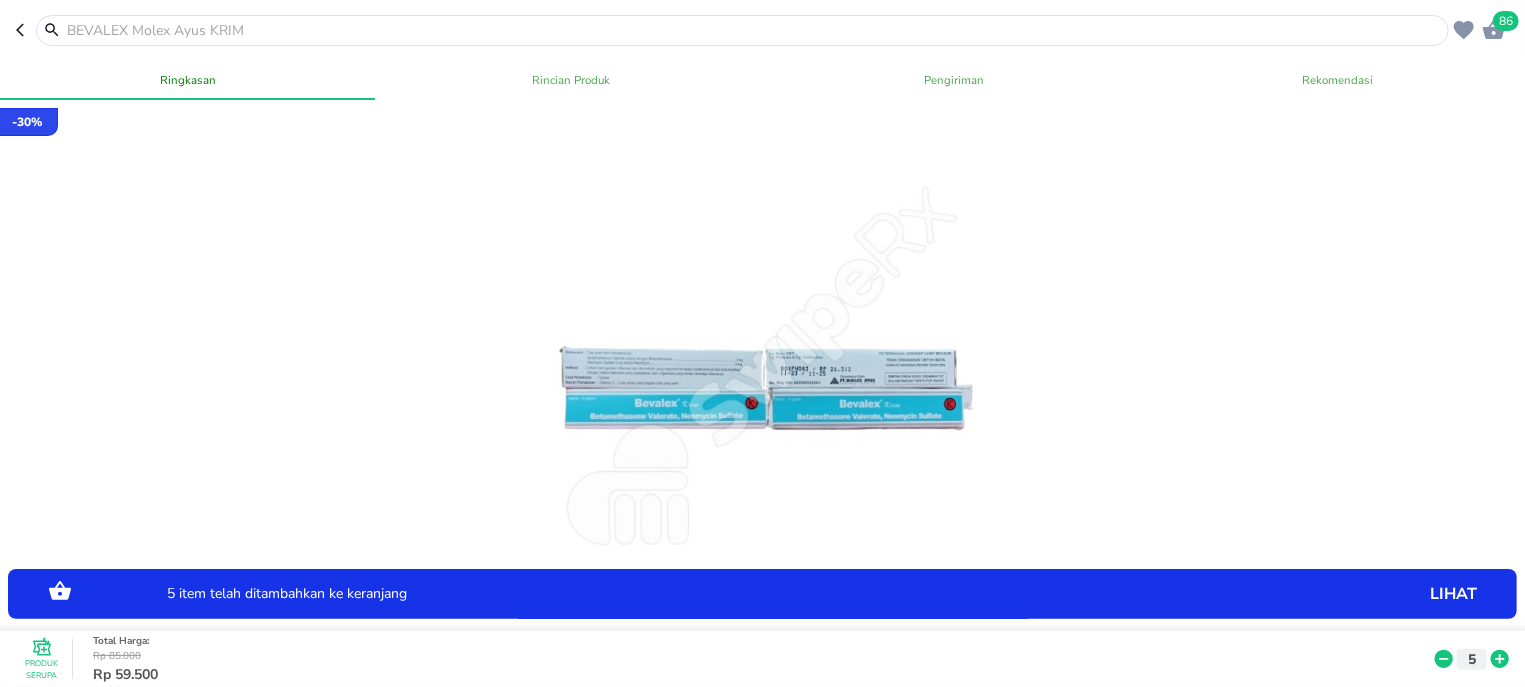 click 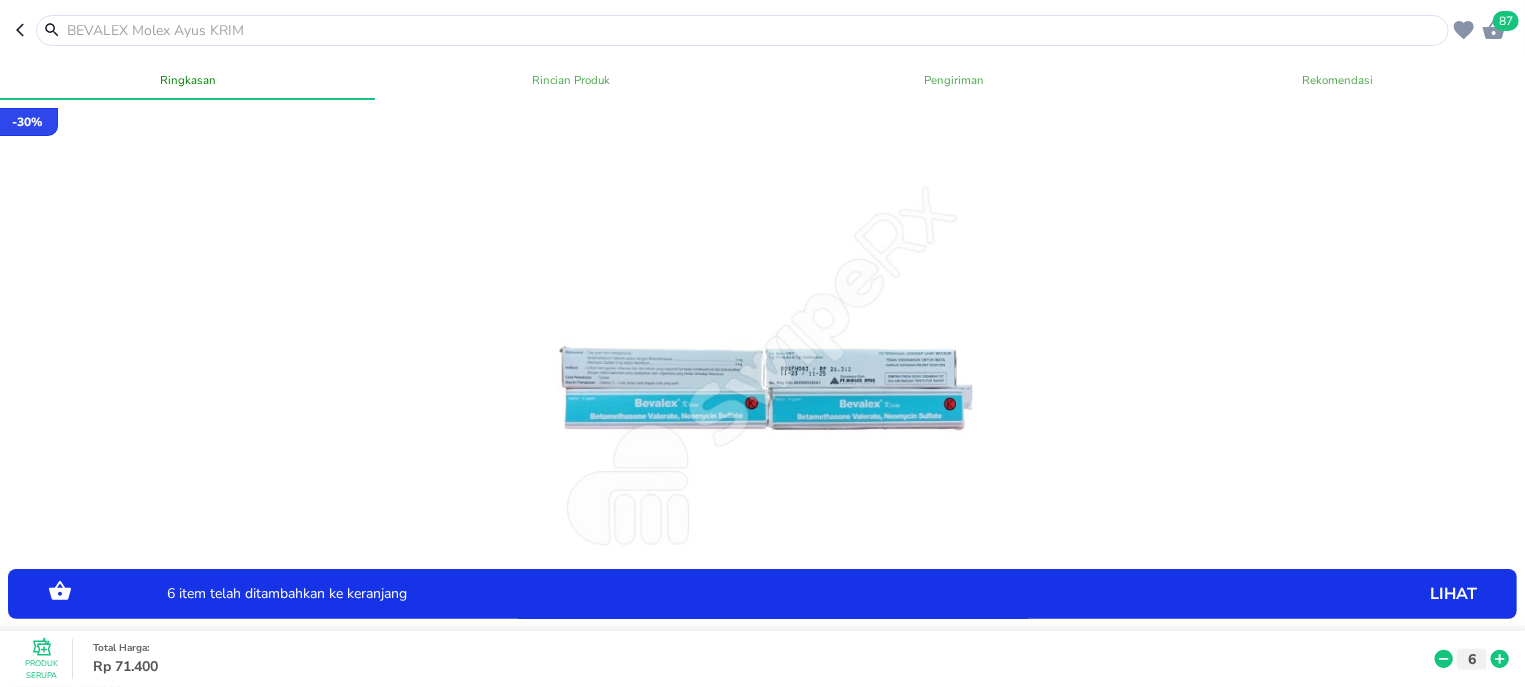 click at bounding box center (754, 30) 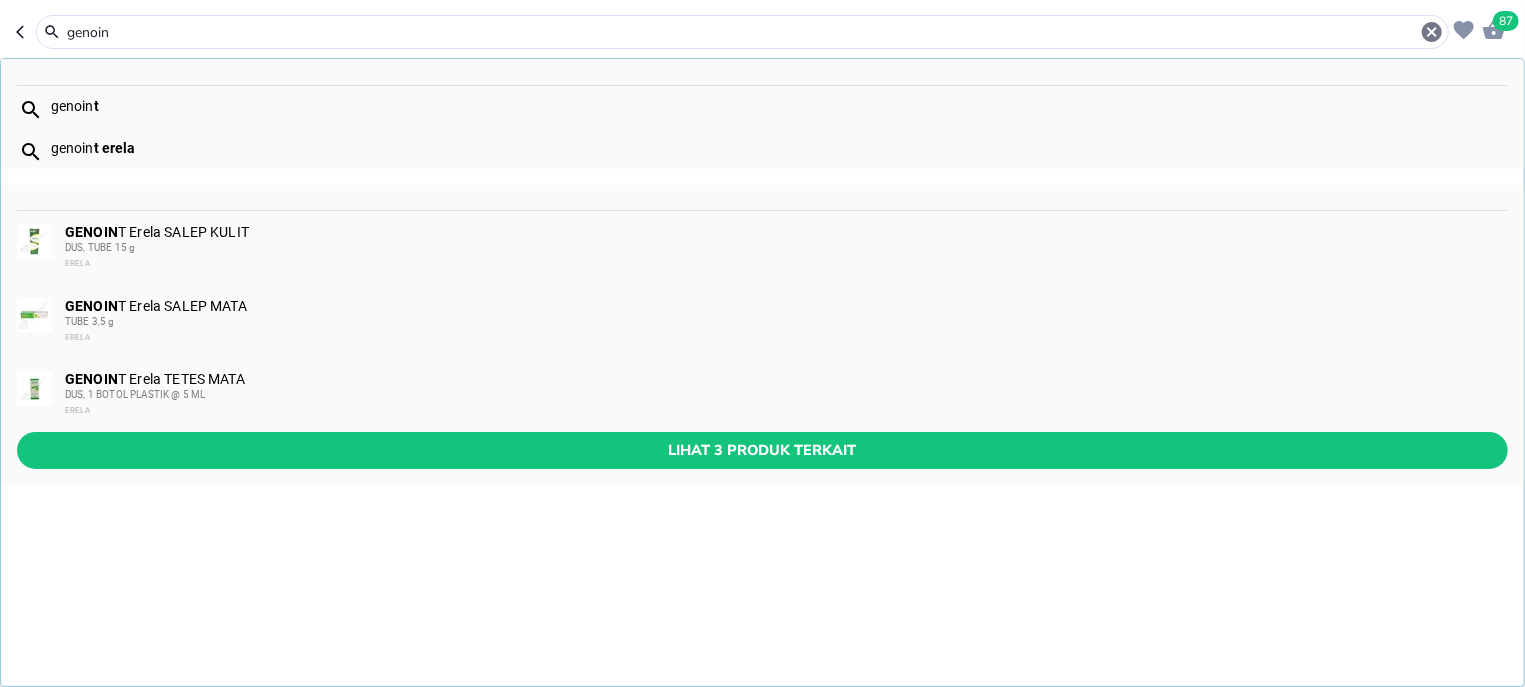 type on "genoin" 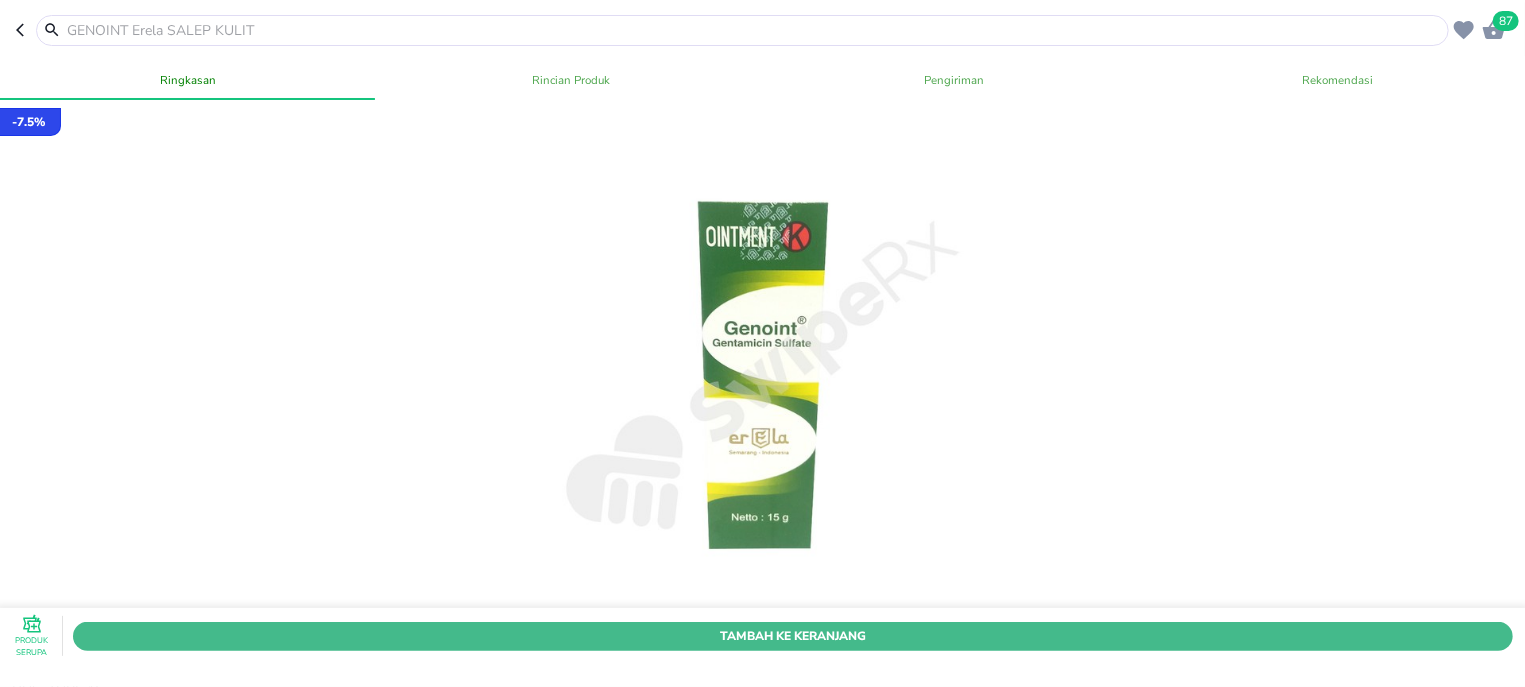 click on "Tambah Ke Keranjang" at bounding box center [793, 636] 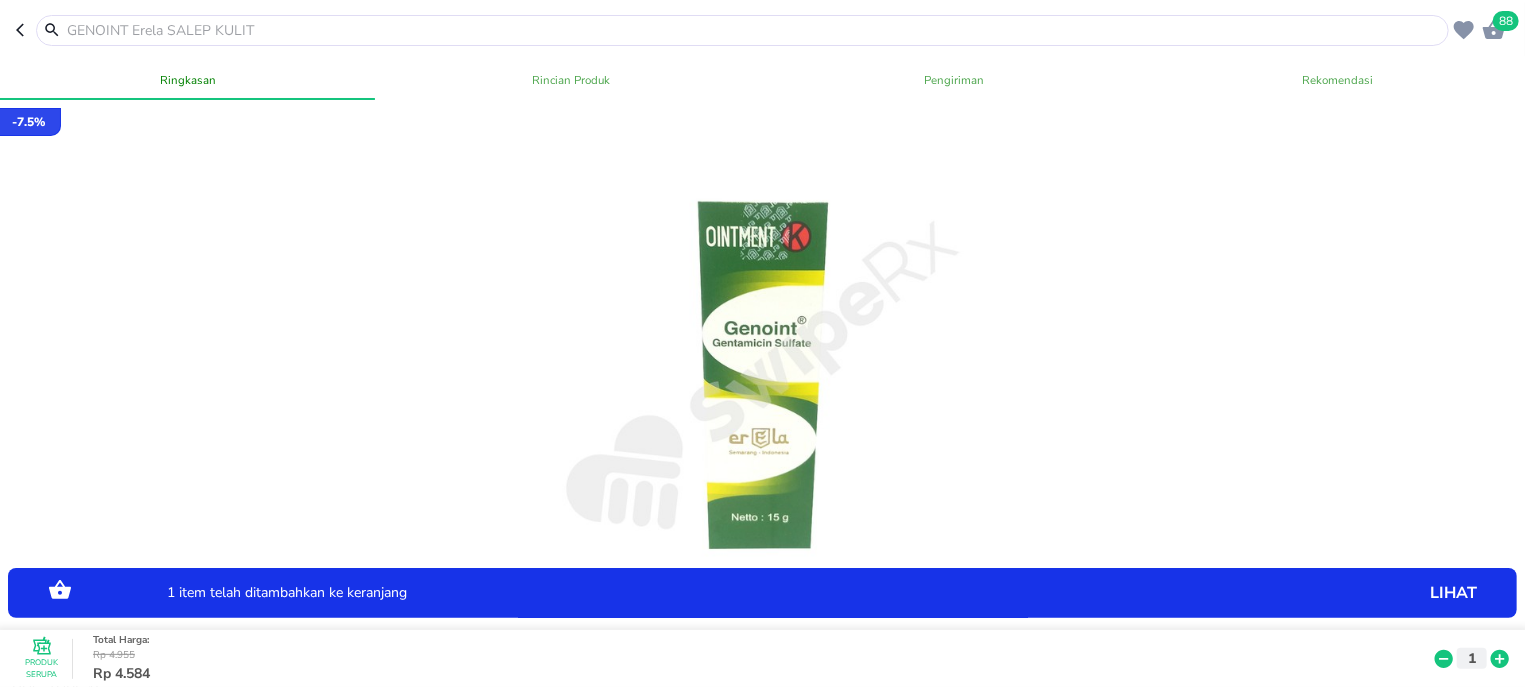 click 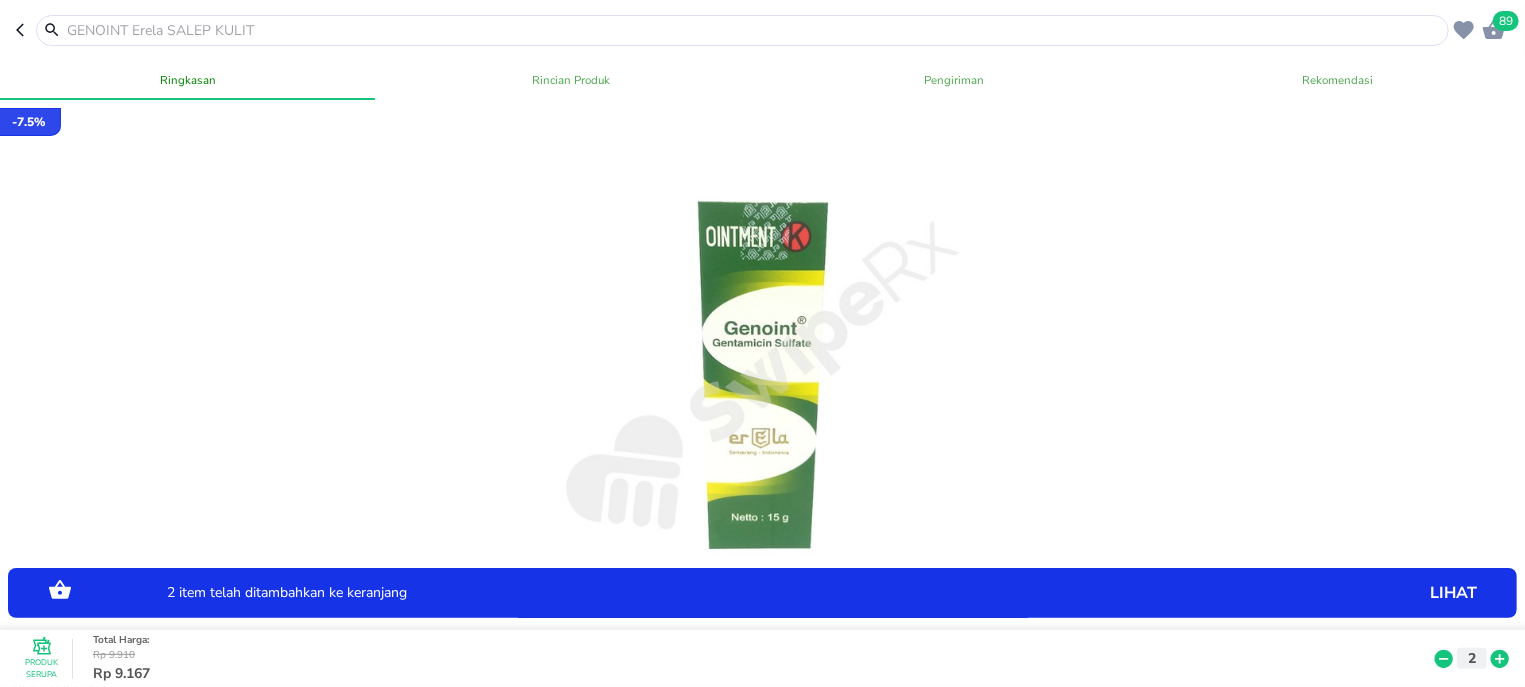 click 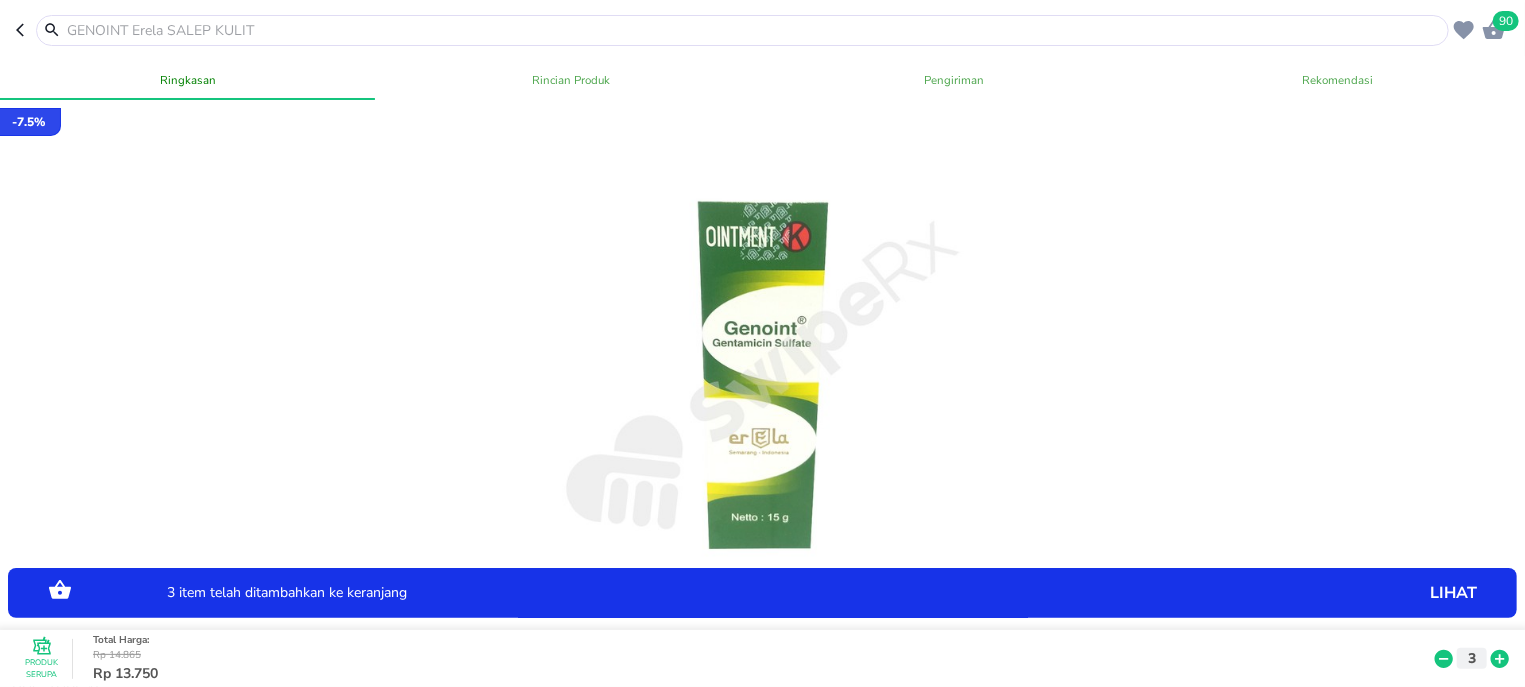 click 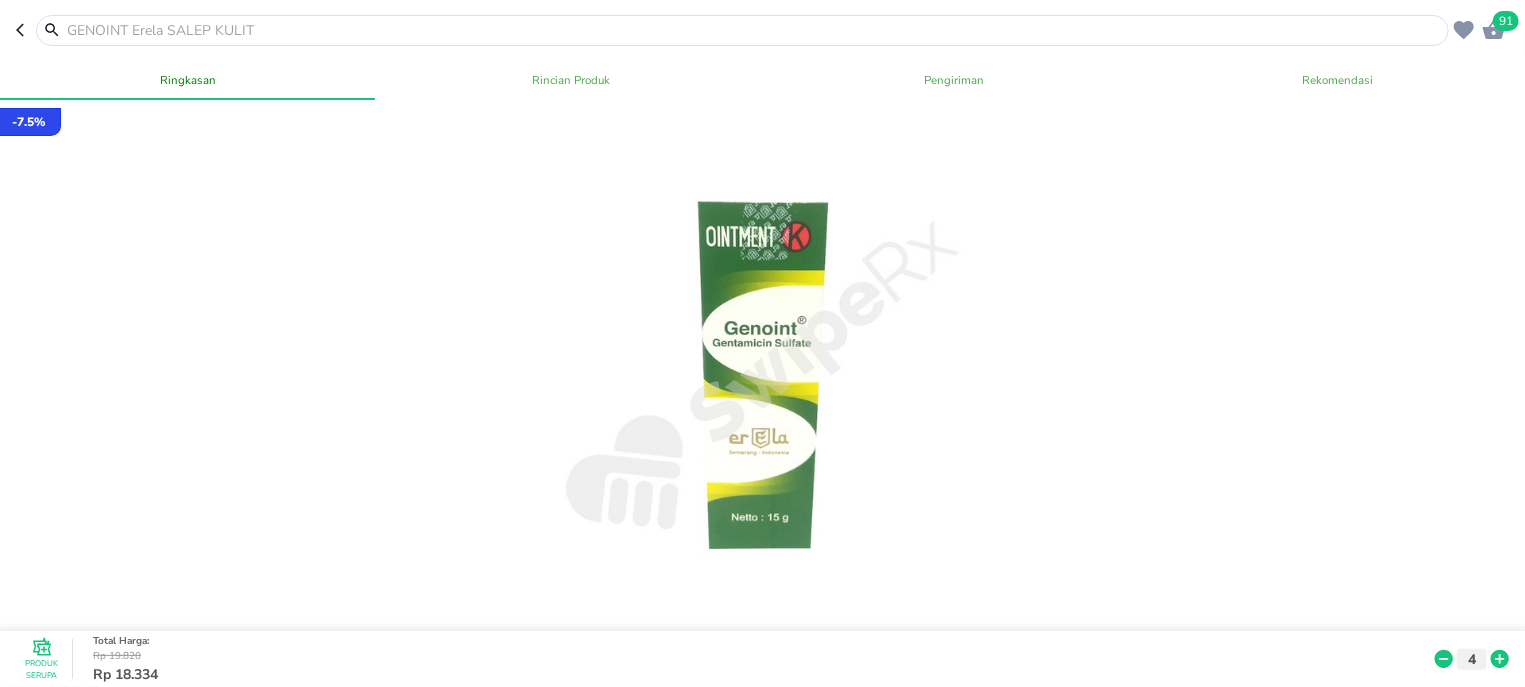click at bounding box center [754, 30] 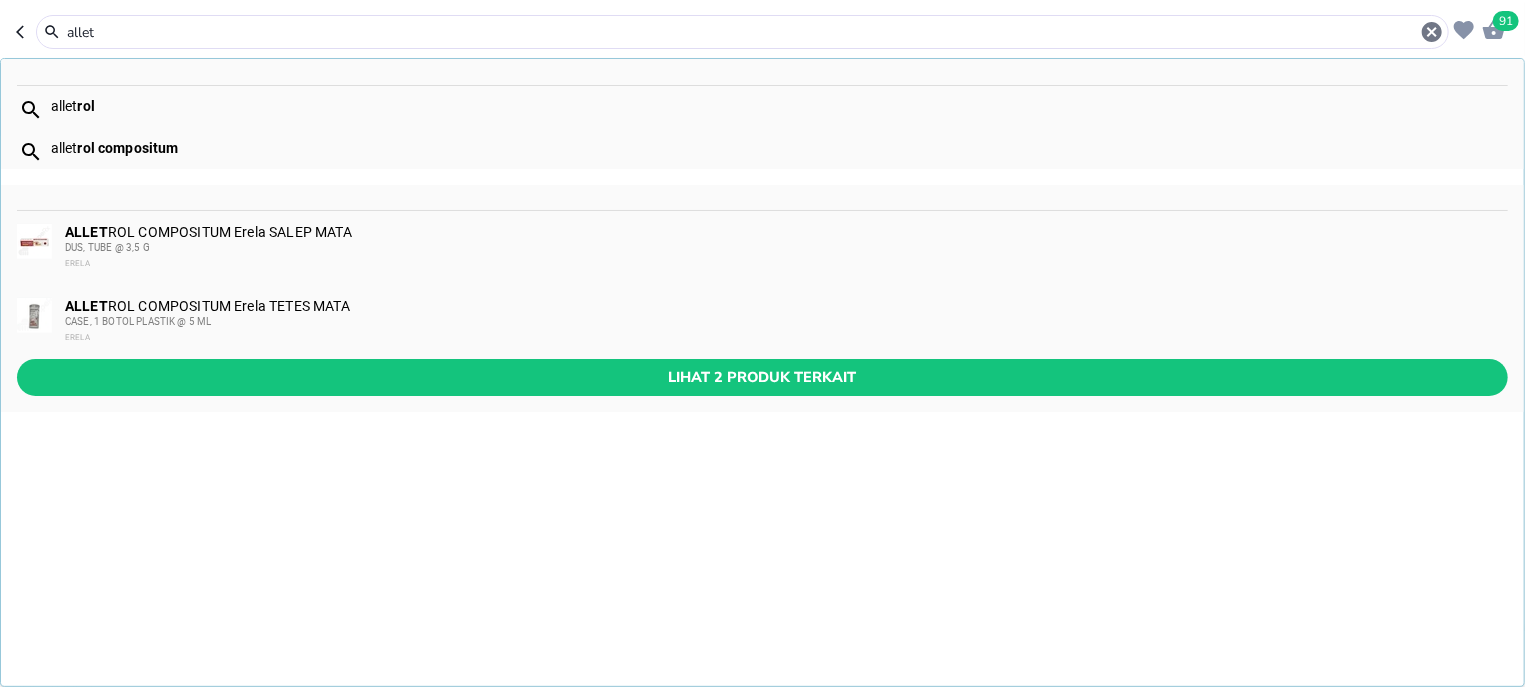 type on "allet" 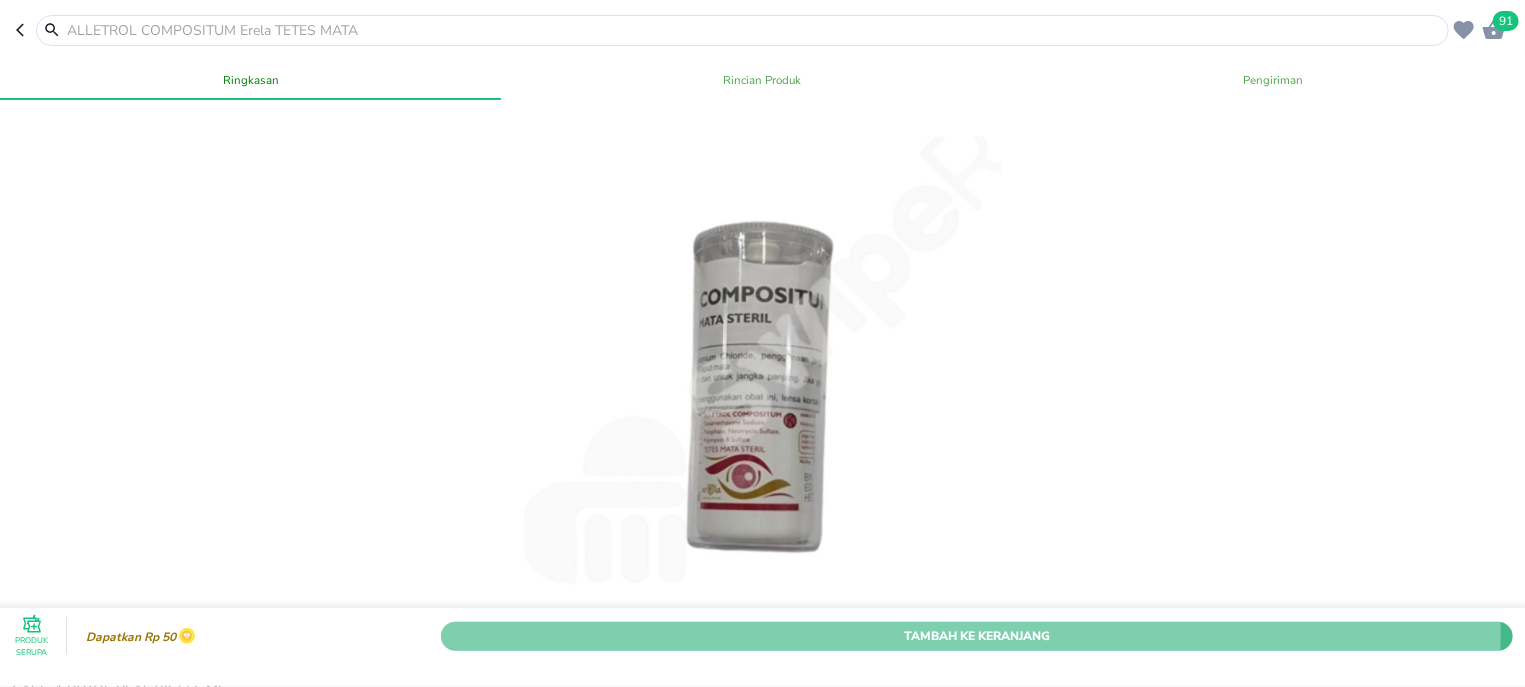 click on "Tambah Ke Keranjang" at bounding box center (977, 636) 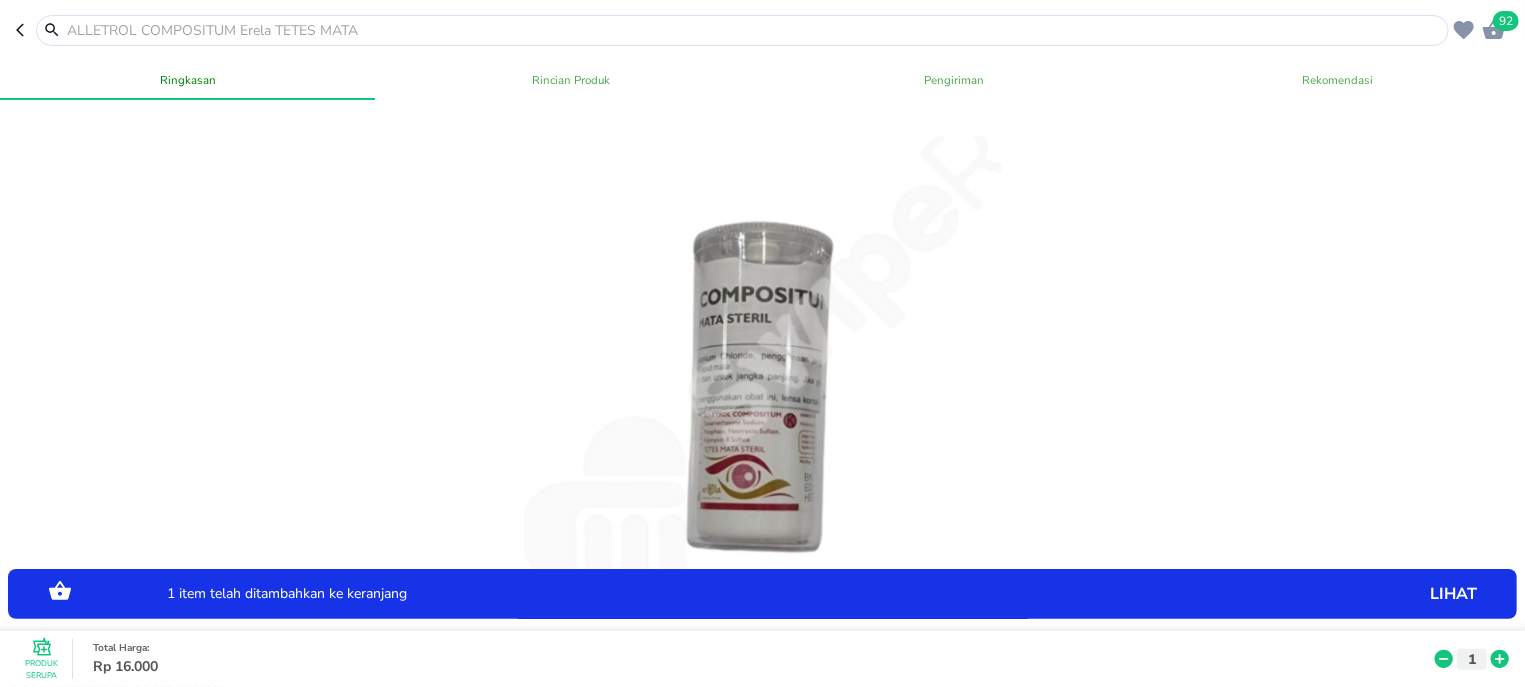 click 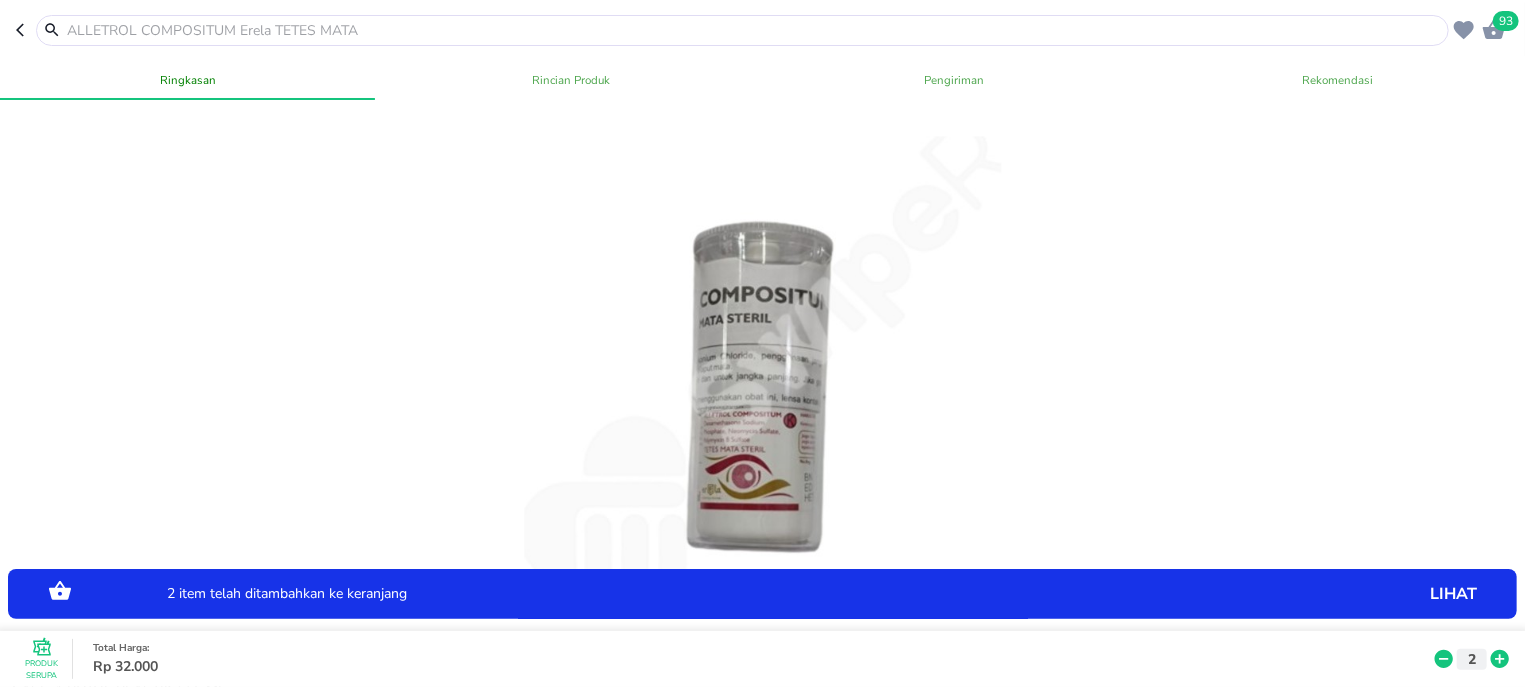 click 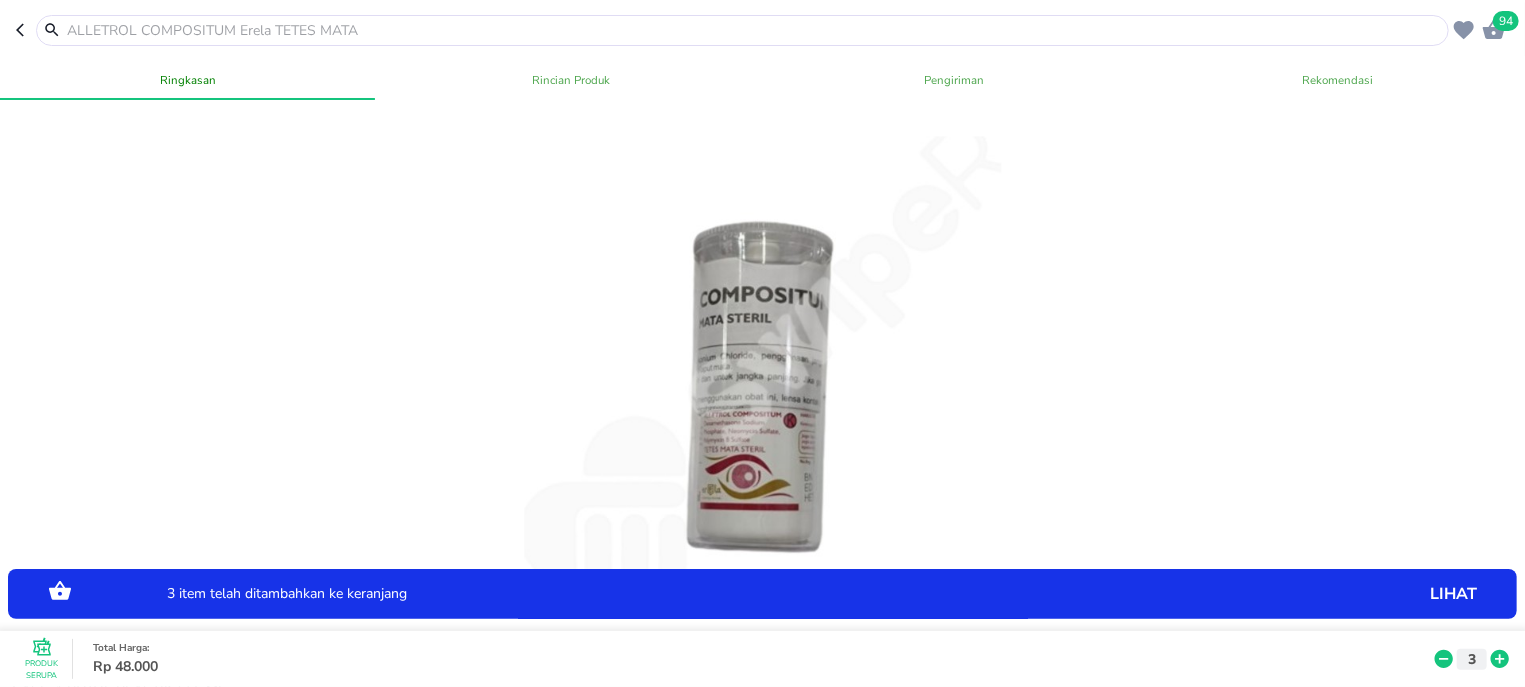 click at bounding box center (742, 30) 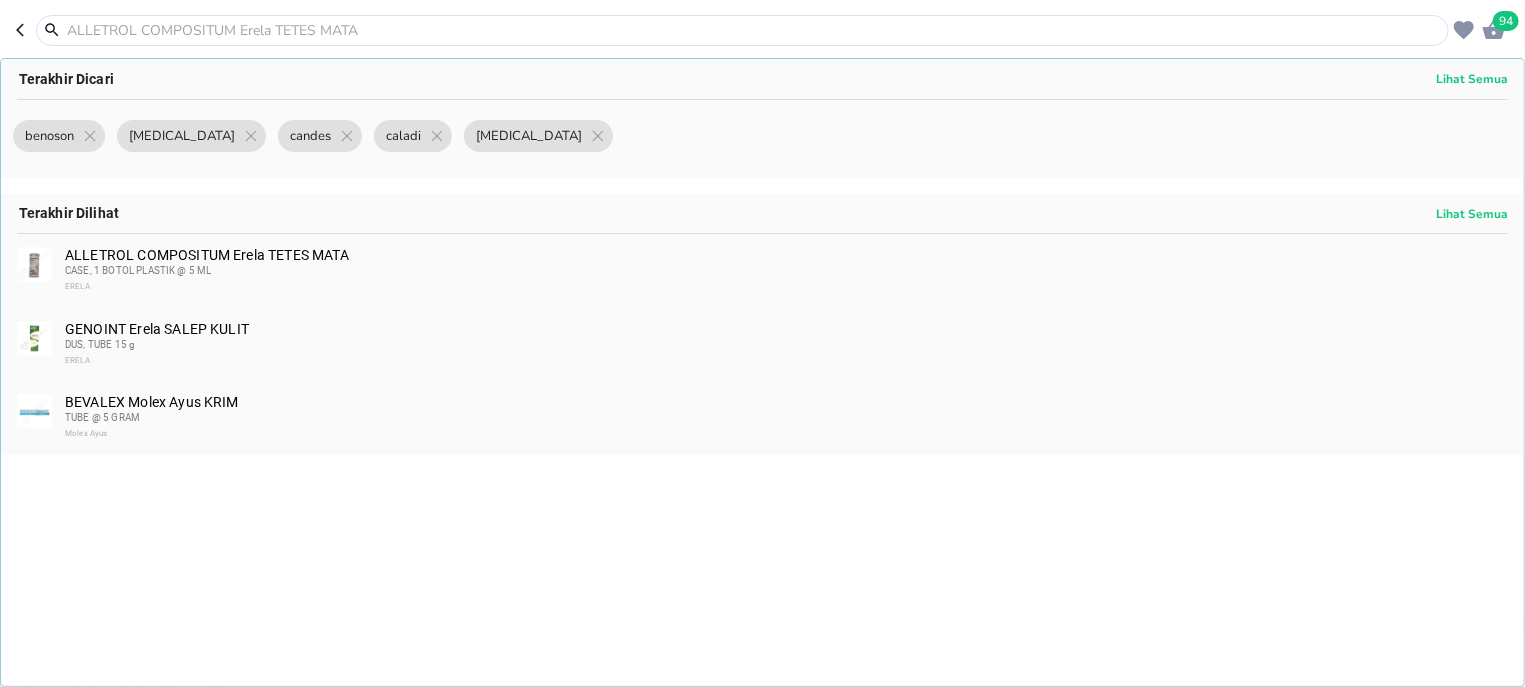 click at bounding box center [754, 30] 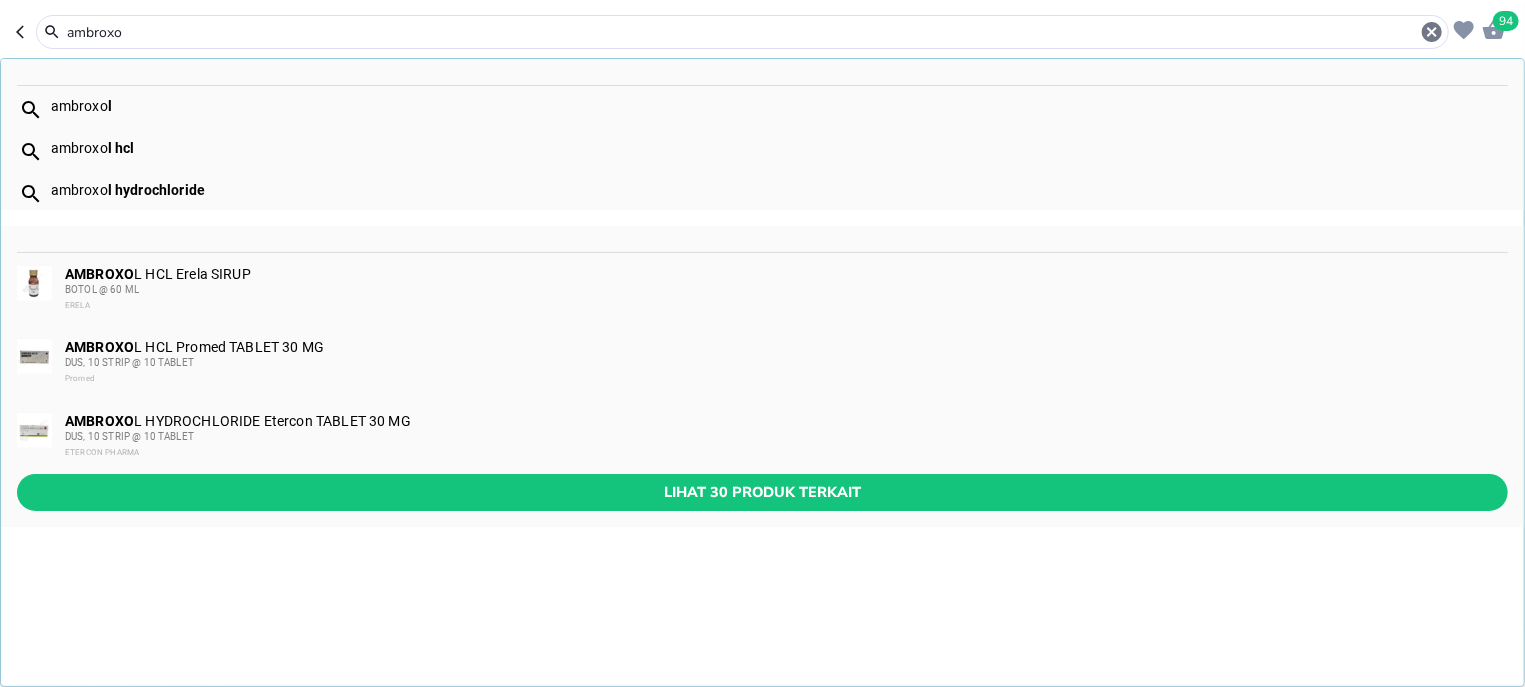 type on "ambroxo" 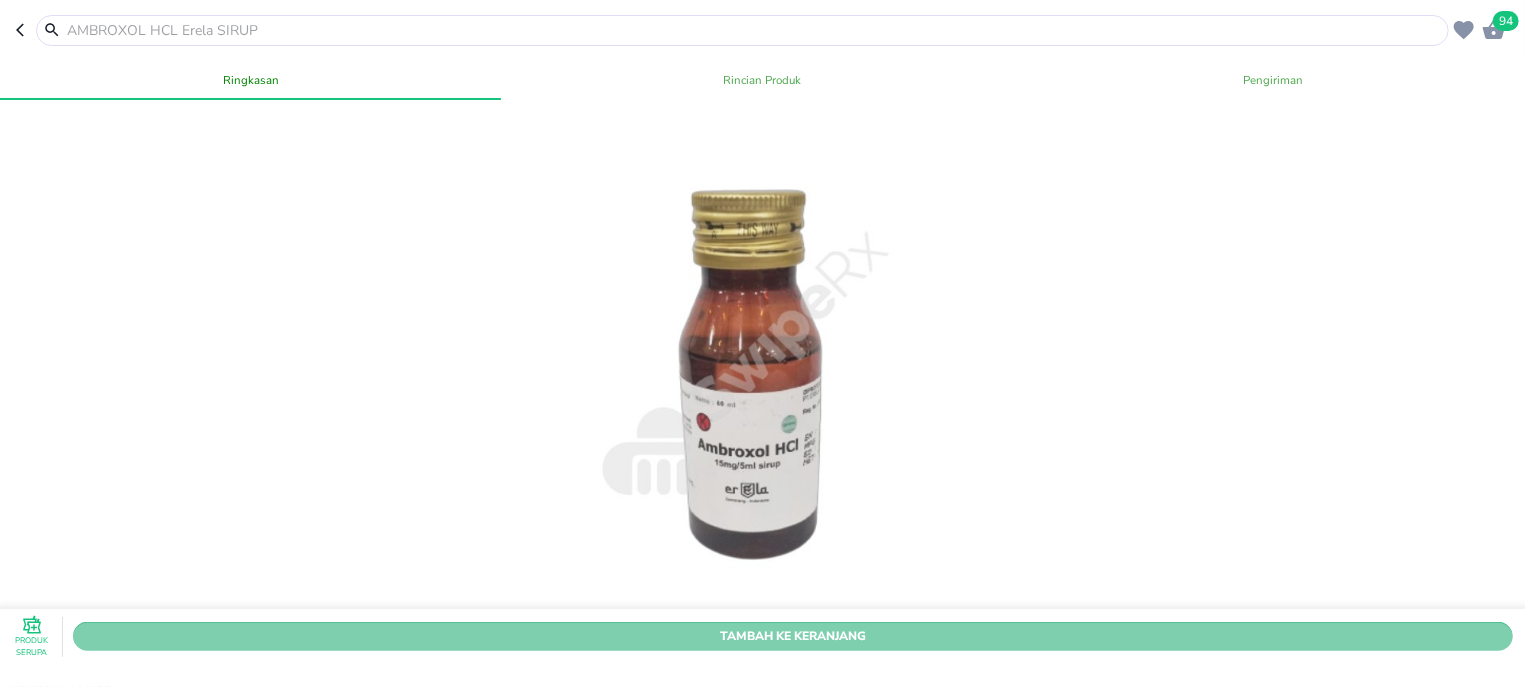 click on "Tambah Ke Keranjang" at bounding box center (793, 636) 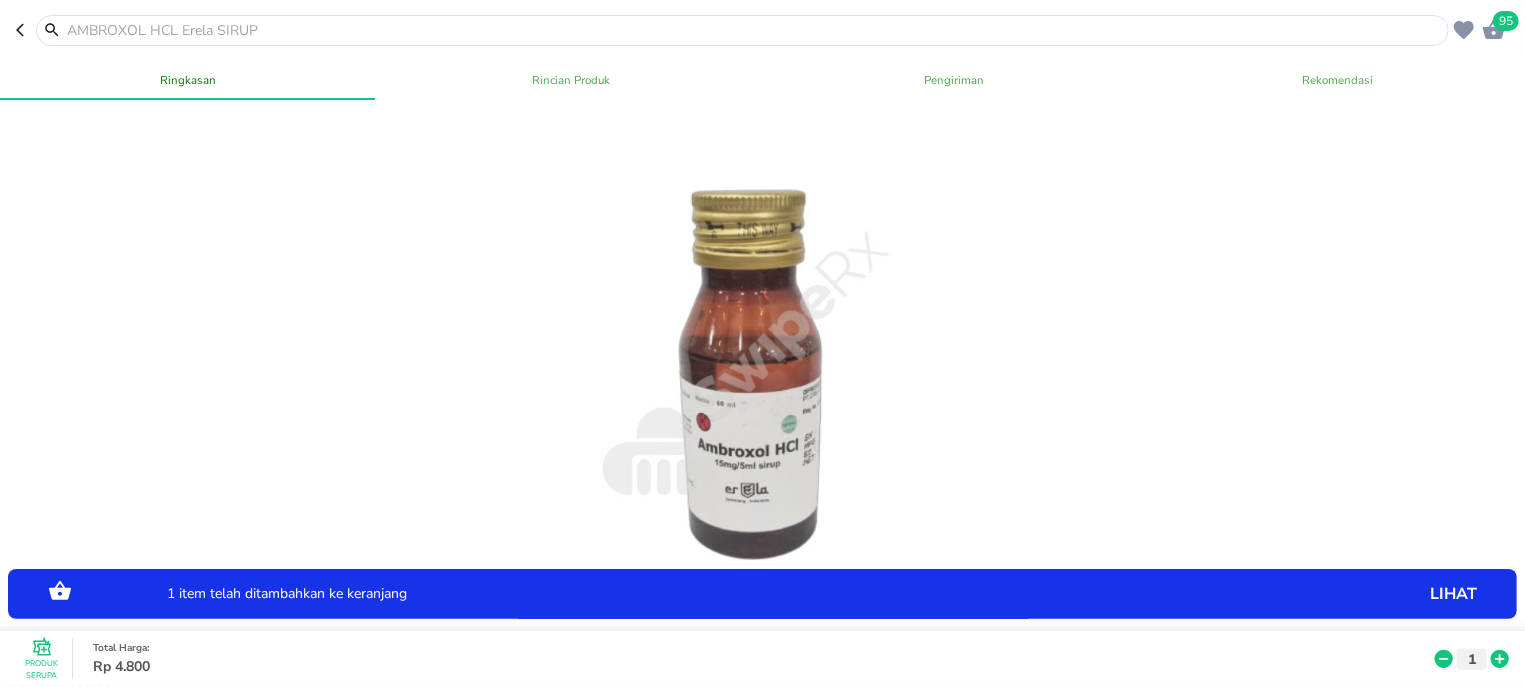 click 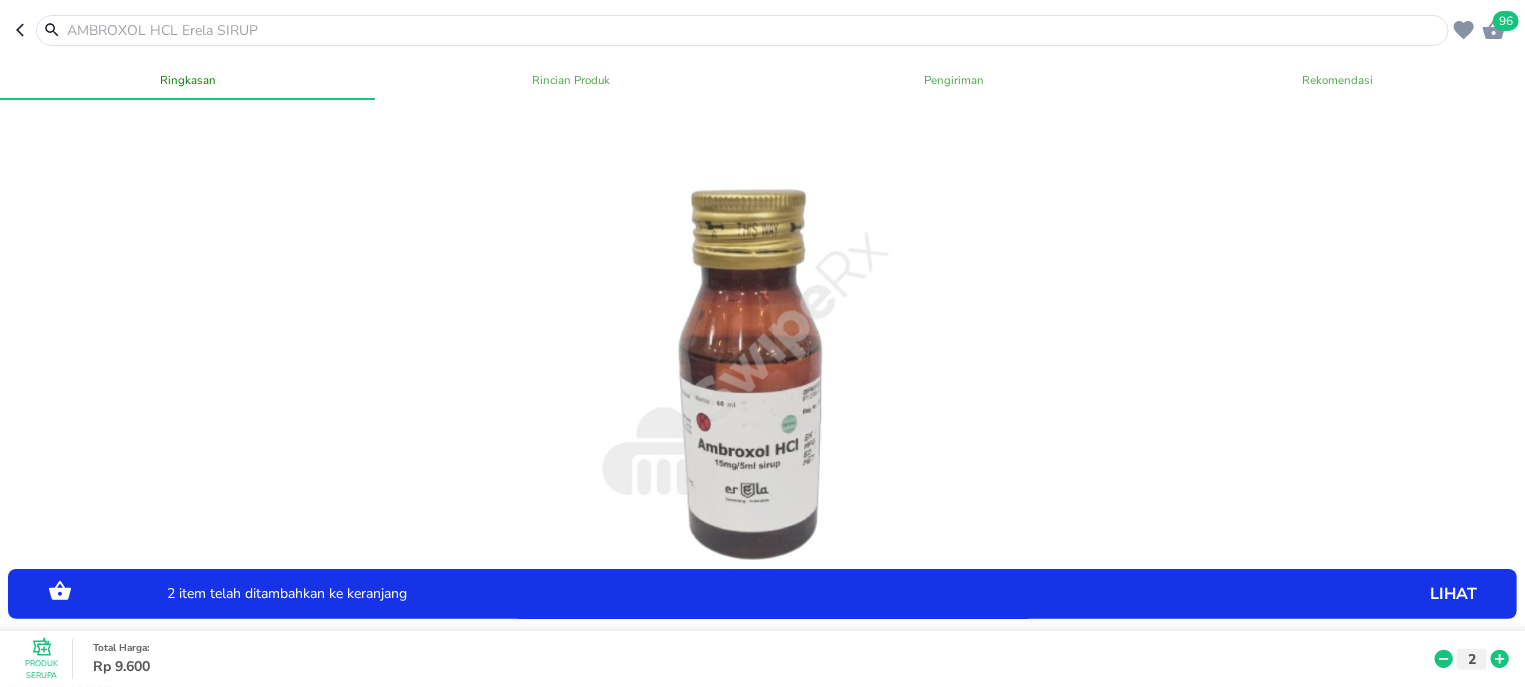 click 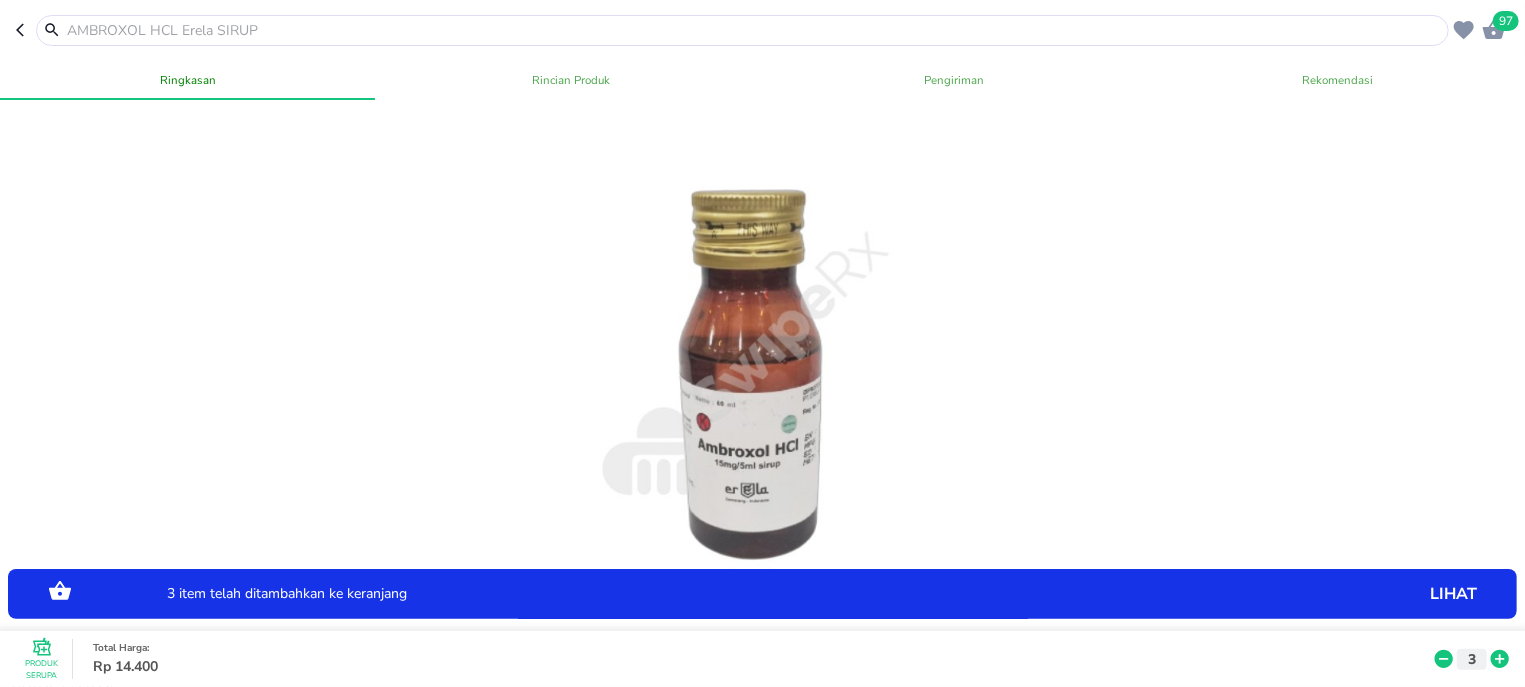 click at bounding box center (754, 30) 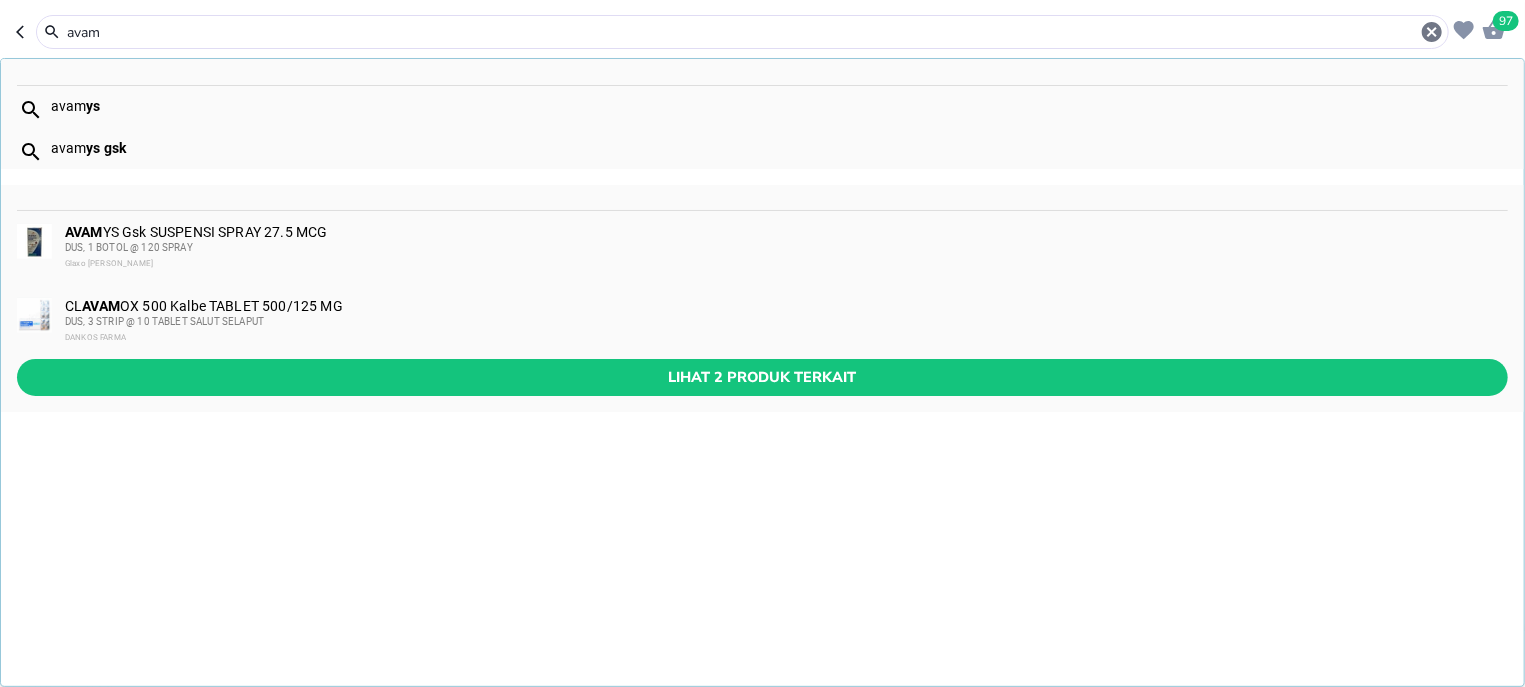 type on "avam" 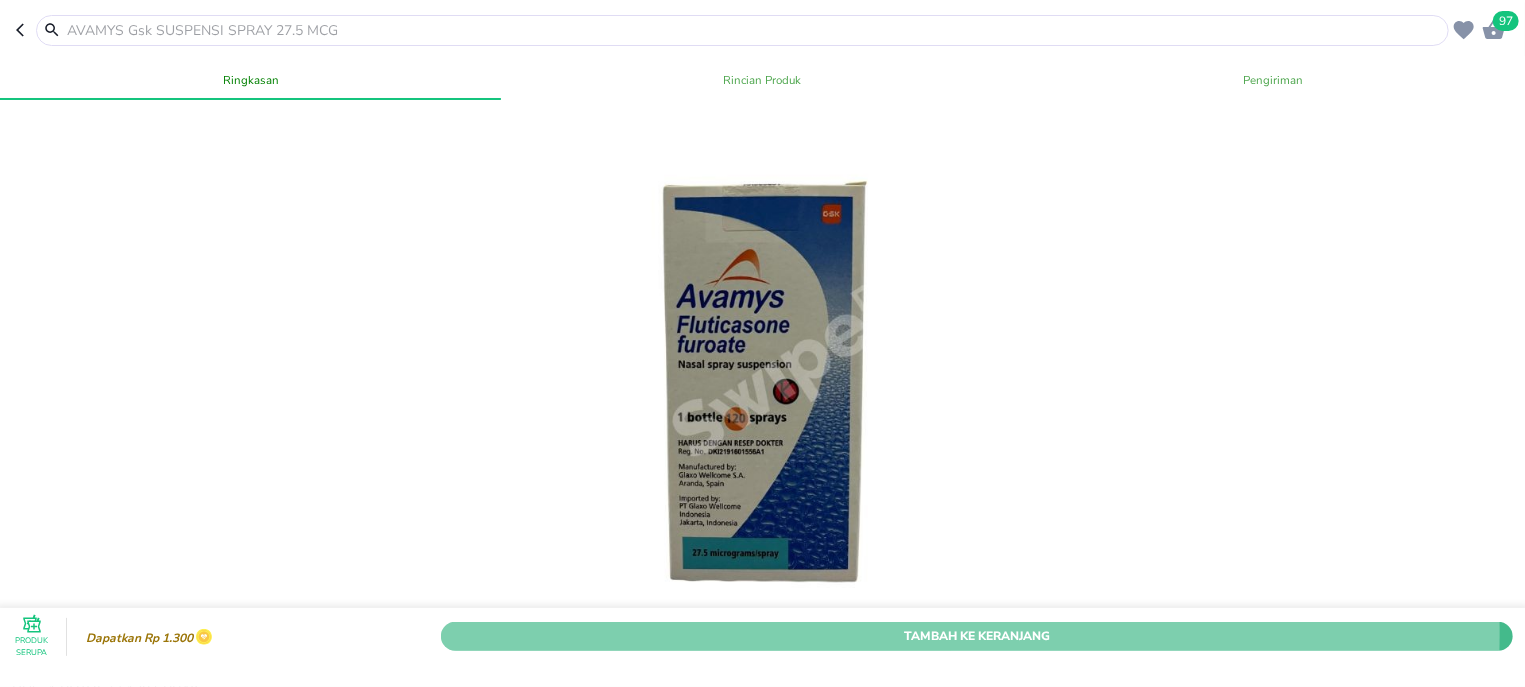 click on "Tambah Ke Keranjang" at bounding box center (977, 636) 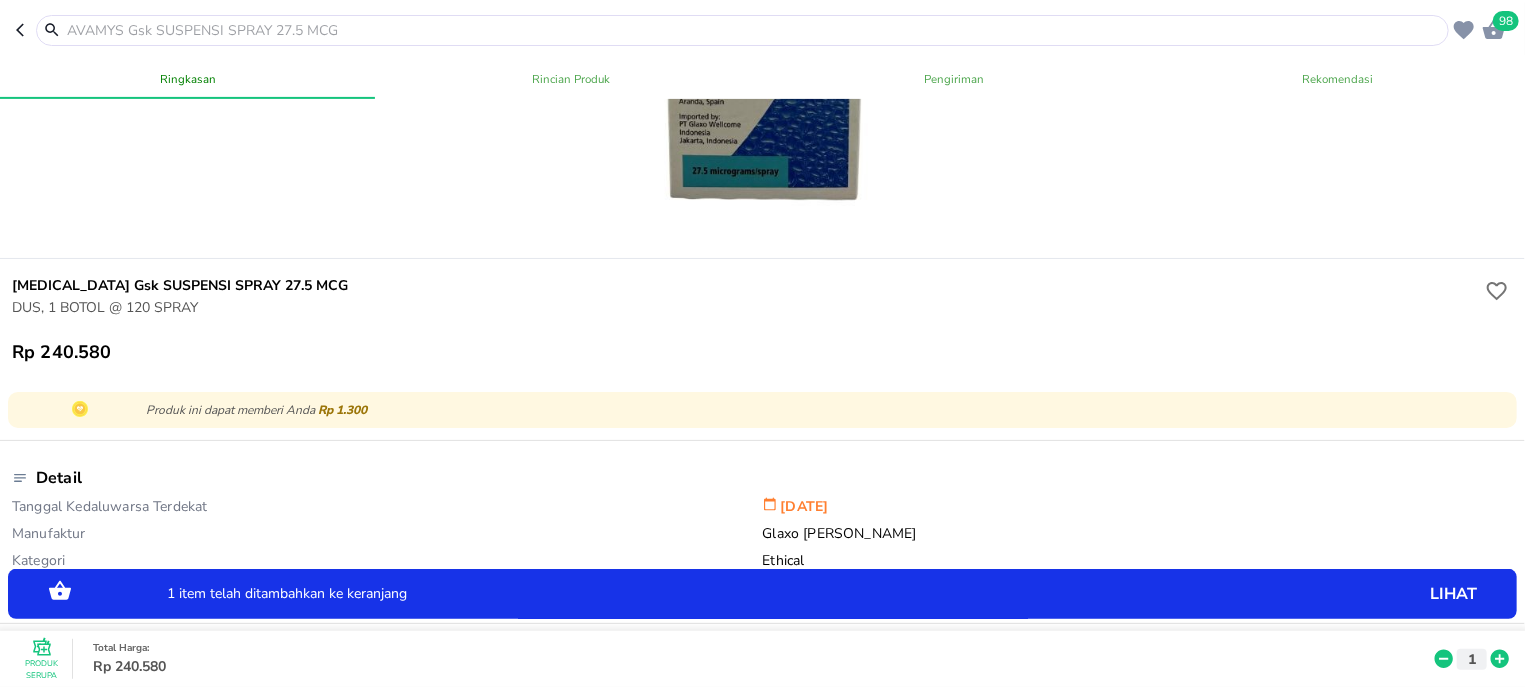 scroll, scrollTop: 0, scrollLeft: 0, axis: both 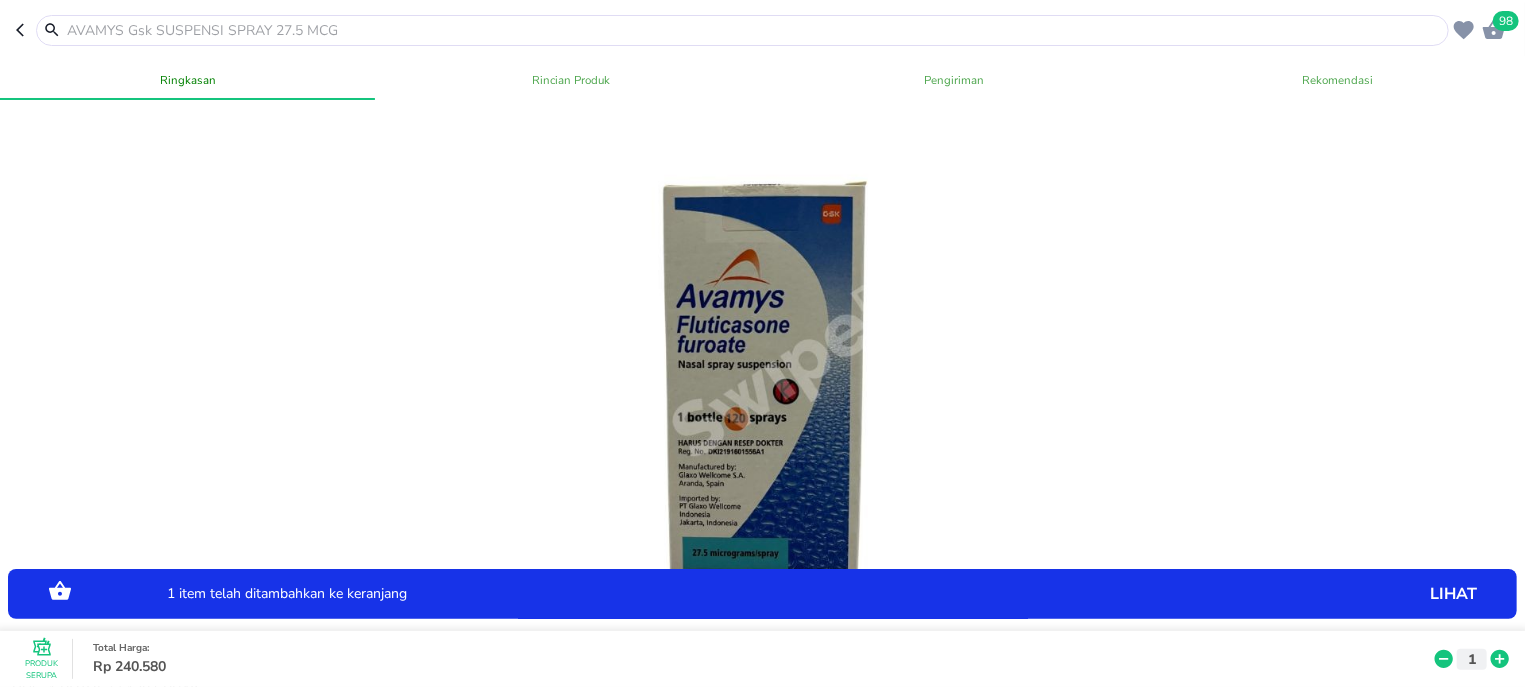 click at bounding box center [742, 30] 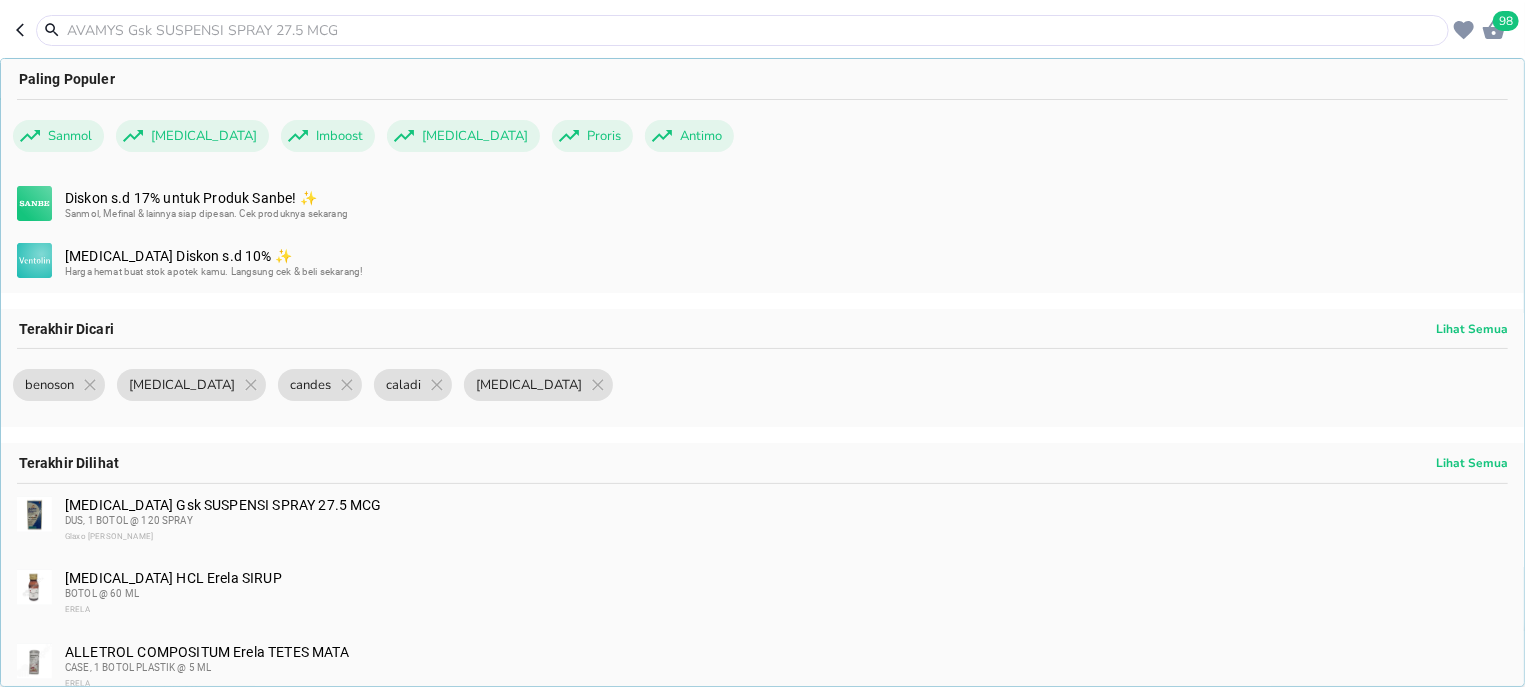 click at bounding box center [742, 30] 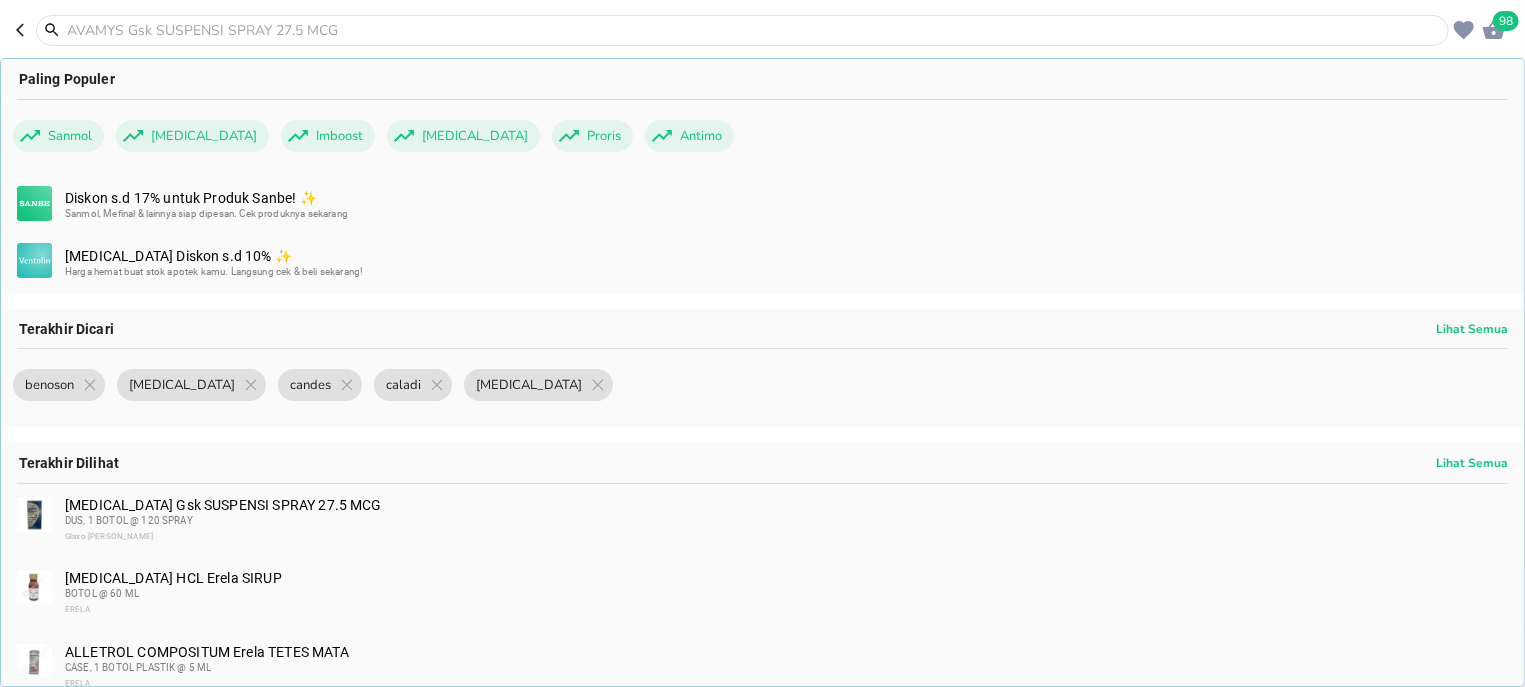 click at bounding box center (754, 30) 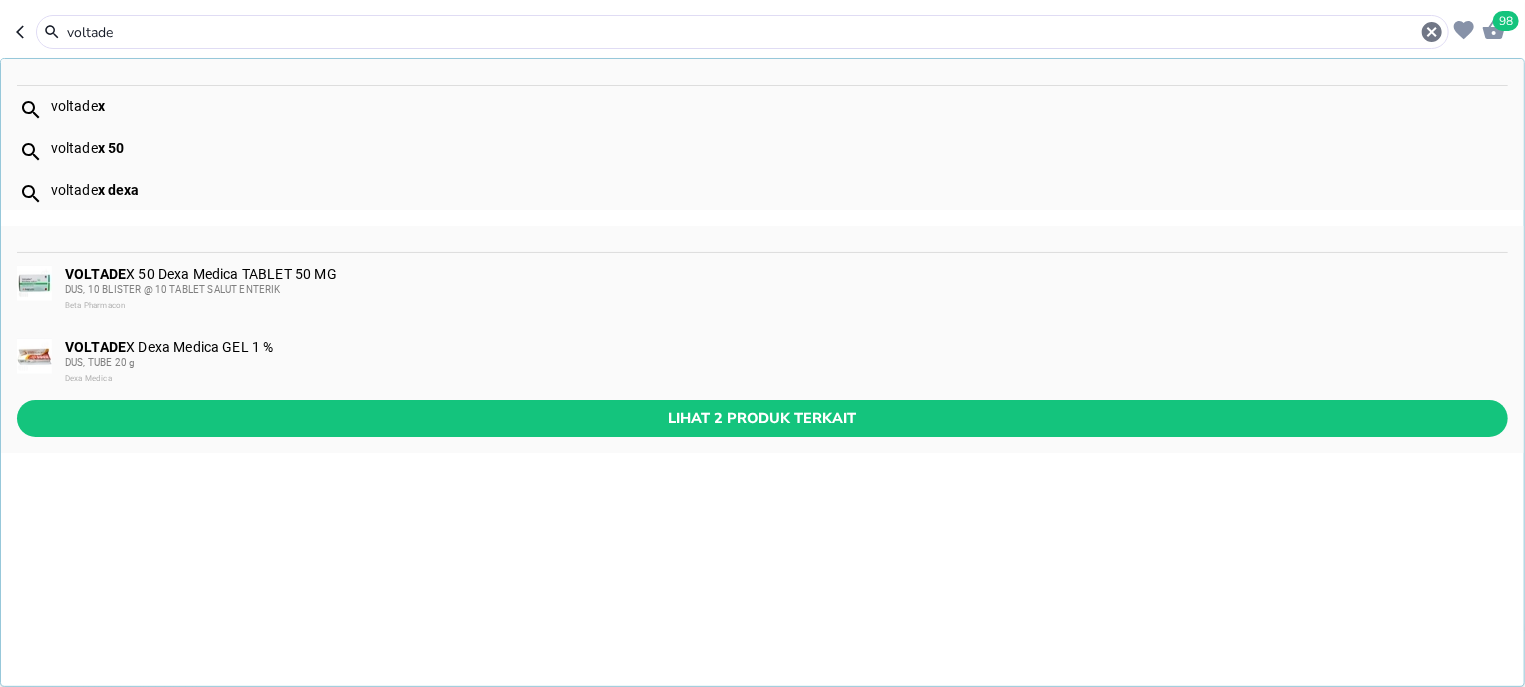 type on "voltade" 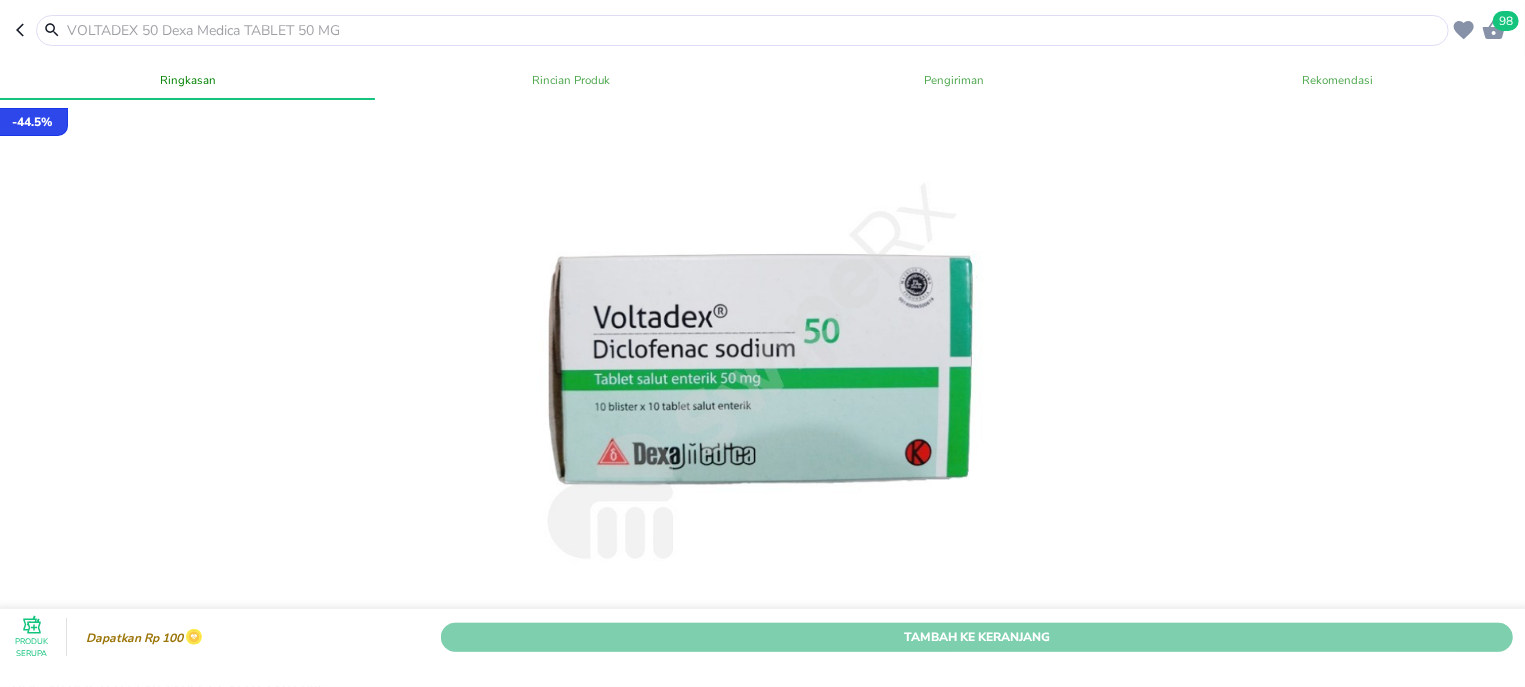 click on "Tambah Ke Keranjang" at bounding box center (977, 636) 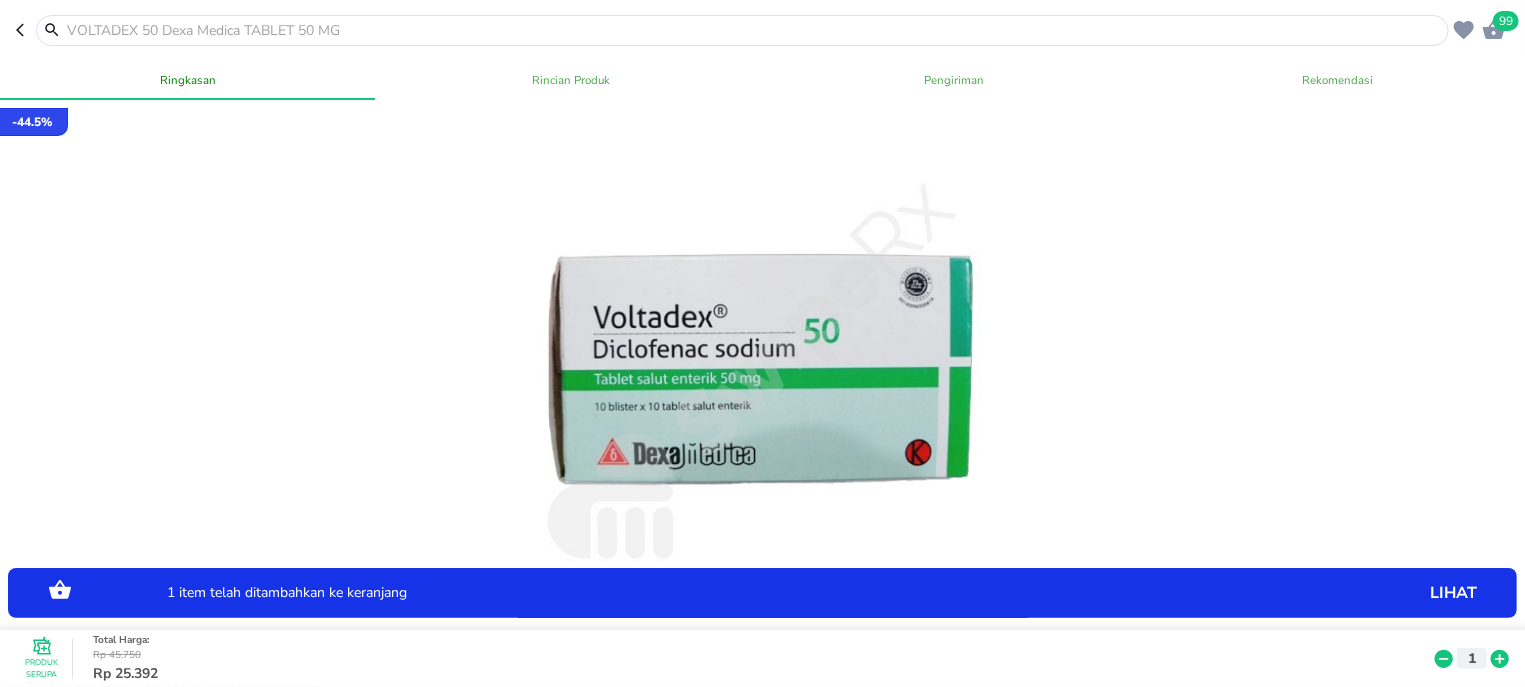 click 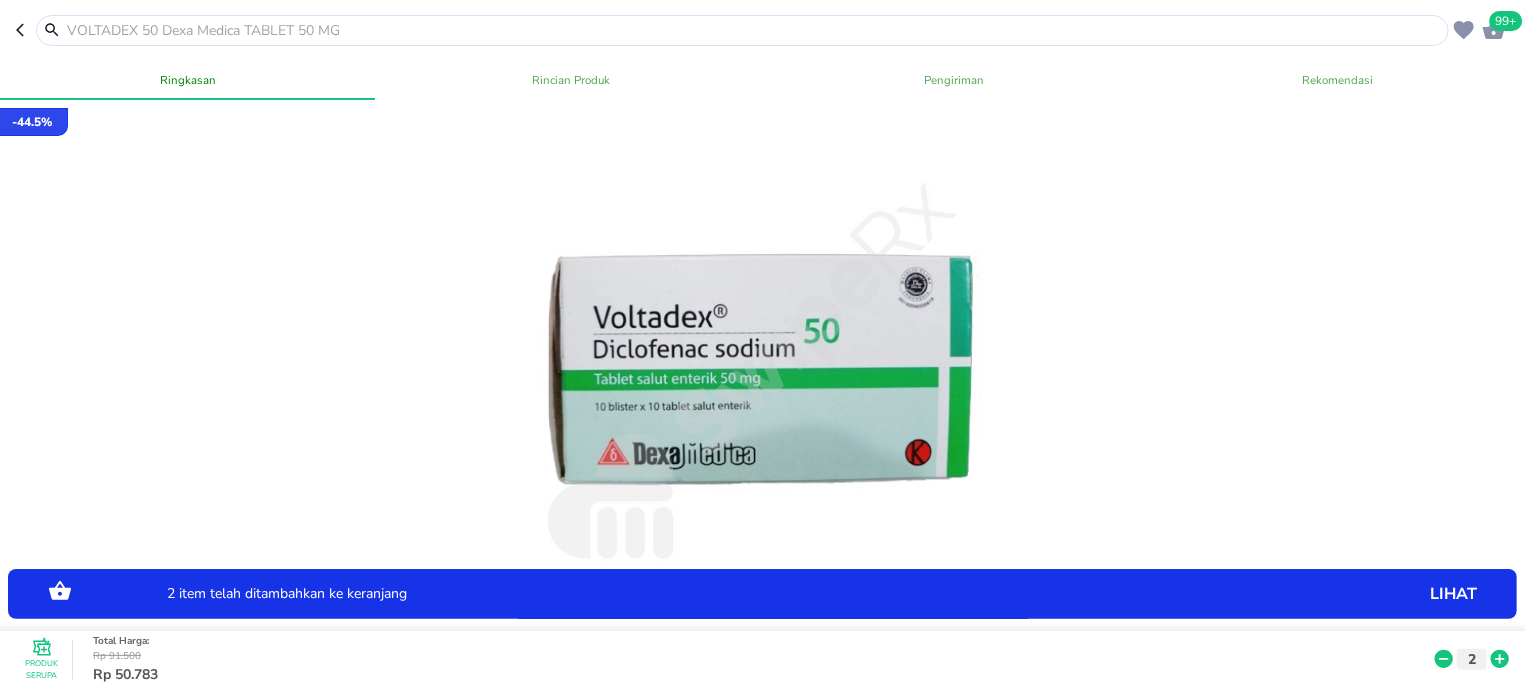 click 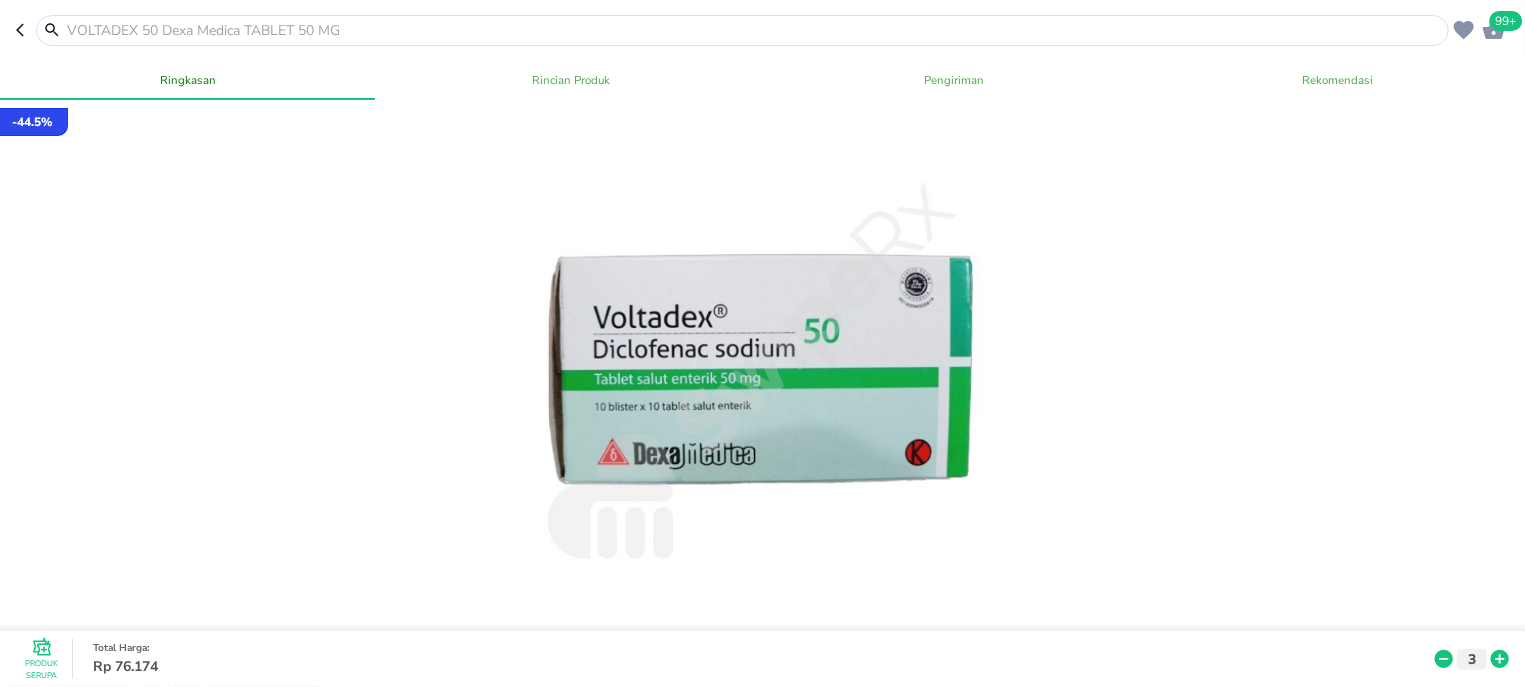 click at bounding box center [754, 30] 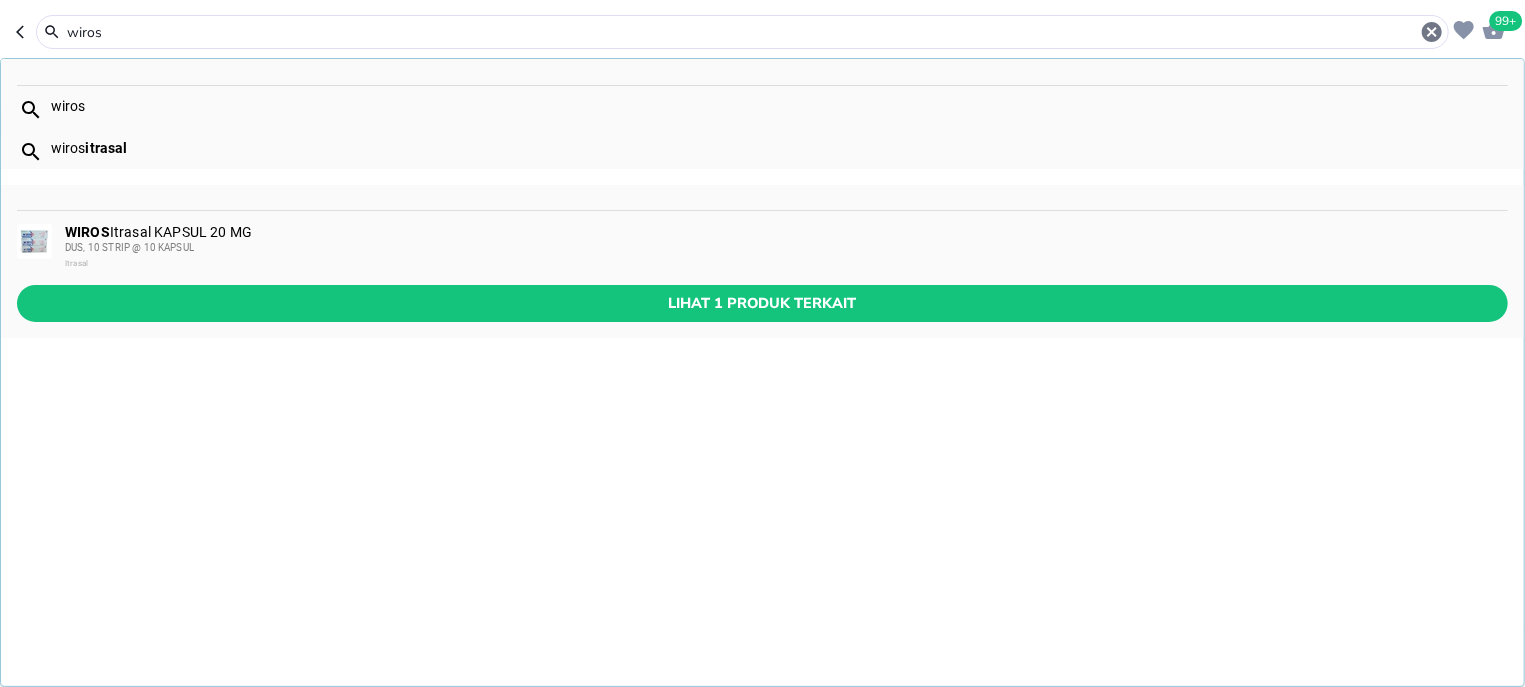 type on "wiros" 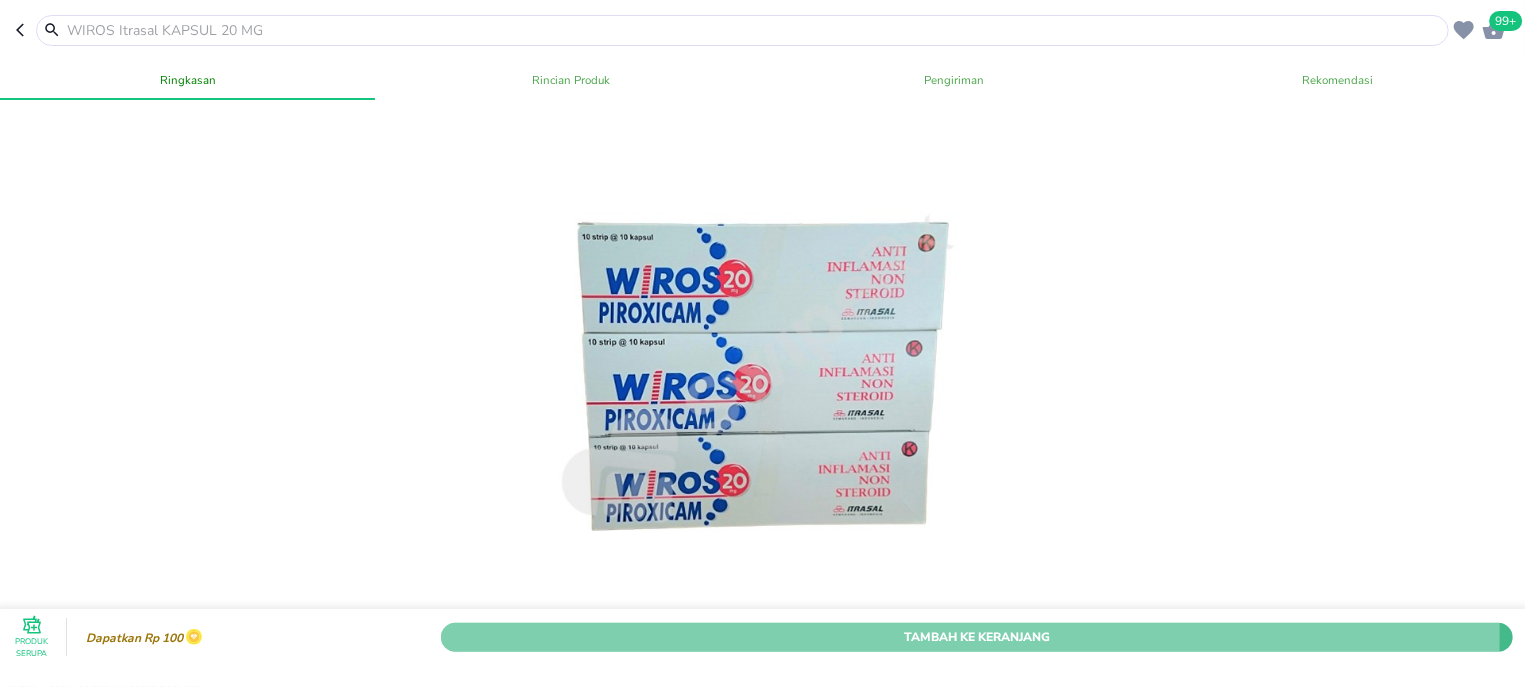 click on "Tambah Ke Keranjang" at bounding box center (977, 636) 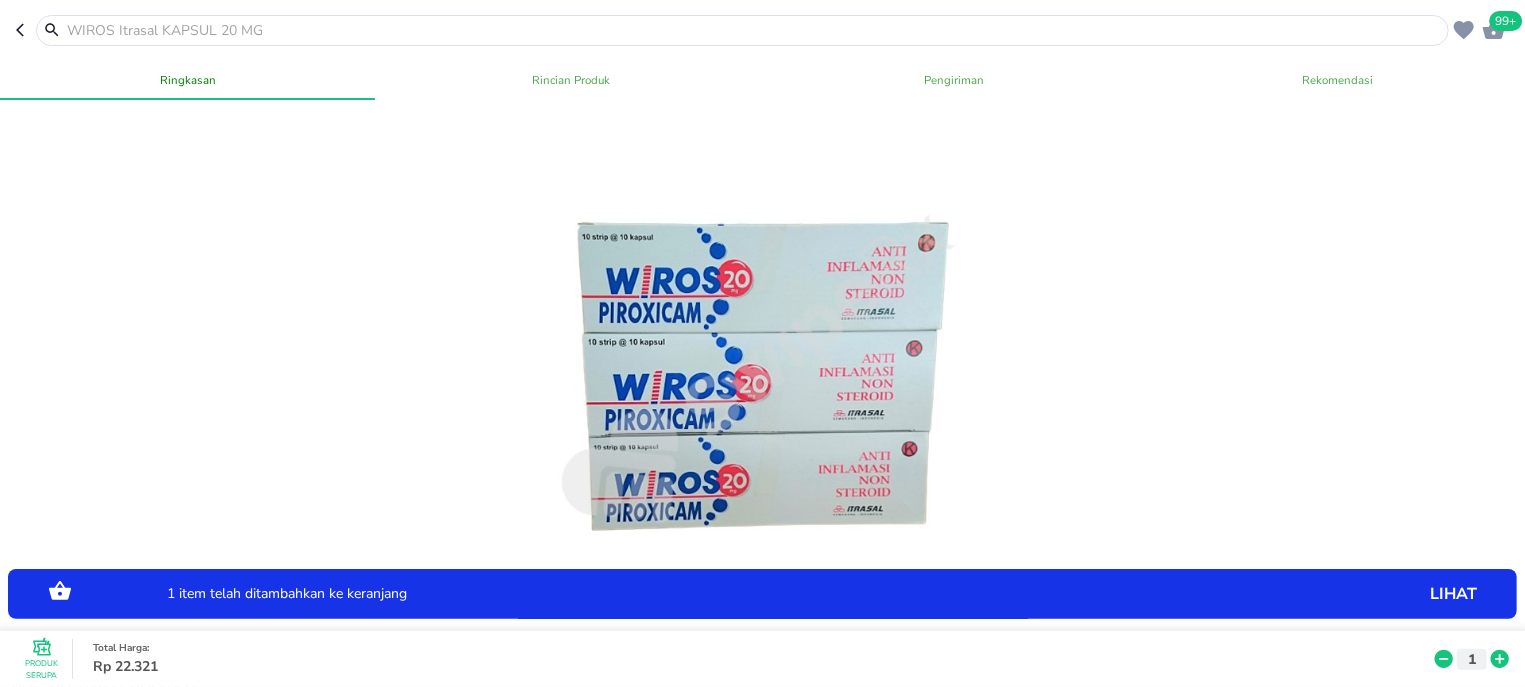 click at bounding box center [754, 30] 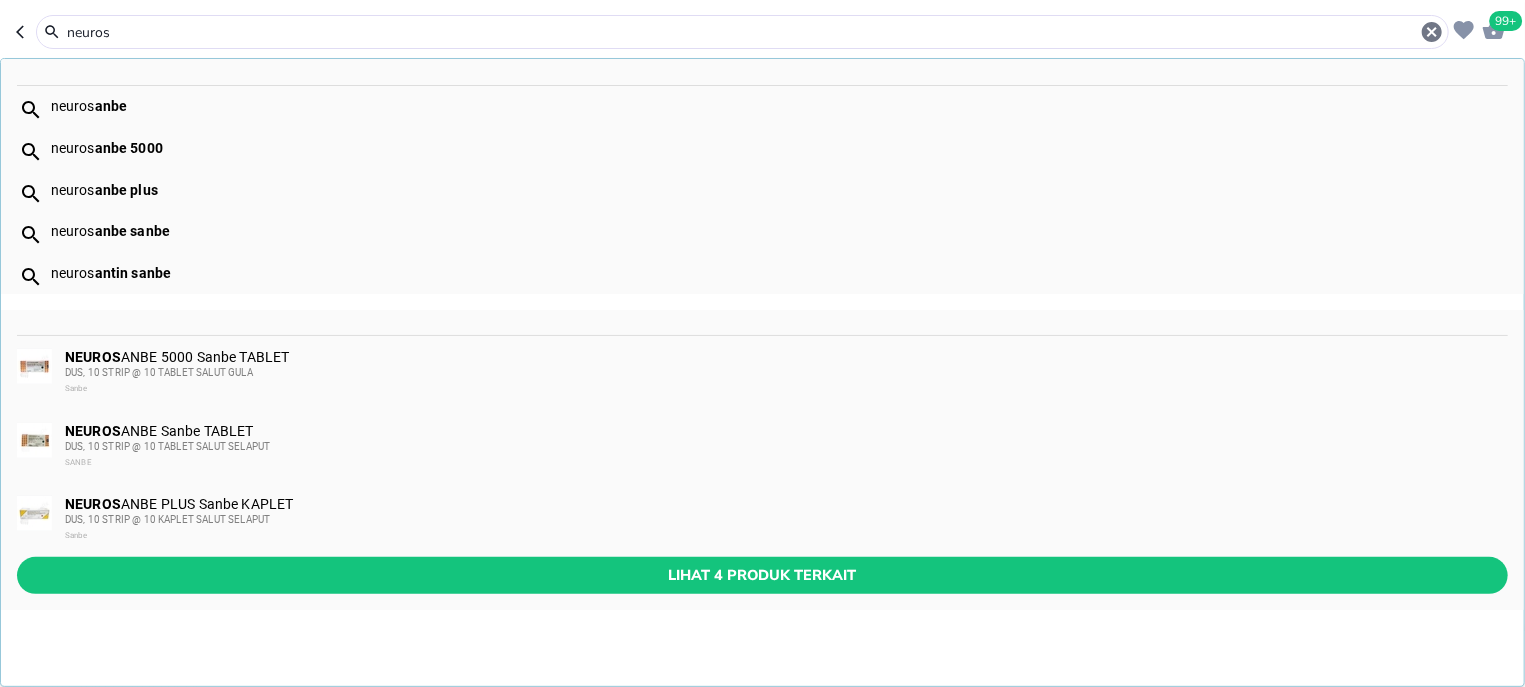 type on "neuros" 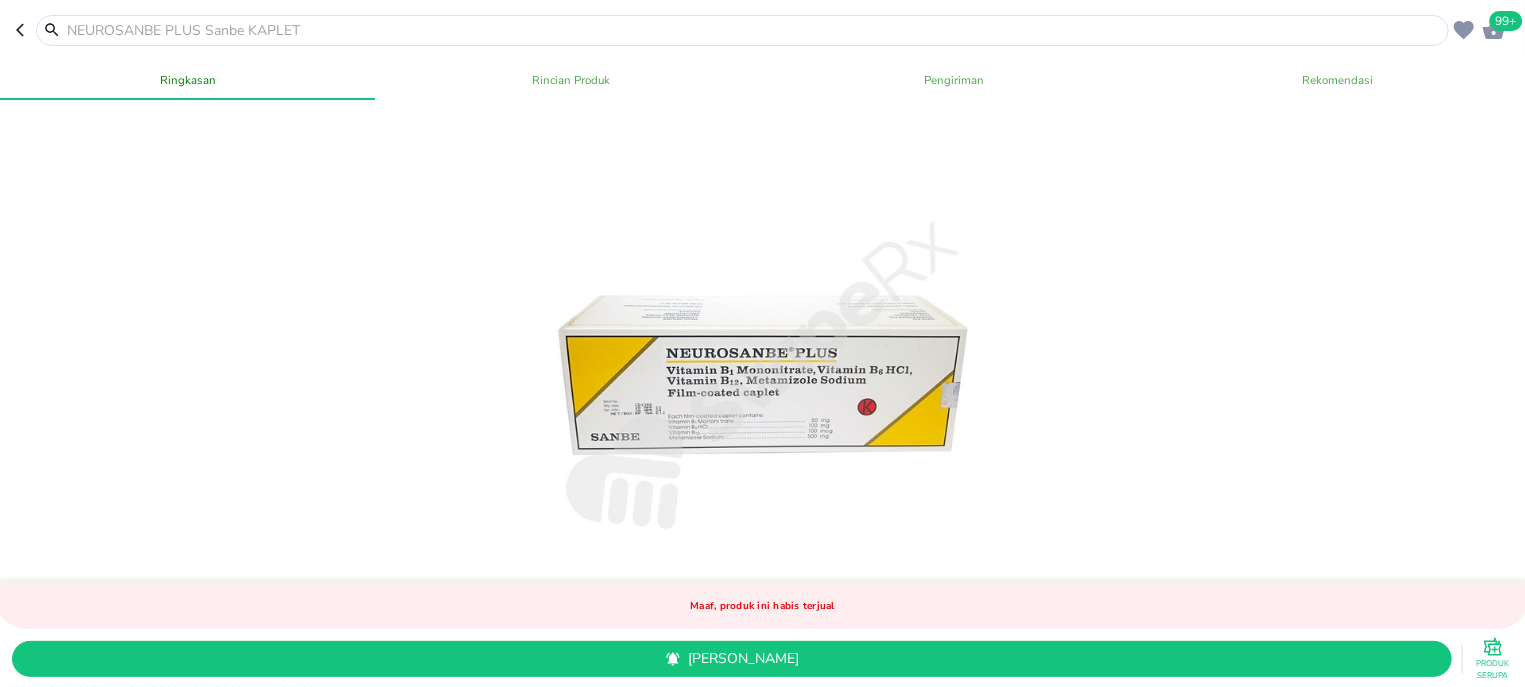 click on "99+" at bounding box center [762, 30] 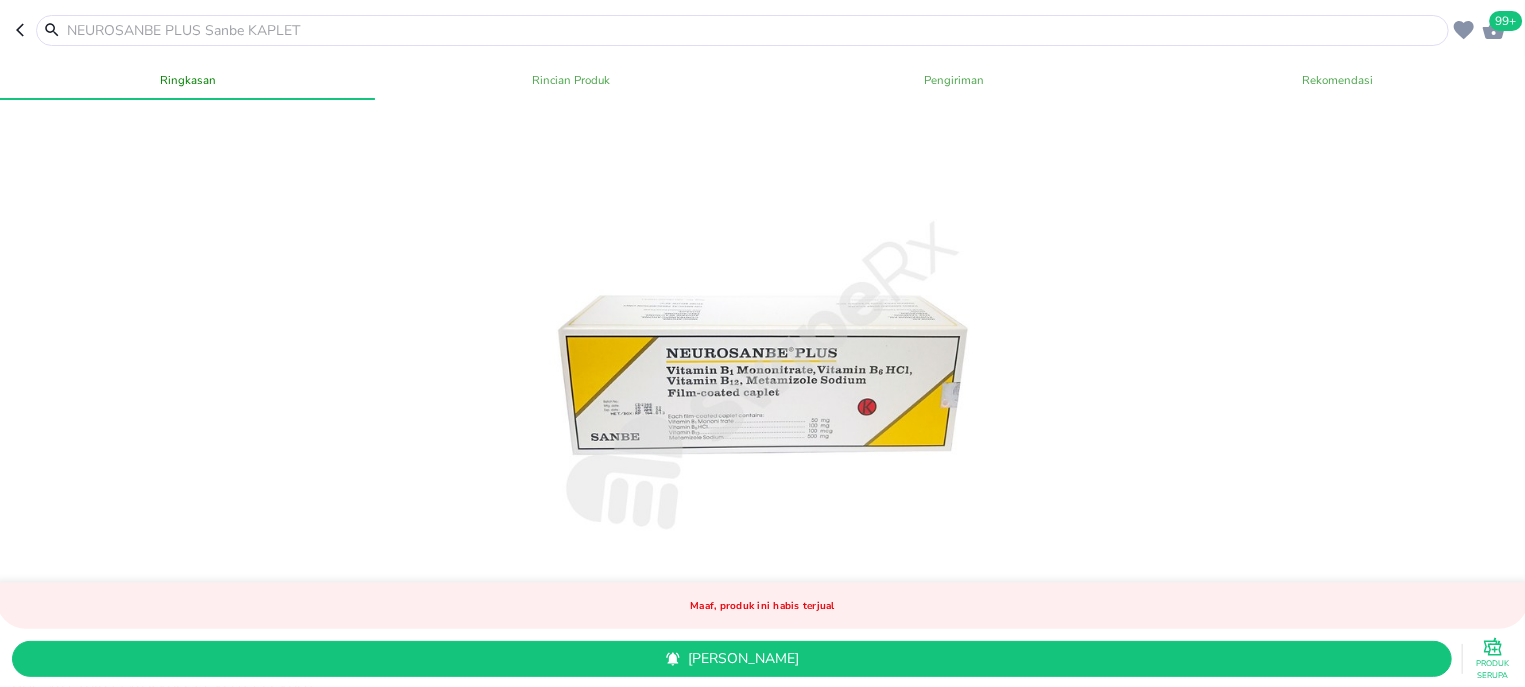 click at bounding box center [754, 30] 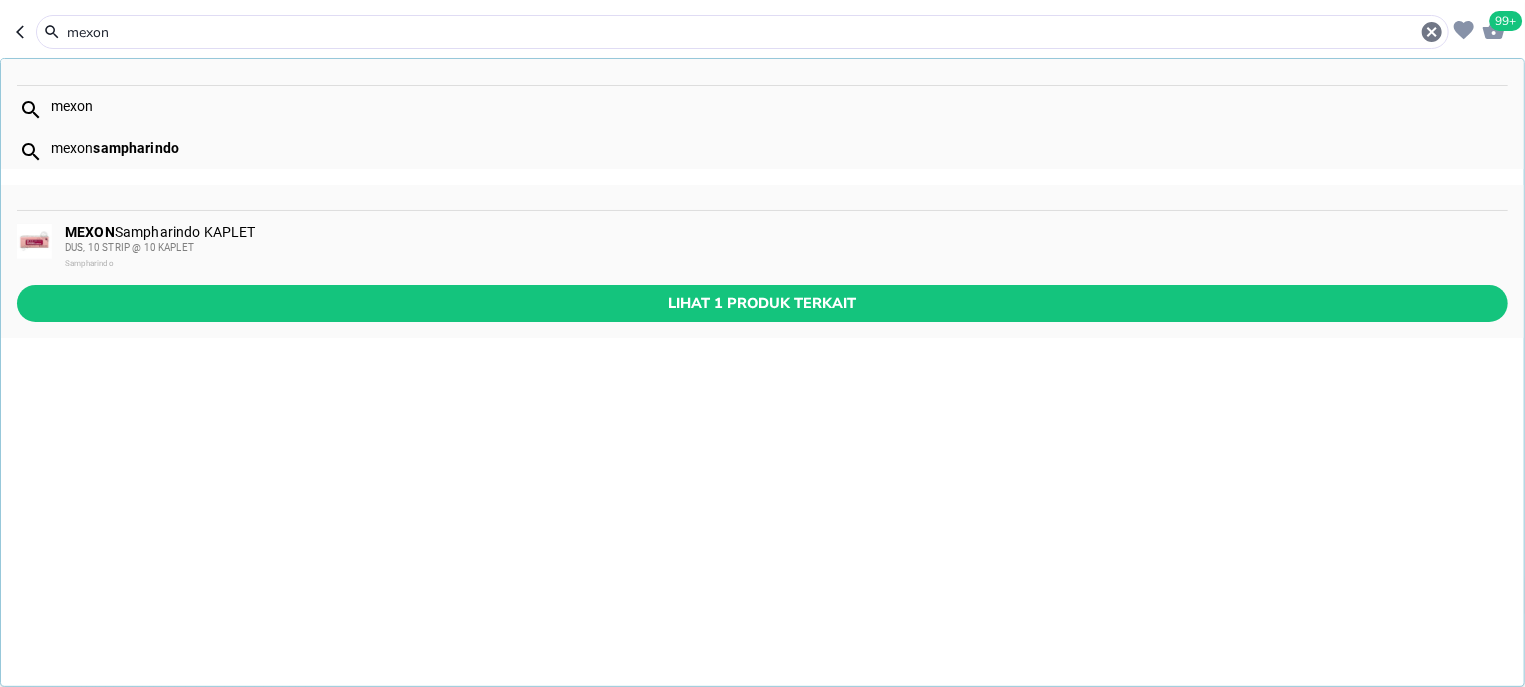 type on "mexon" 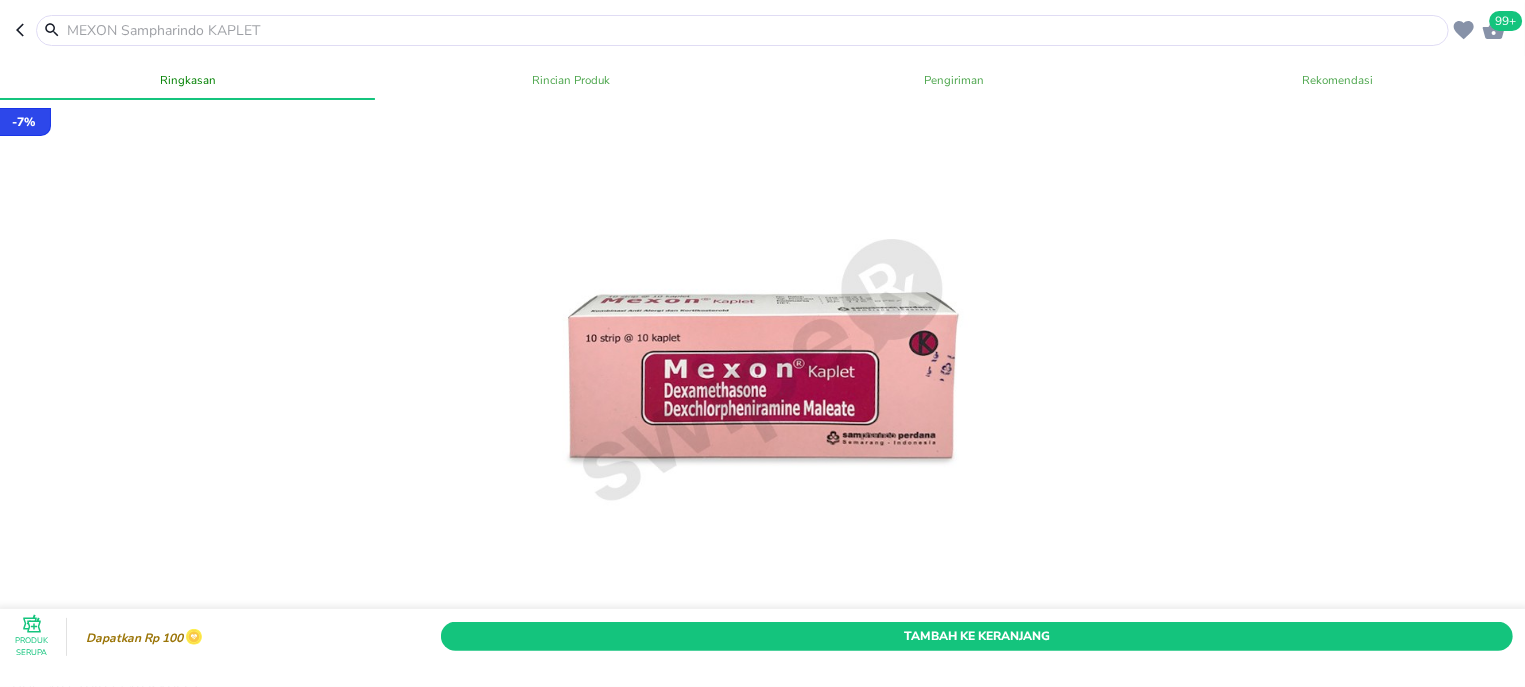 click on "Tambah Ke Keranjang" at bounding box center (977, 636) 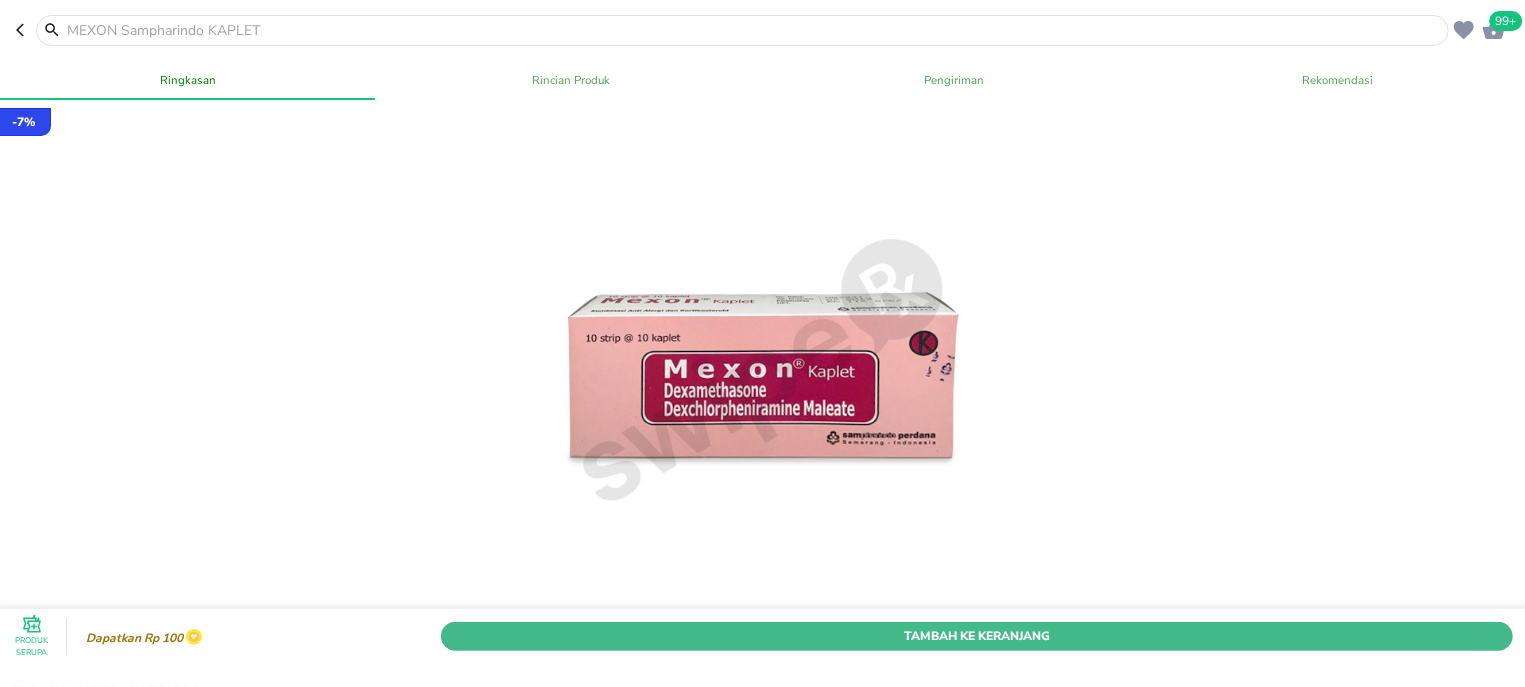 click on "Tambah Ke Keranjang" at bounding box center [977, 636] 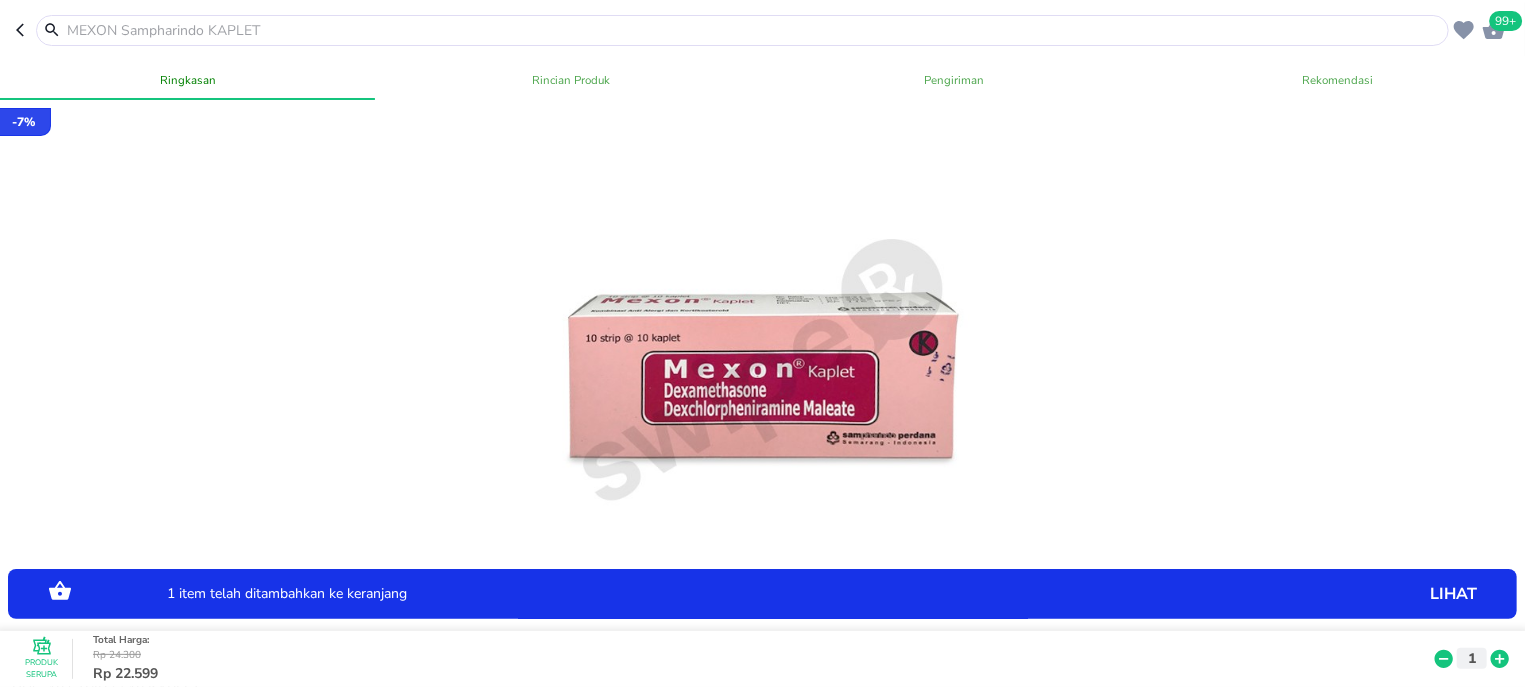 click at bounding box center [754, 30] 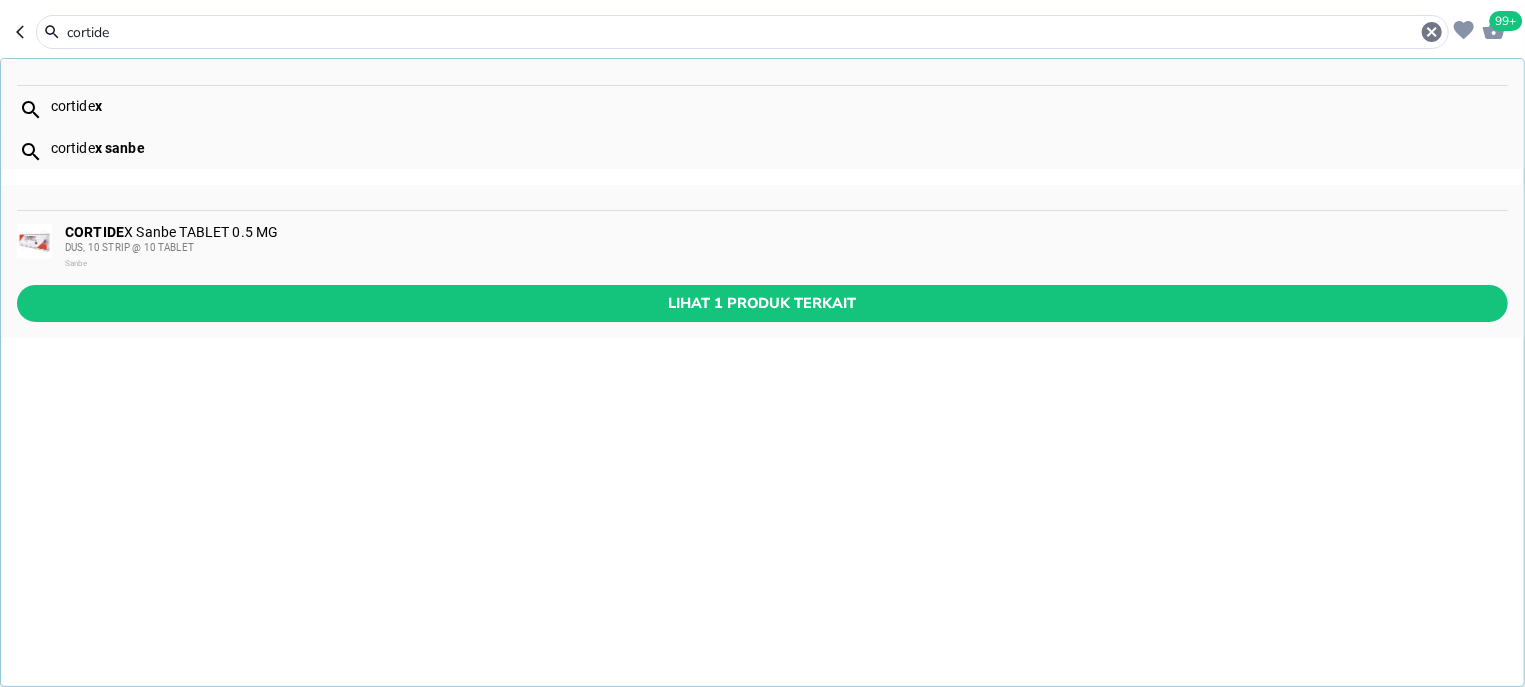 type on "cortide" 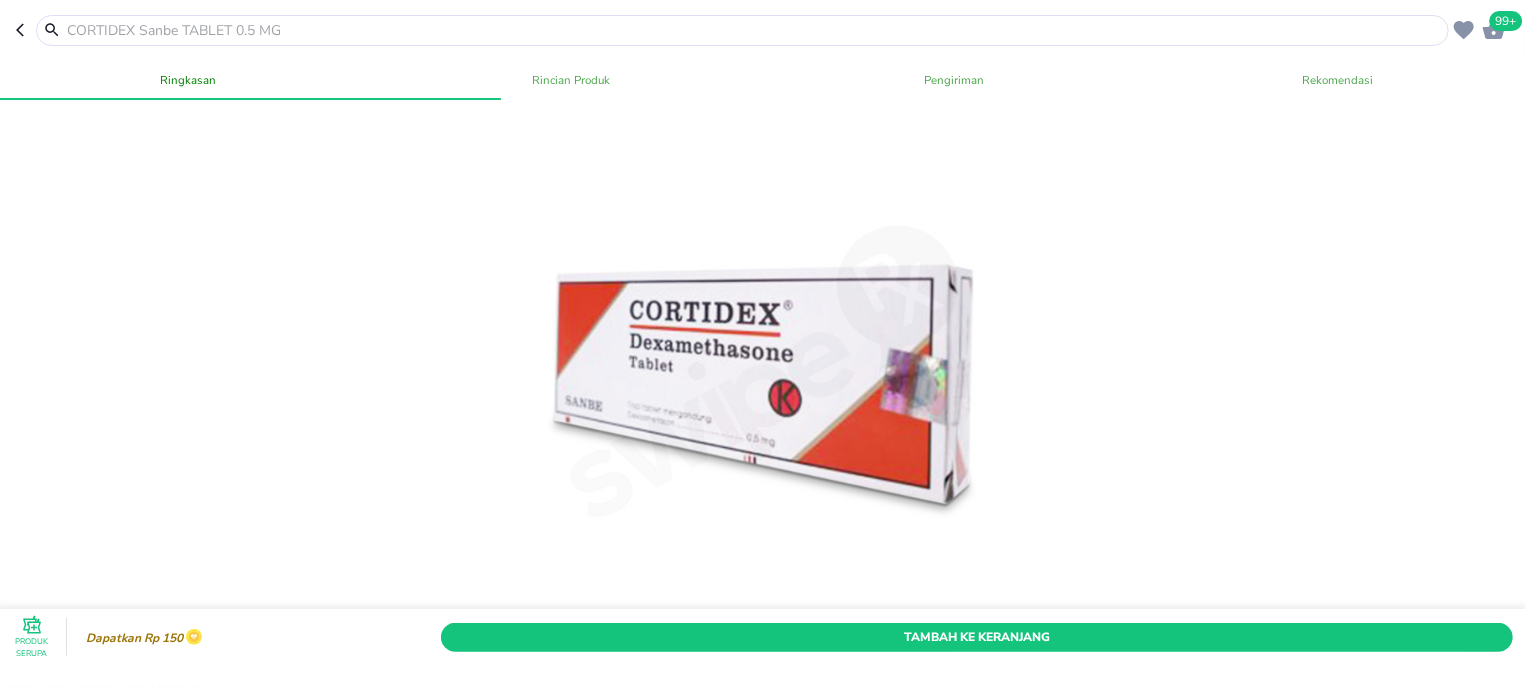 scroll, scrollTop: 382, scrollLeft: 0, axis: vertical 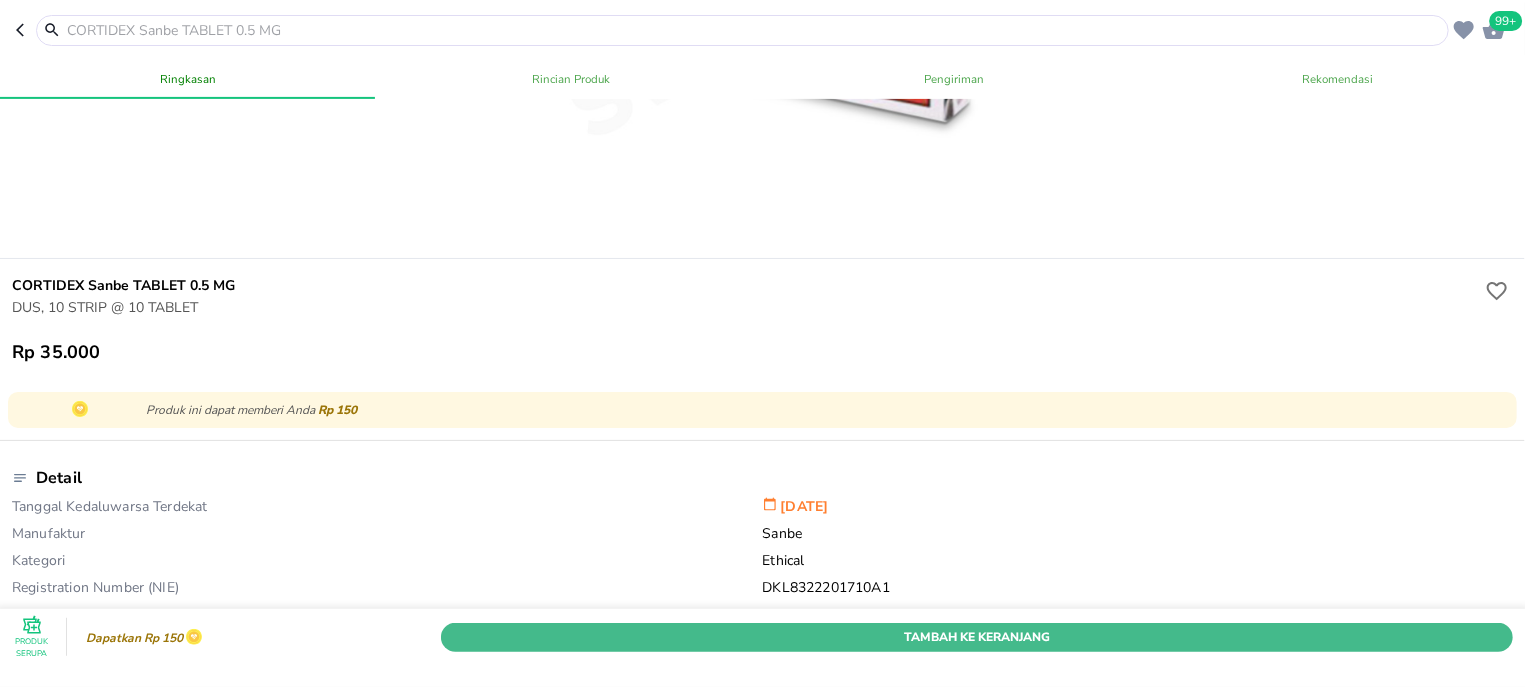 click on "Tambah Ke Keranjang" at bounding box center [977, 636] 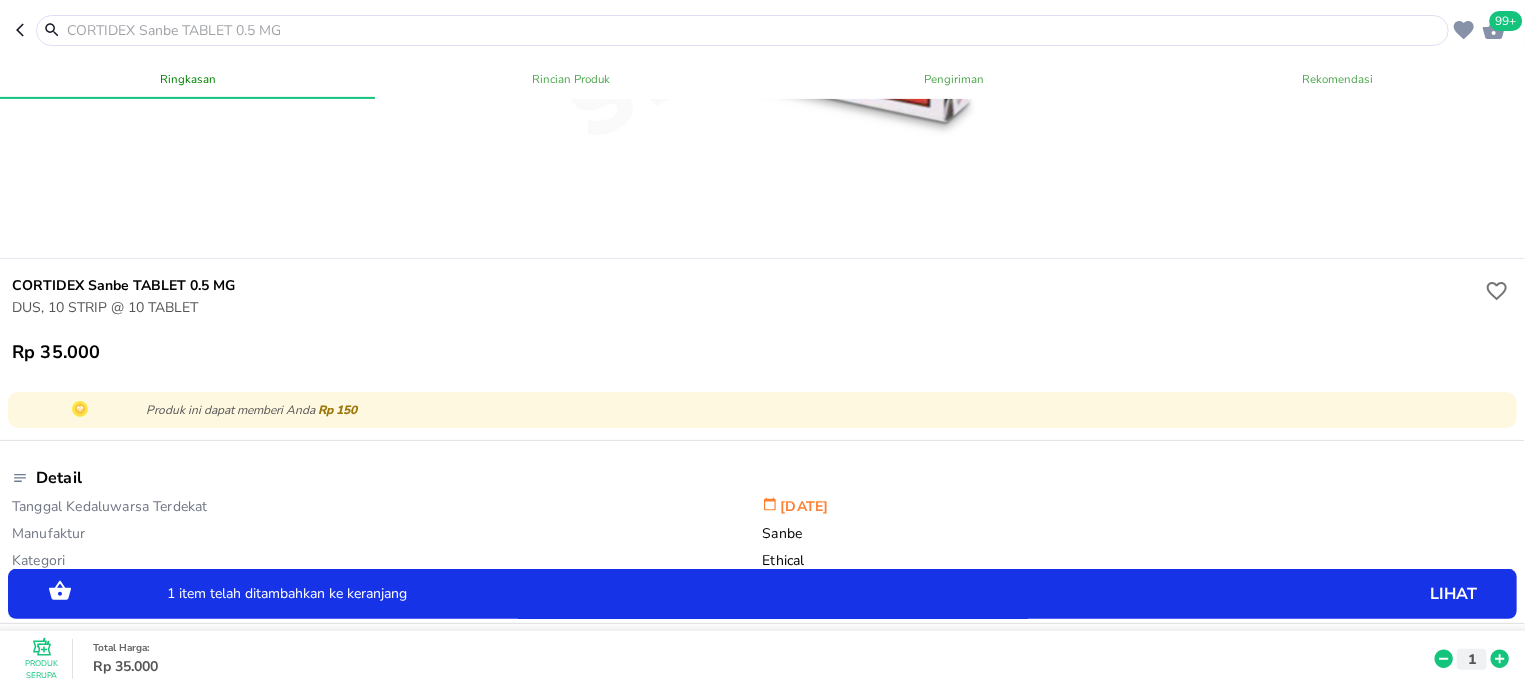 scroll, scrollTop: 0, scrollLeft: 0, axis: both 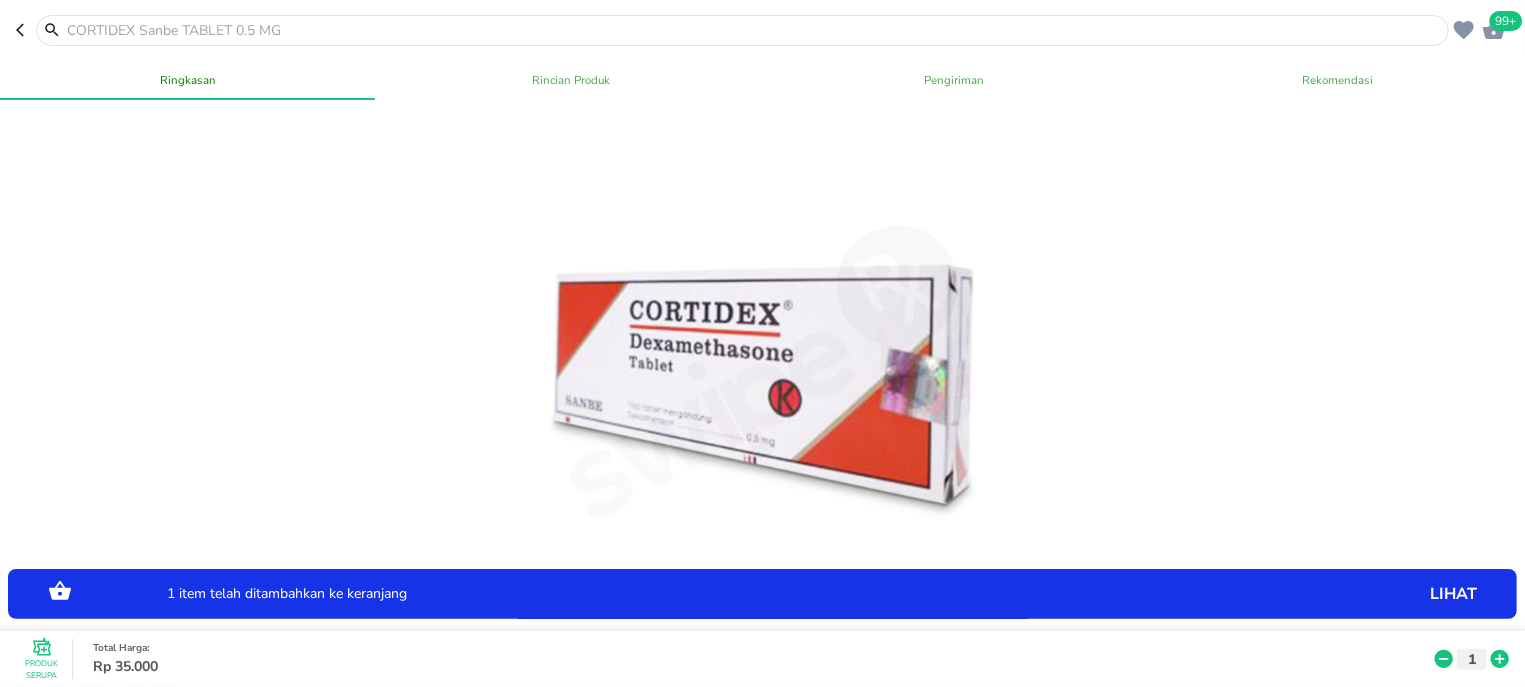 click at bounding box center (754, 30) 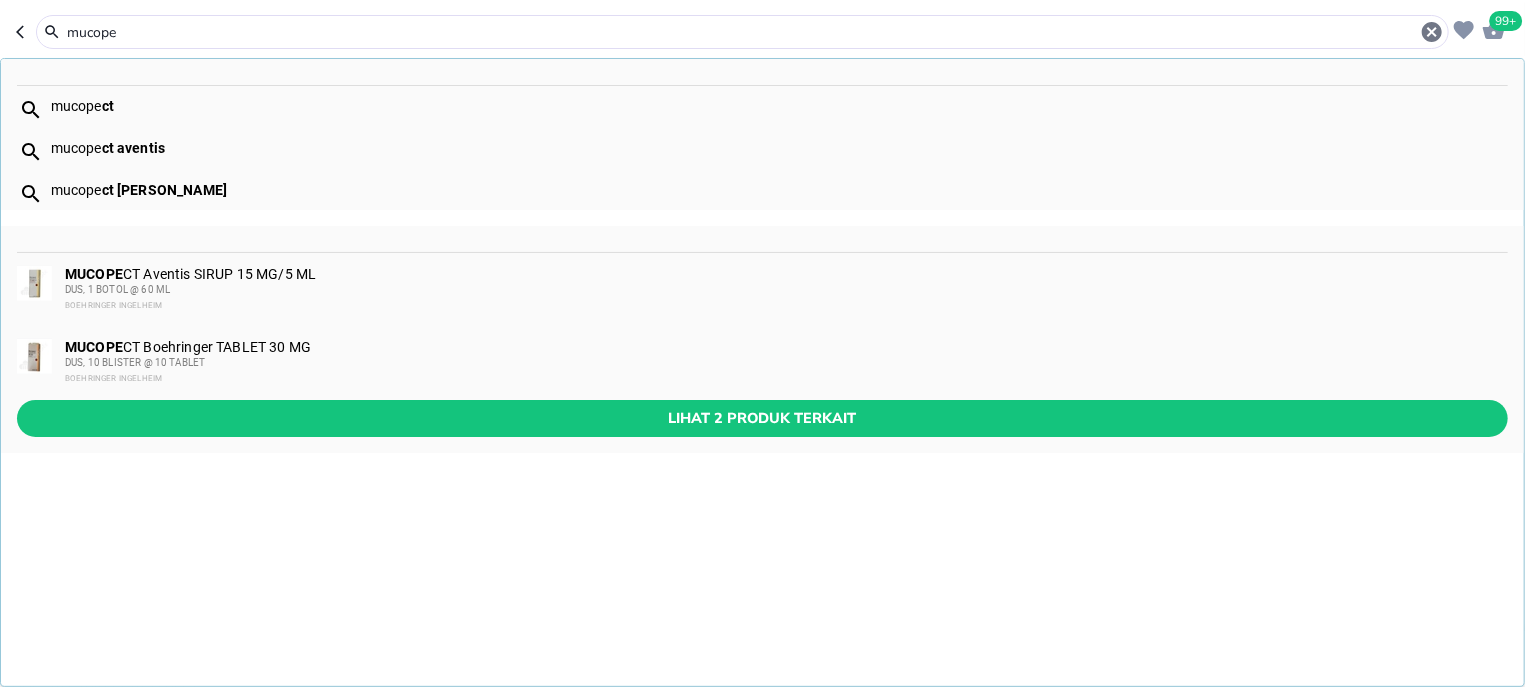 type on "mucope" 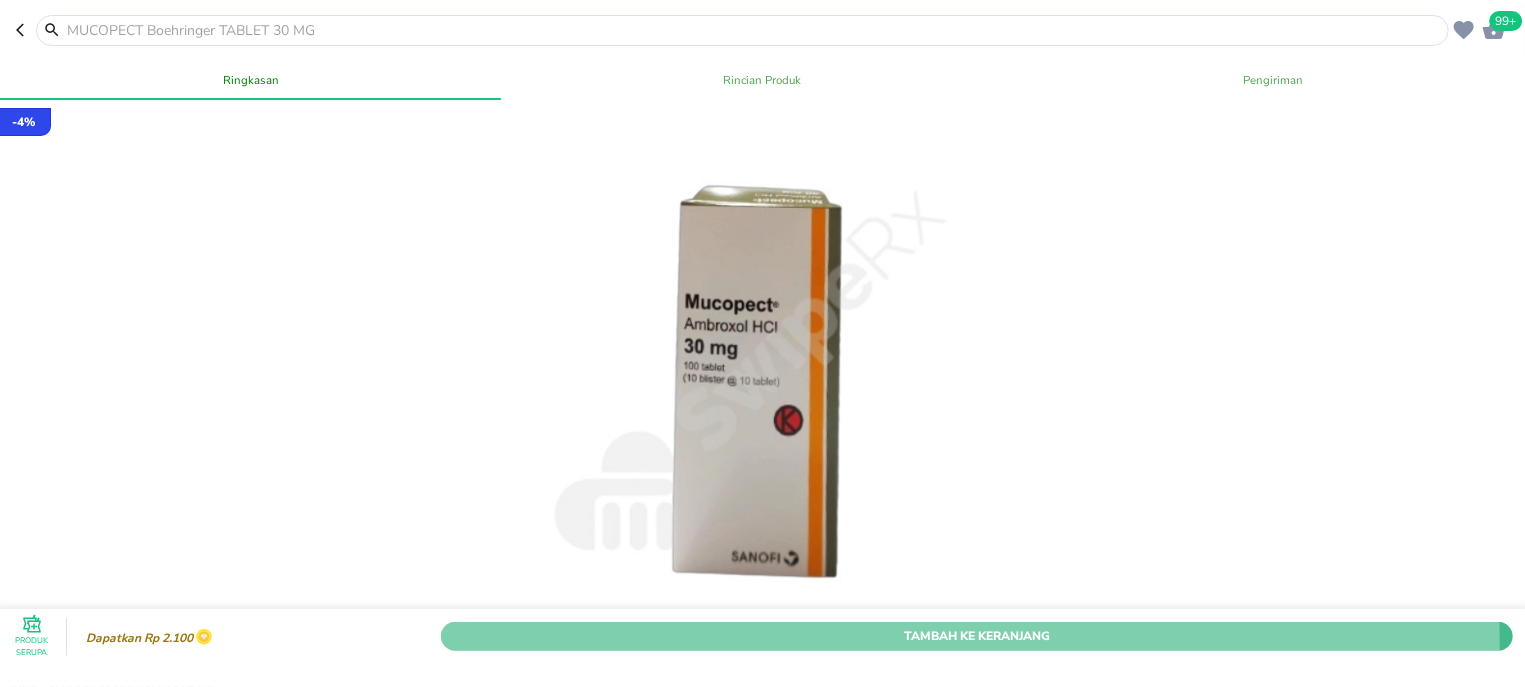 click on "Tambah Ke Keranjang" at bounding box center [977, 636] 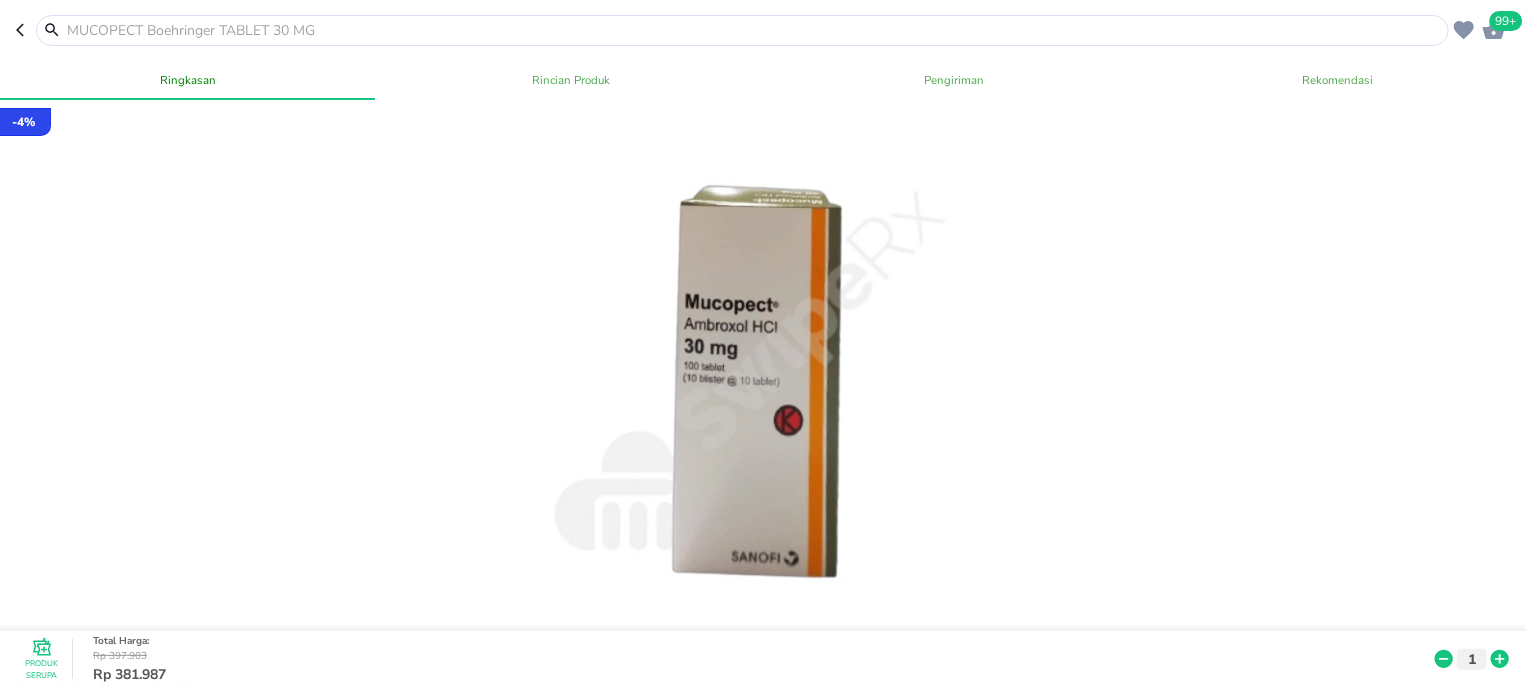 click at bounding box center [754, 30] 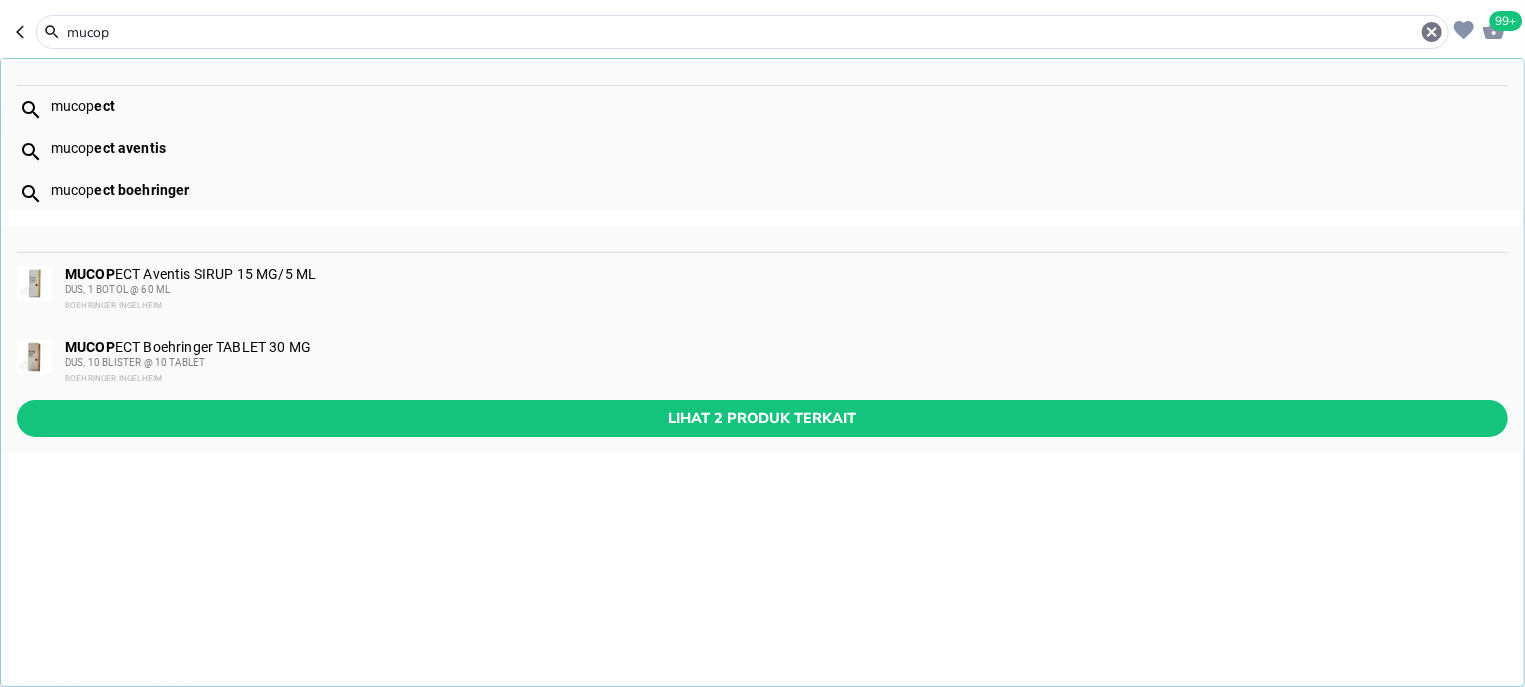 type on "mucop" 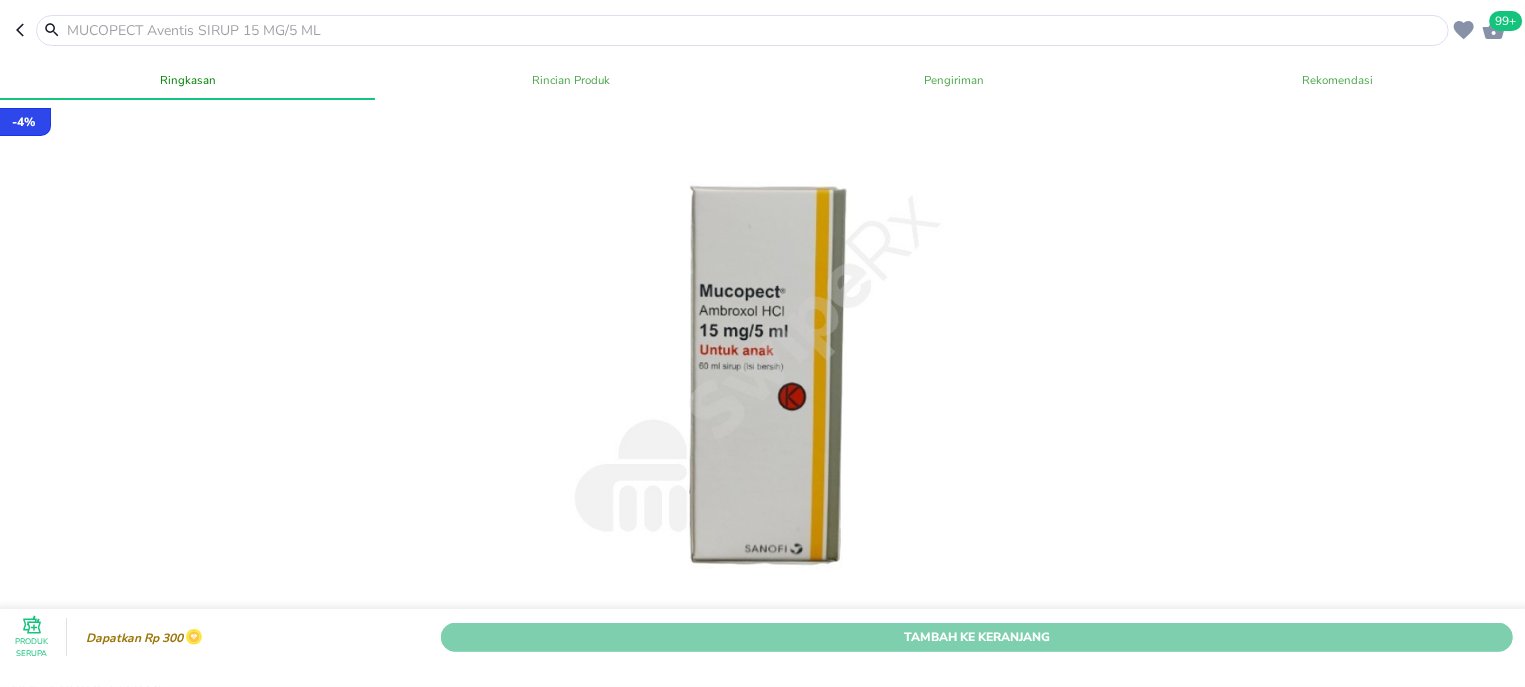 click on "Tambah Ke Keranjang" at bounding box center (977, 636) 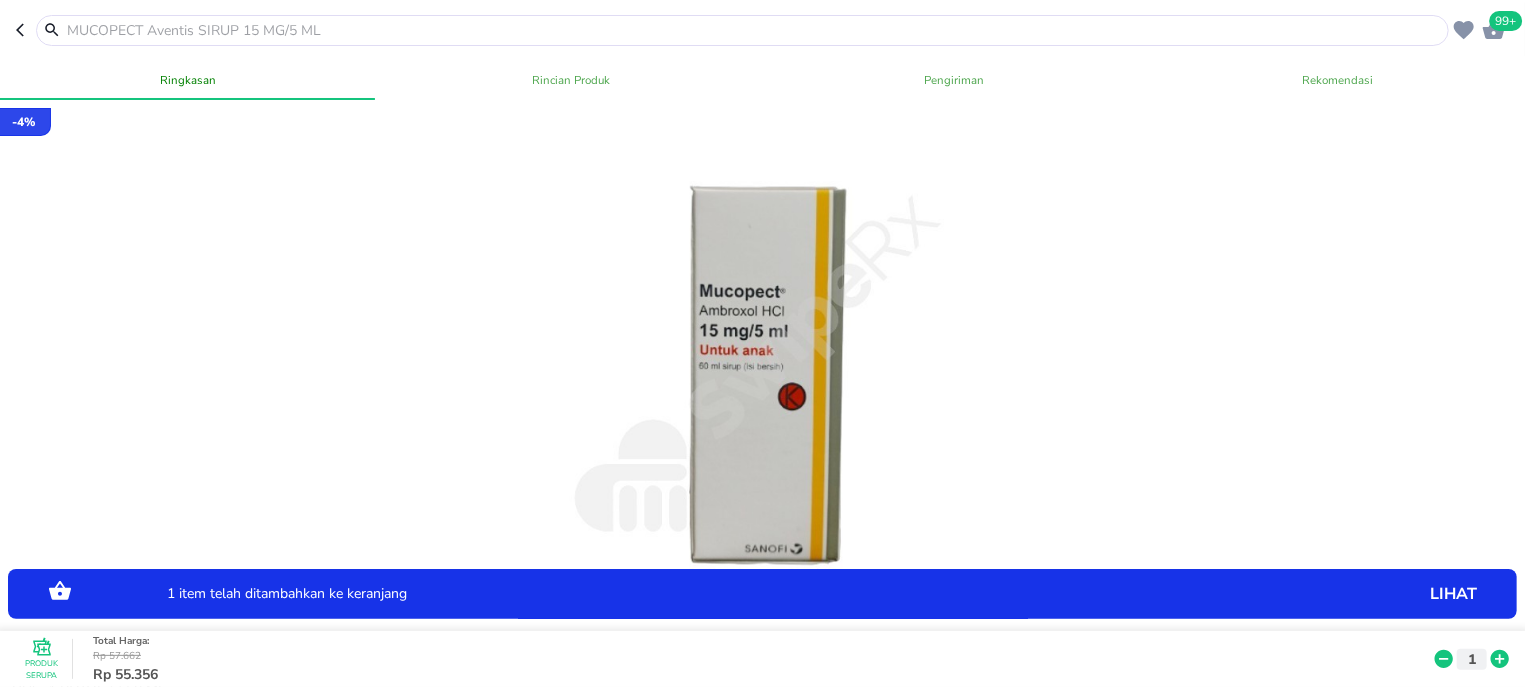 click 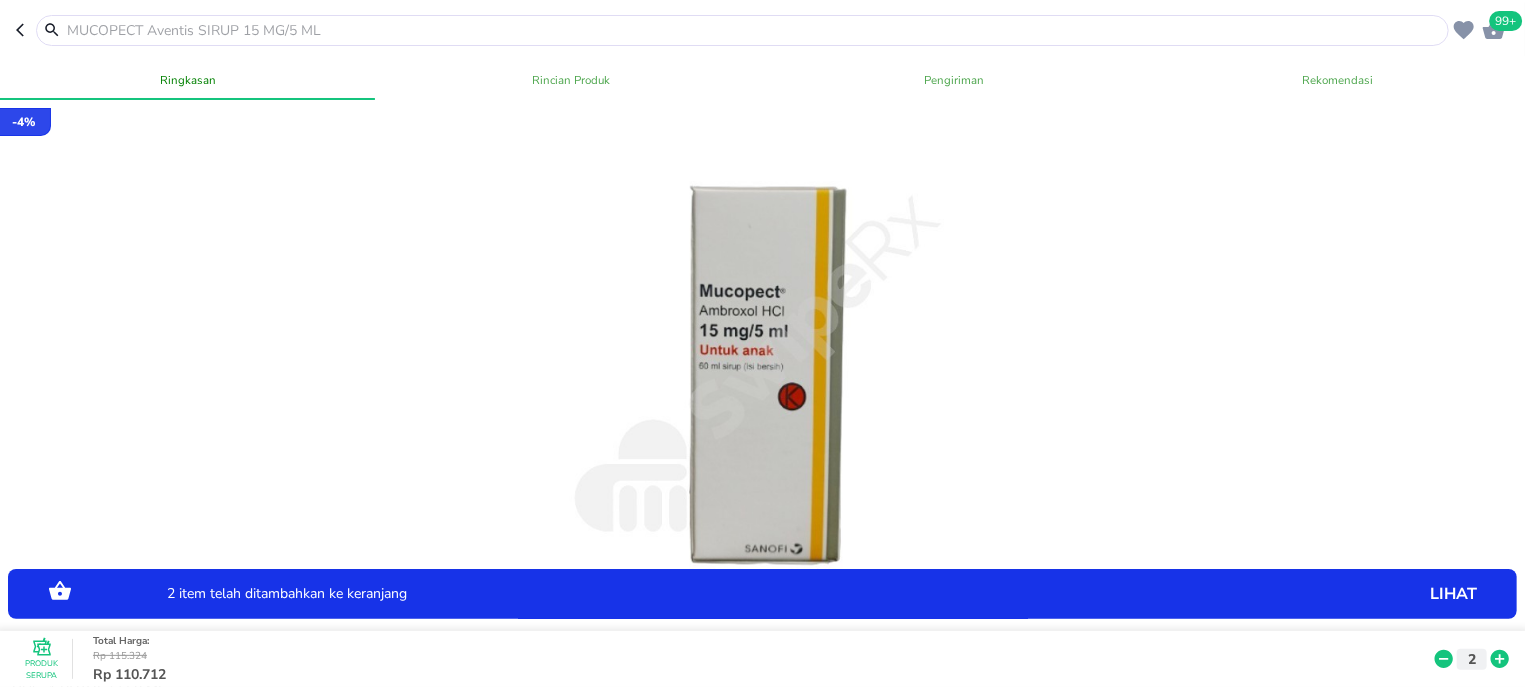 click 